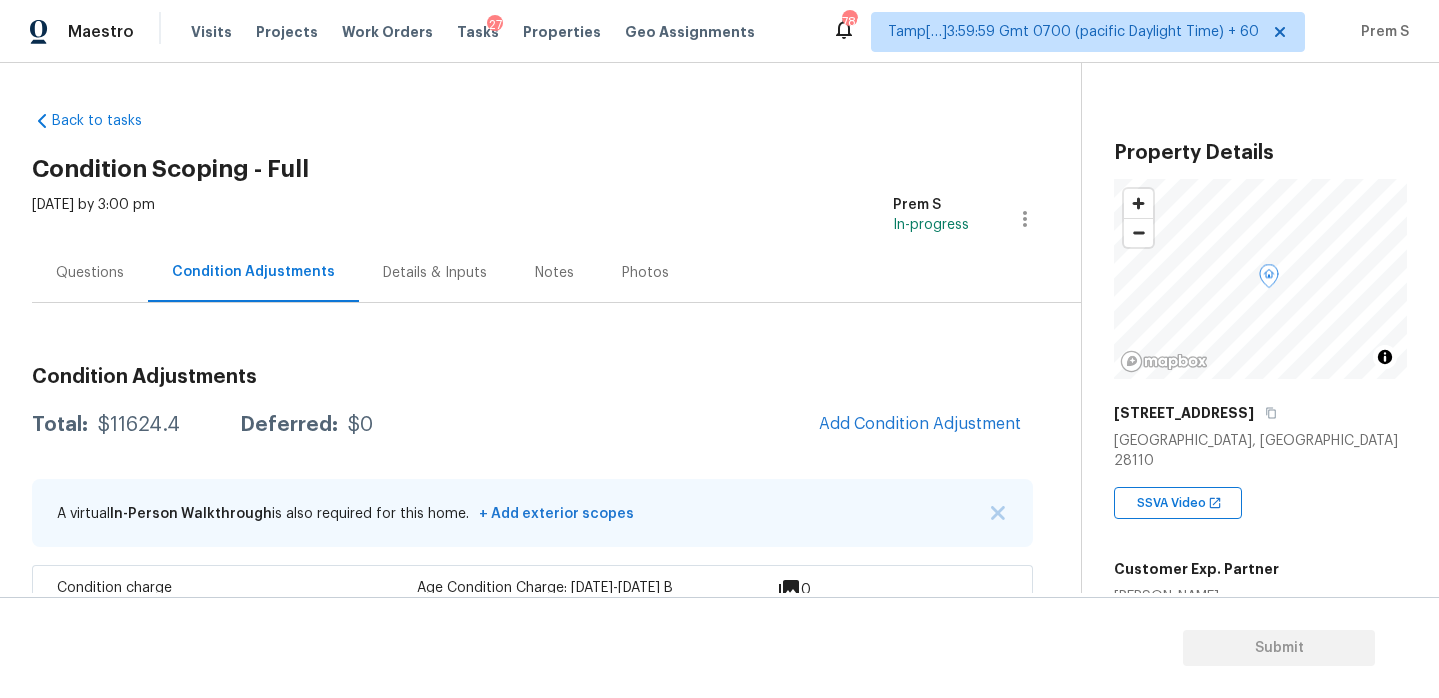 scroll, scrollTop: 0, scrollLeft: 0, axis: both 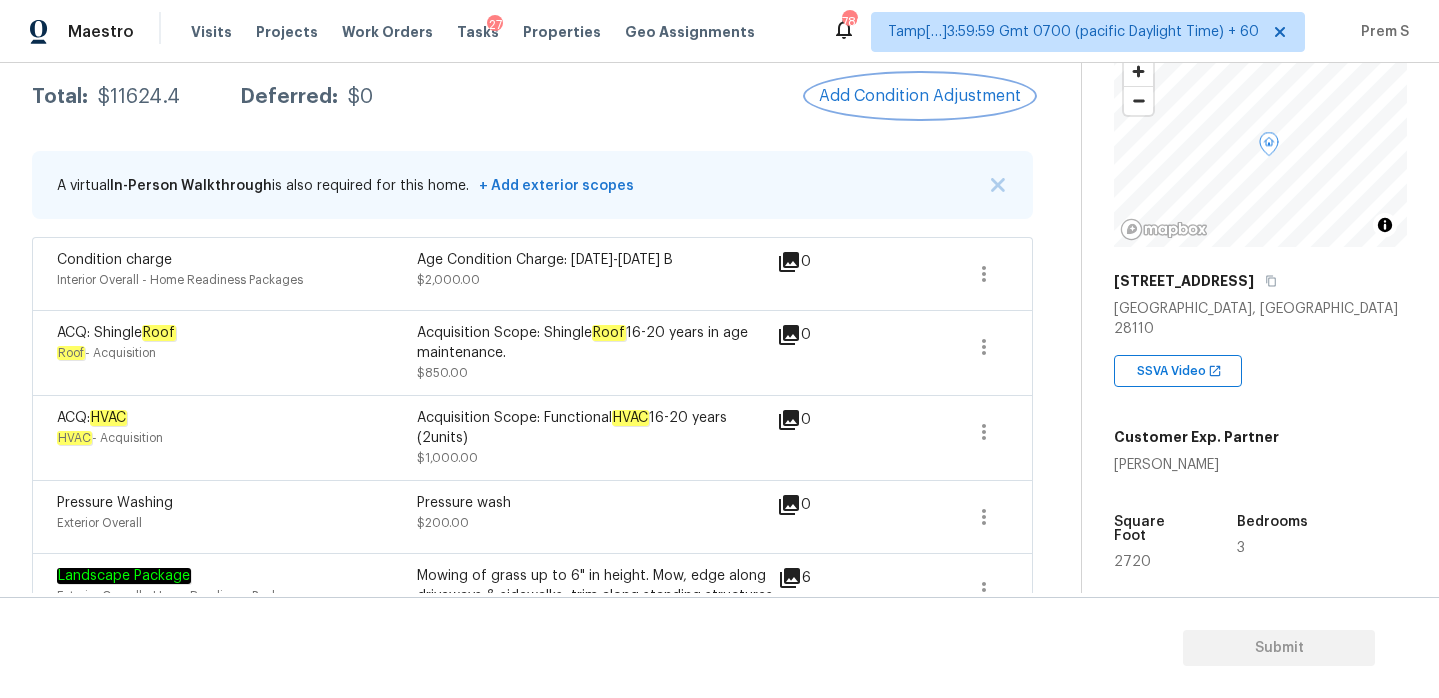 click on "Add Condition Adjustment" at bounding box center [920, 96] 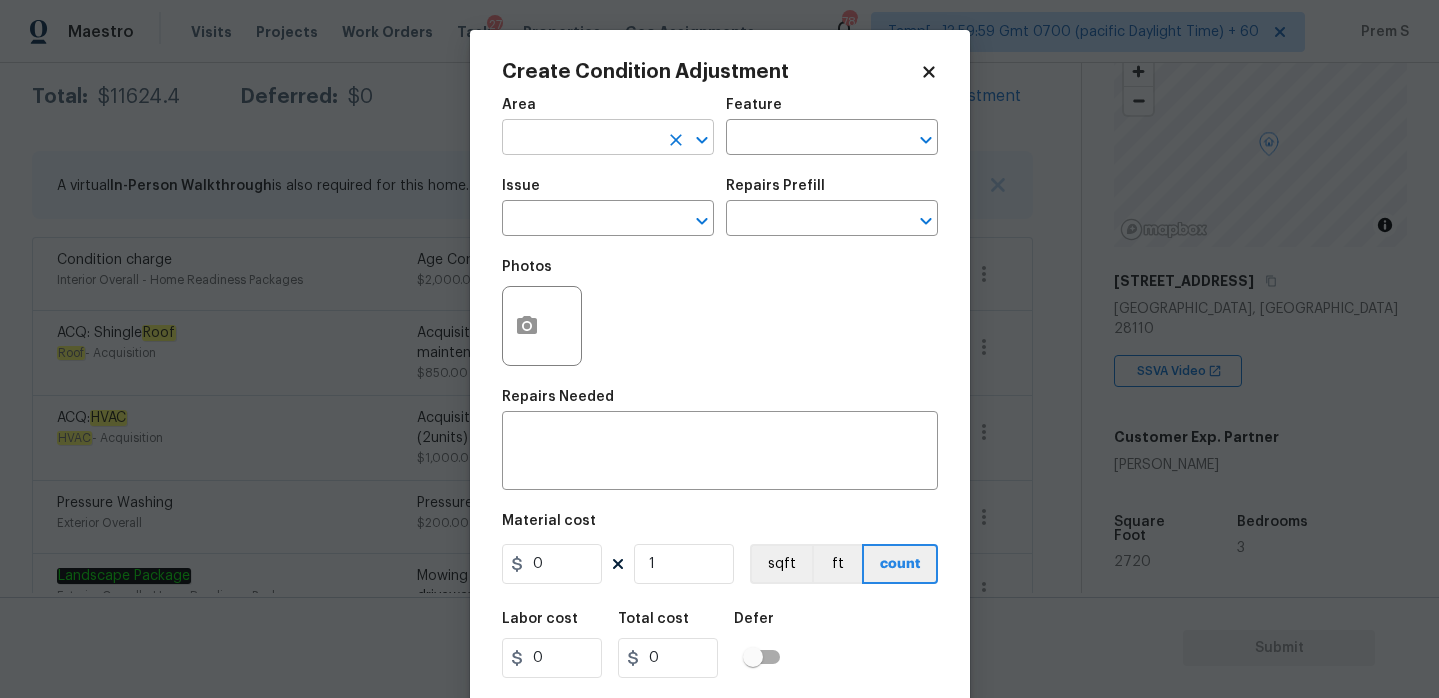 click at bounding box center [580, 139] 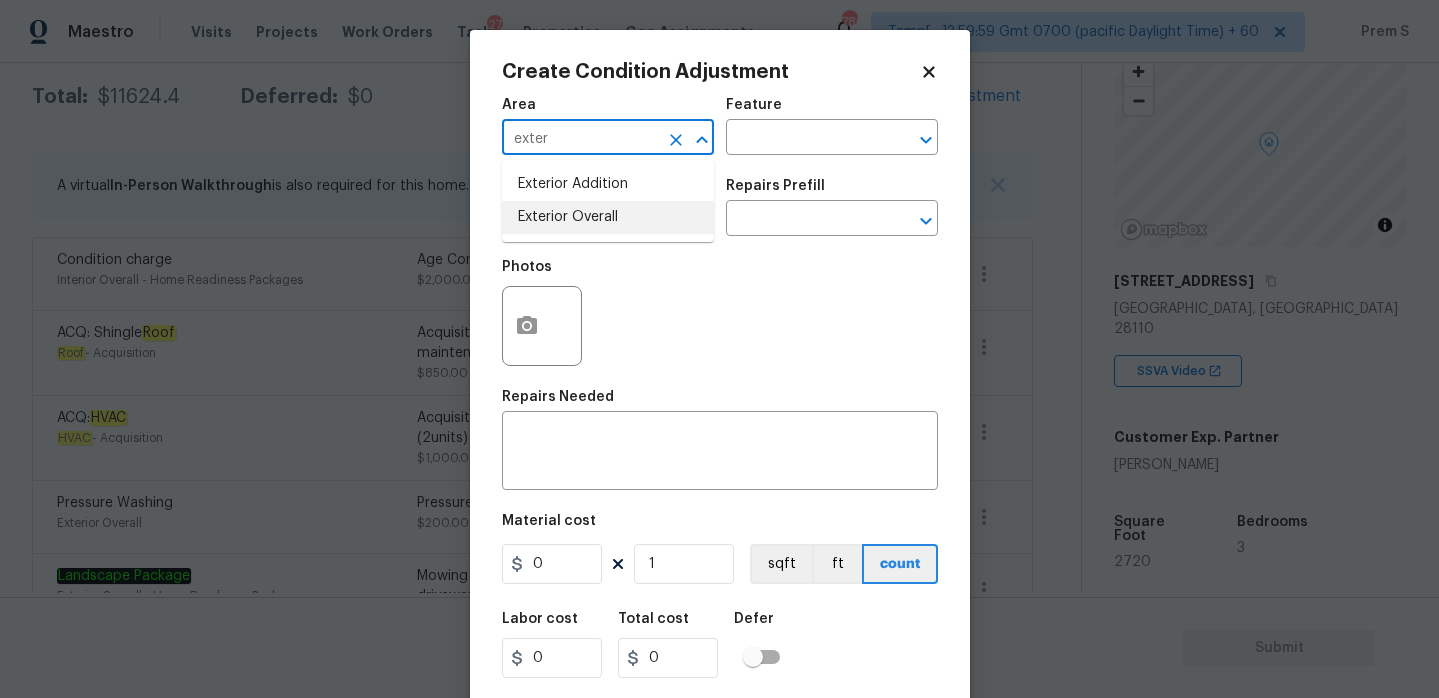 click on "Exterior Overall" at bounding box center (608, 217) 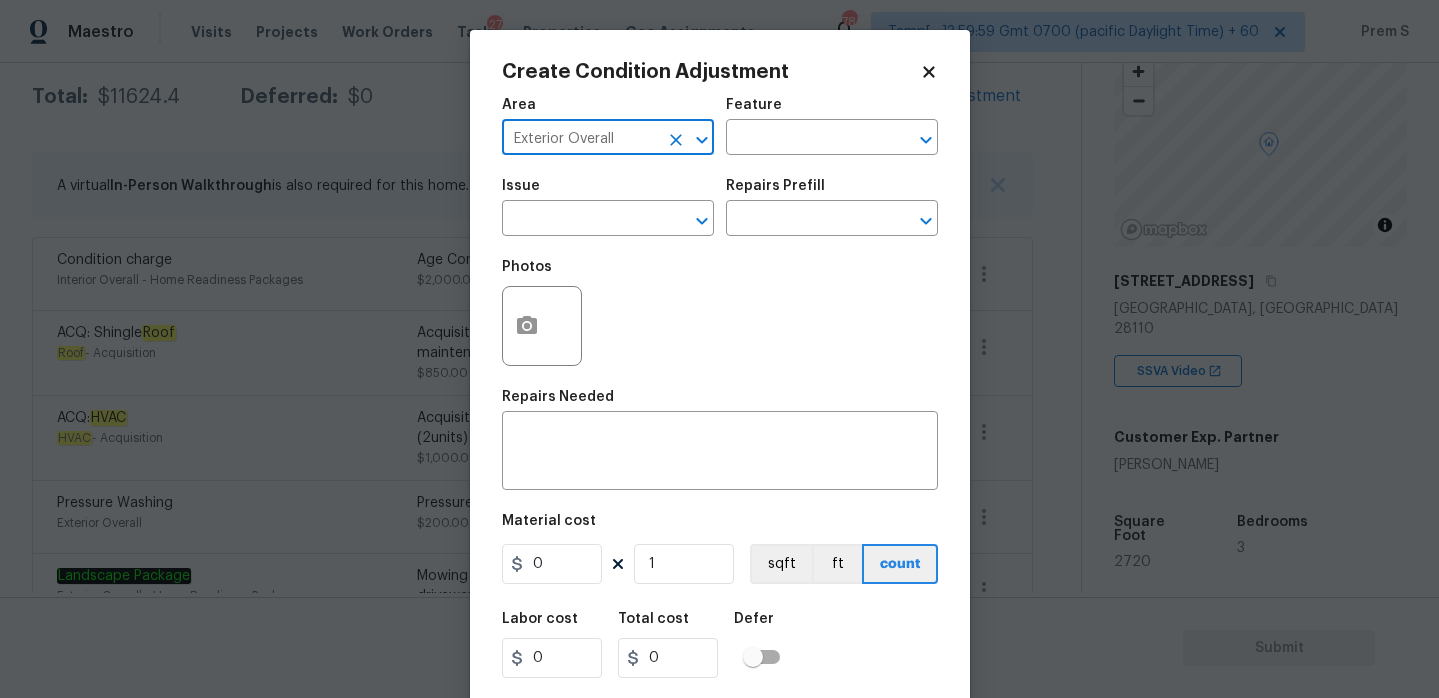 type on "Exterior Overall" 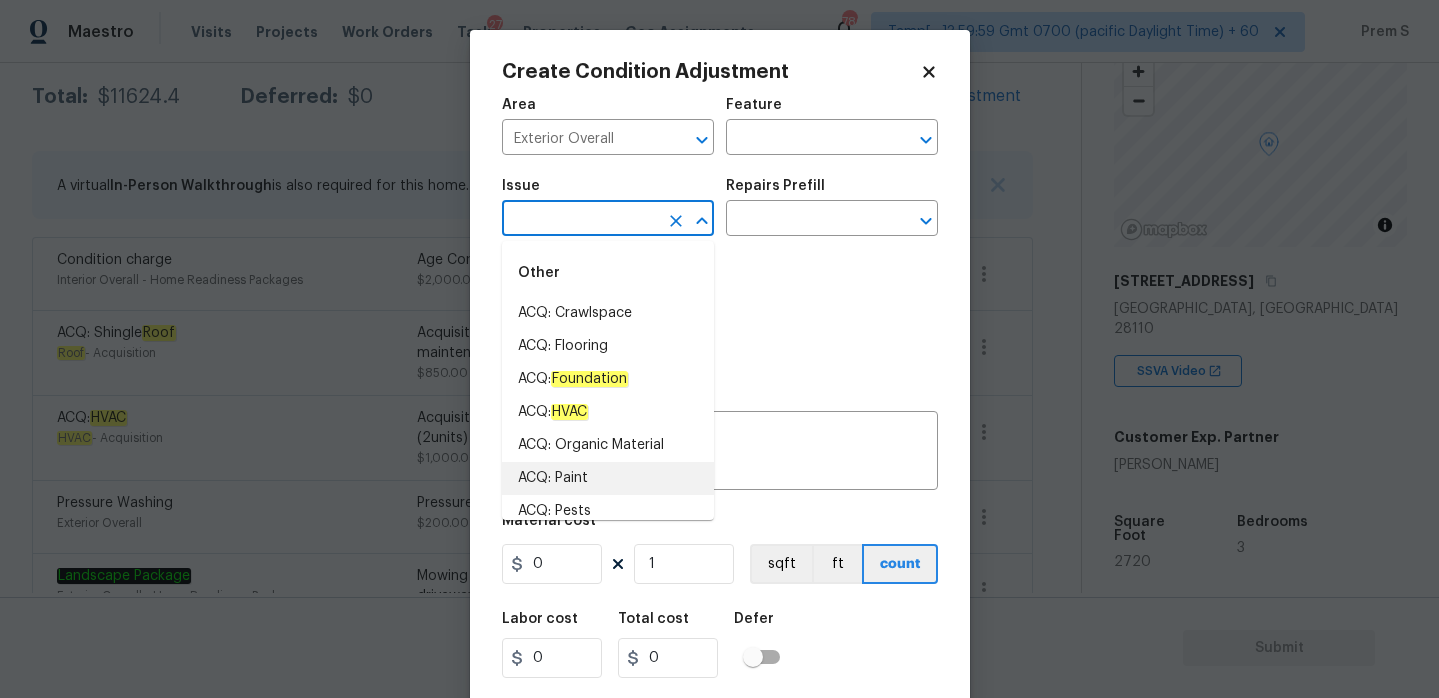 click on "ACQ: Paint" at bounding box center [608, 478] 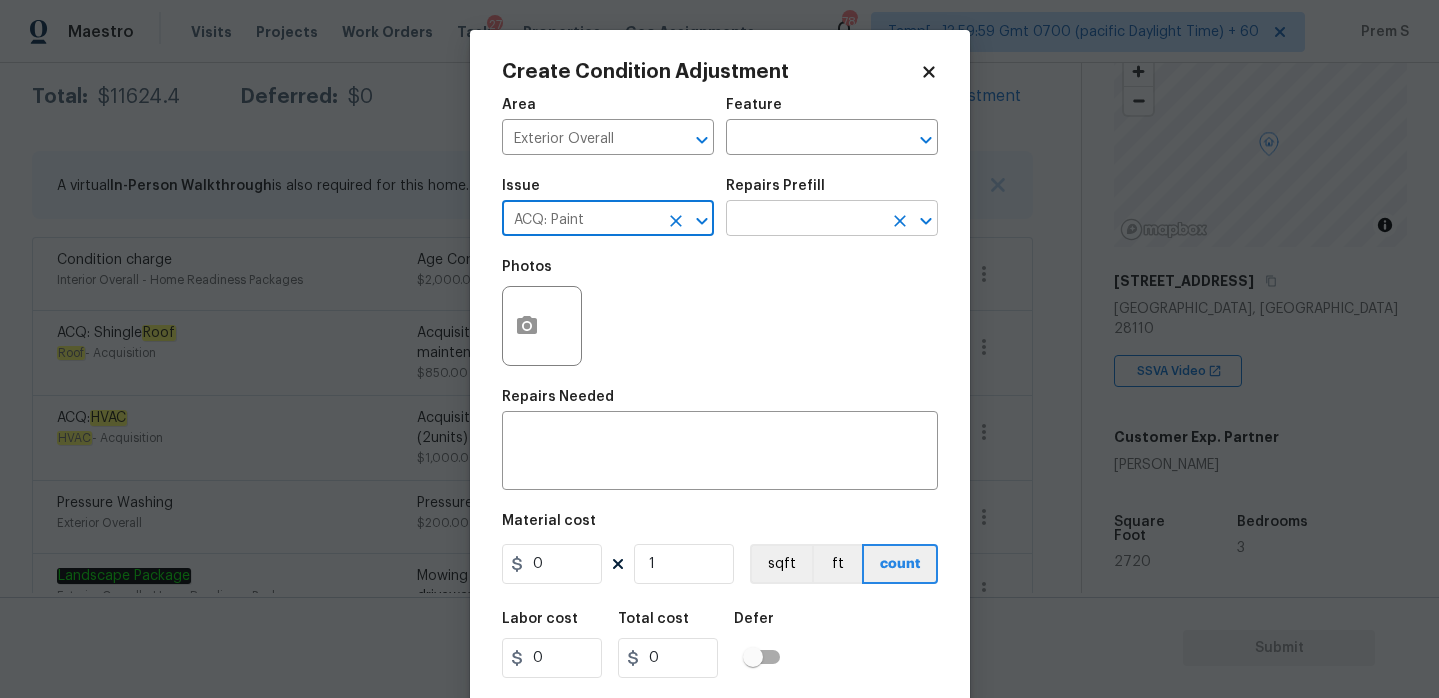 click on "​" at bounding box center [832, 220] 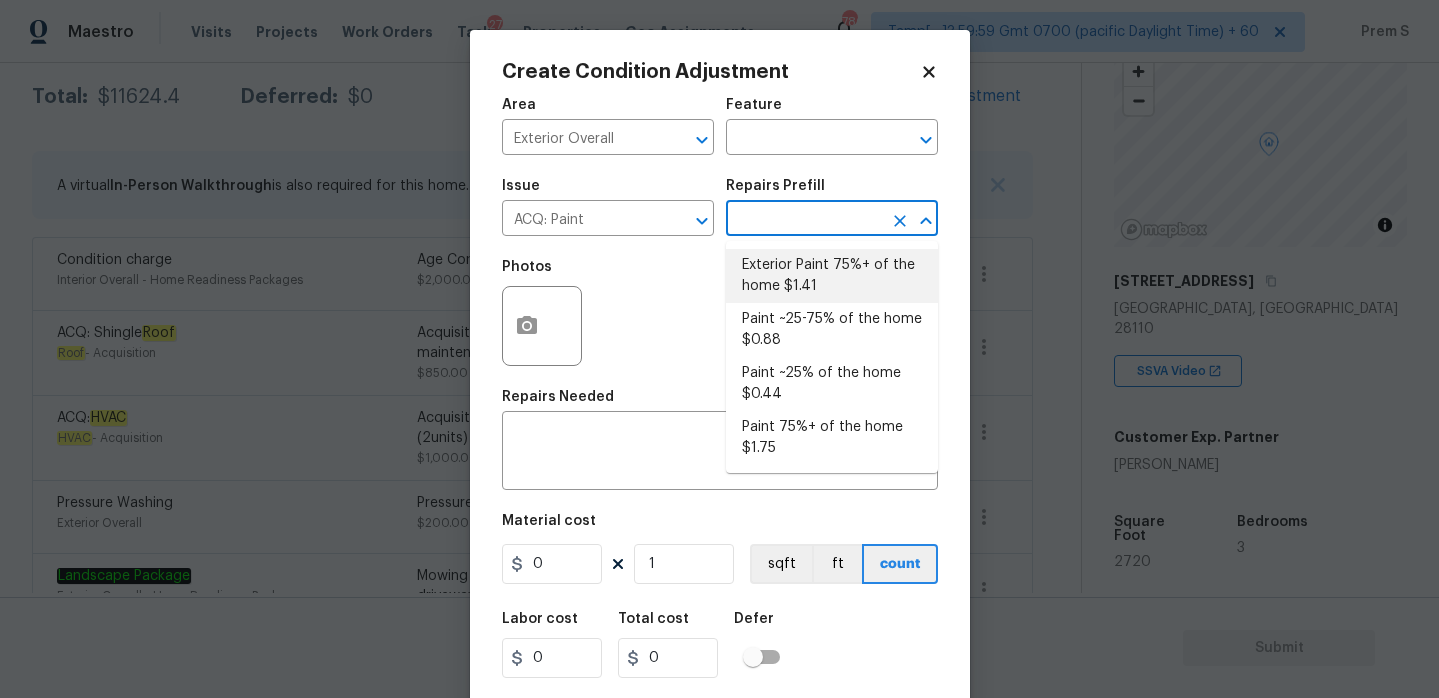click on "Exterior Paint 75%+ of the home $1.41" at bounding box center [832, 276] 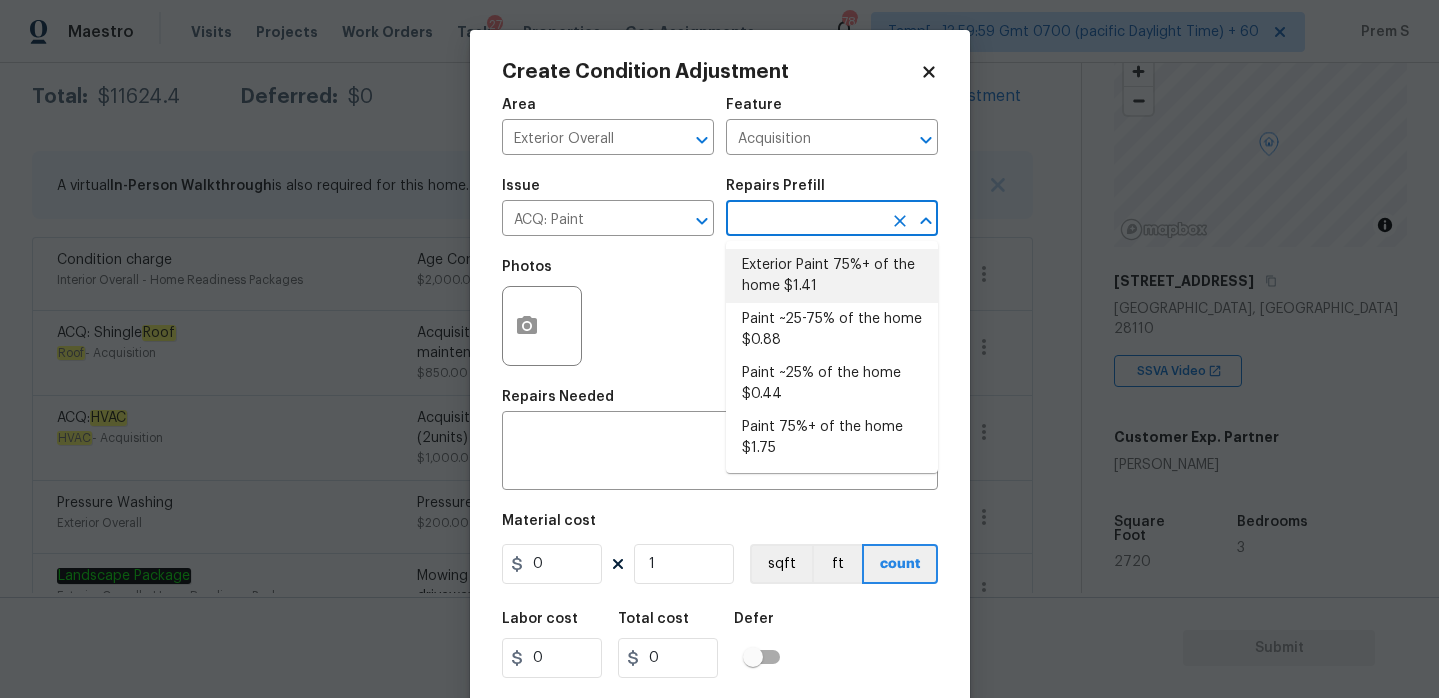 type 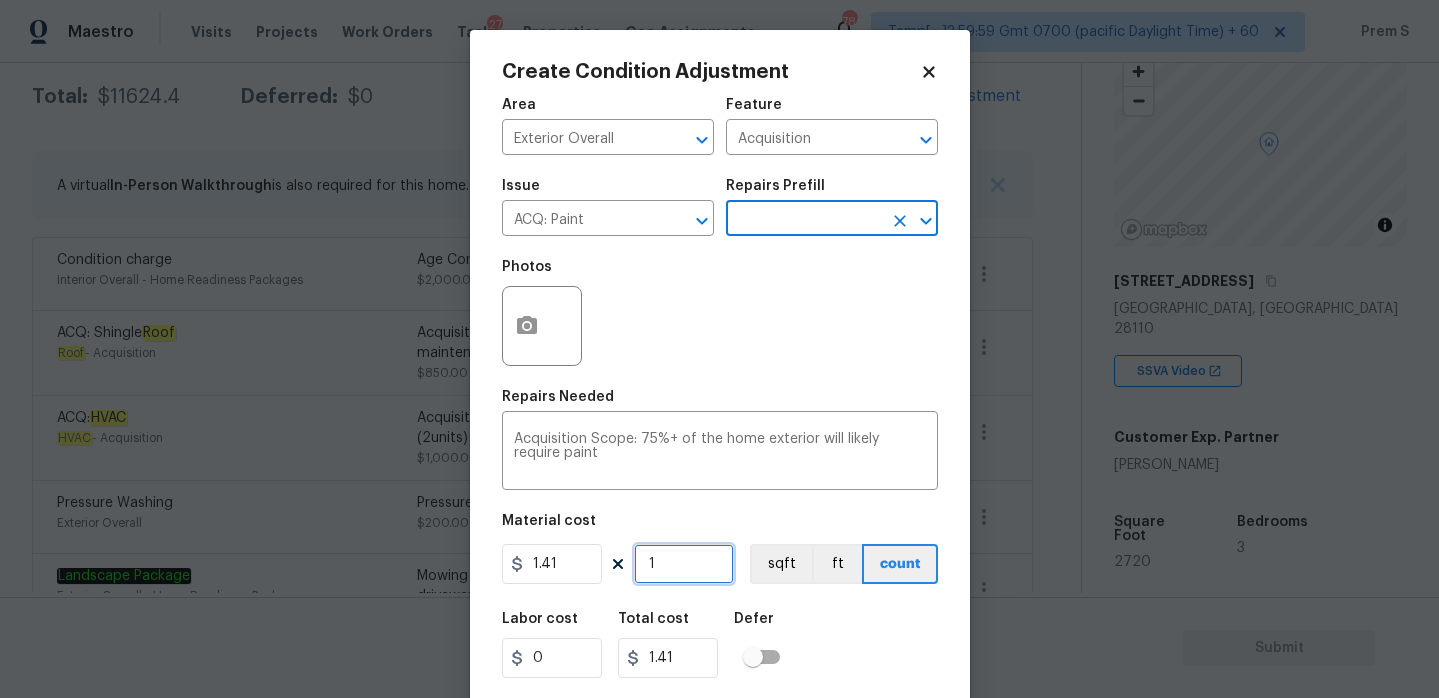 click on "1" at bounding box center [684, 564] 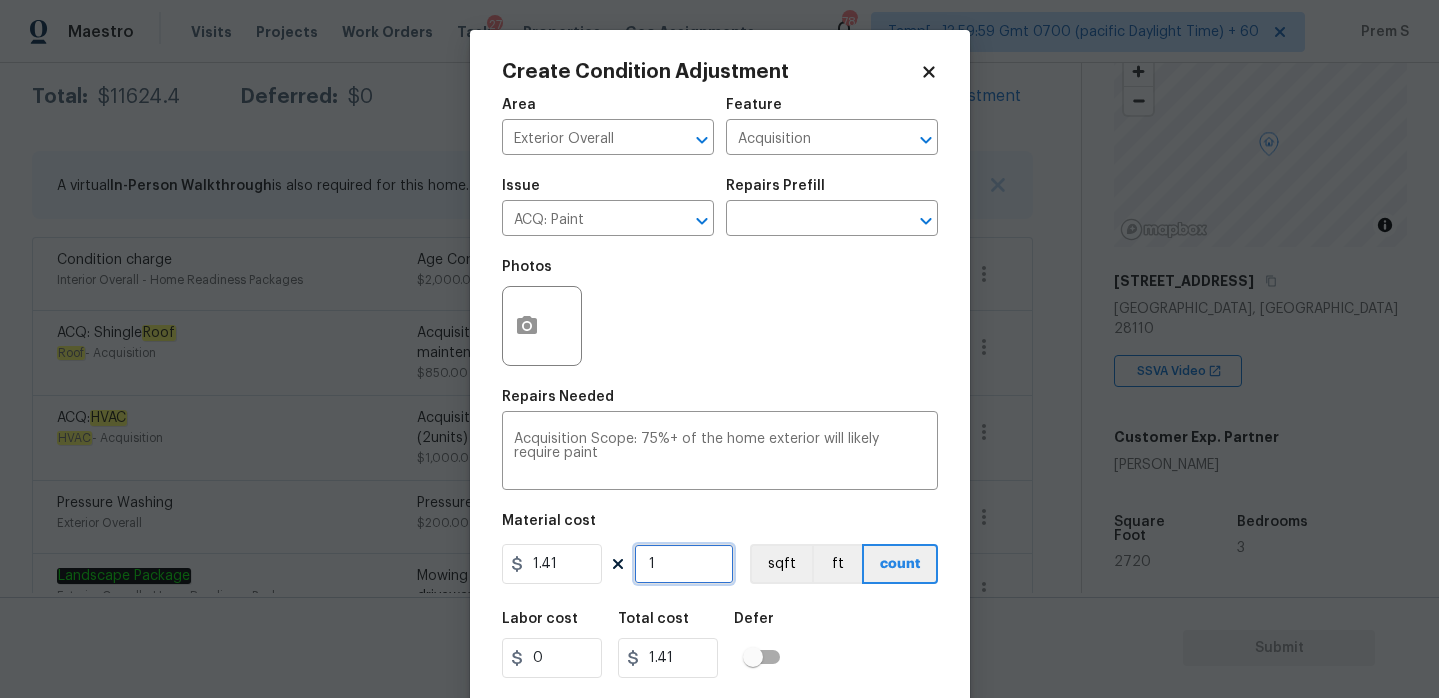 click on "1" at bounding box center [684, 564] 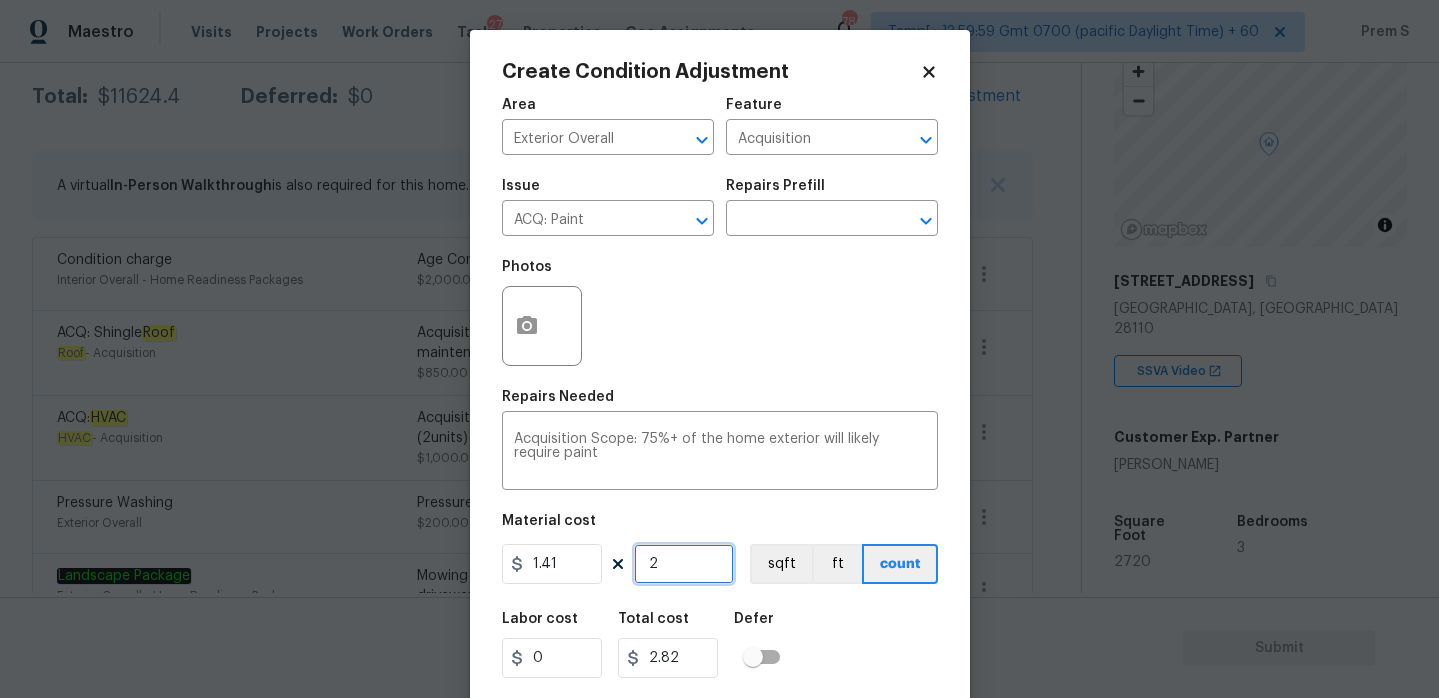 type on "27" 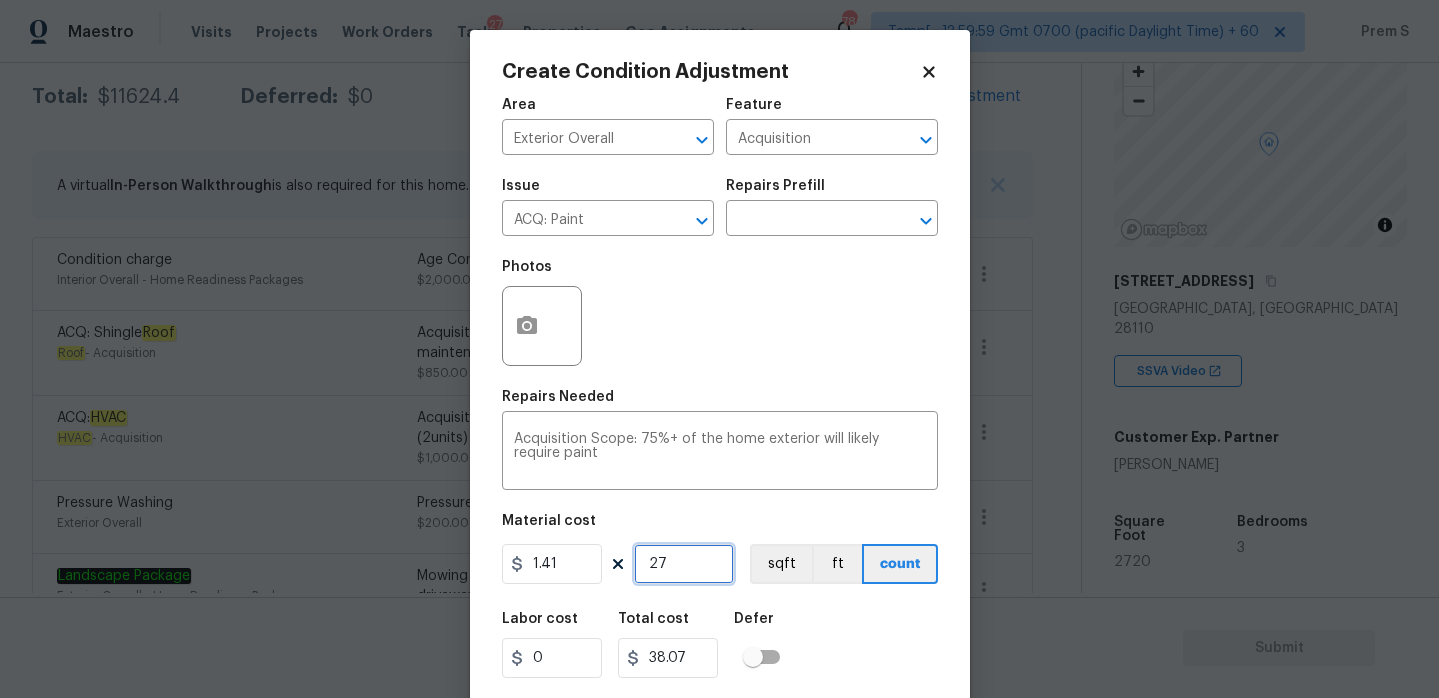 type on "272" 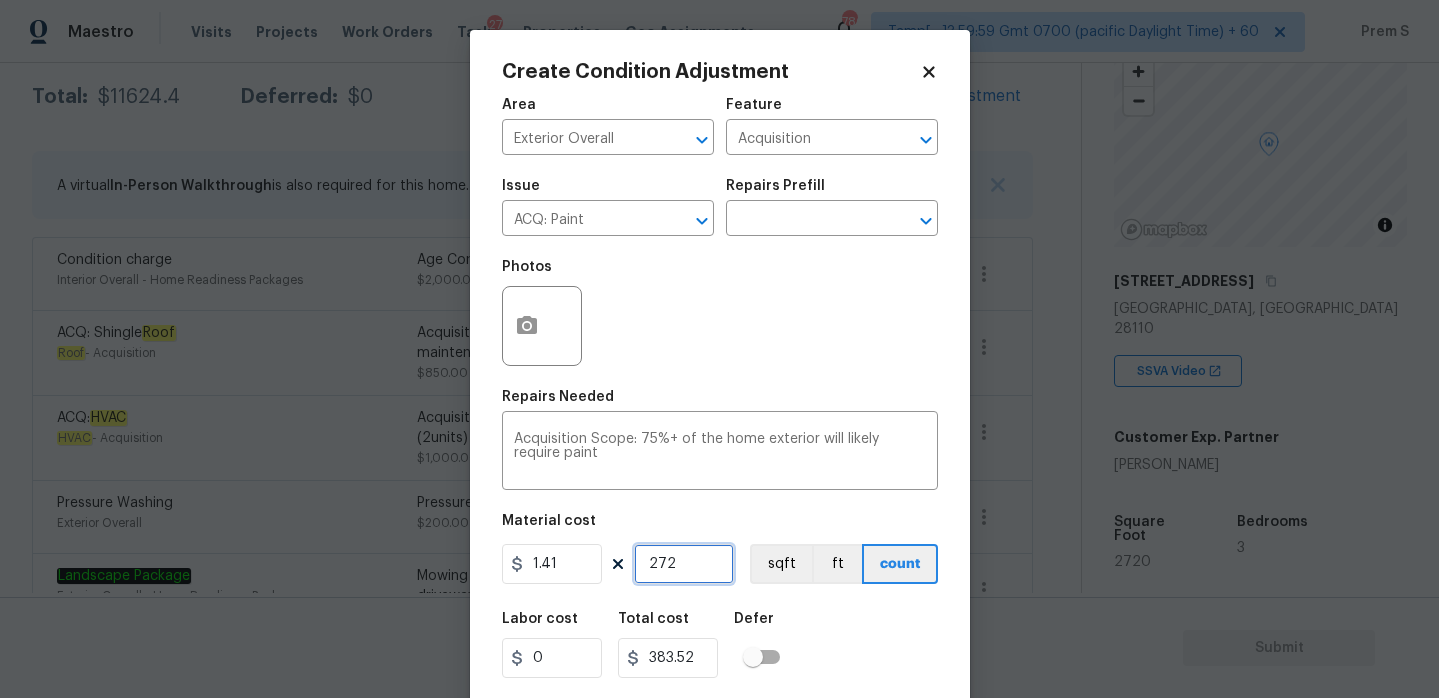 type on "2720" 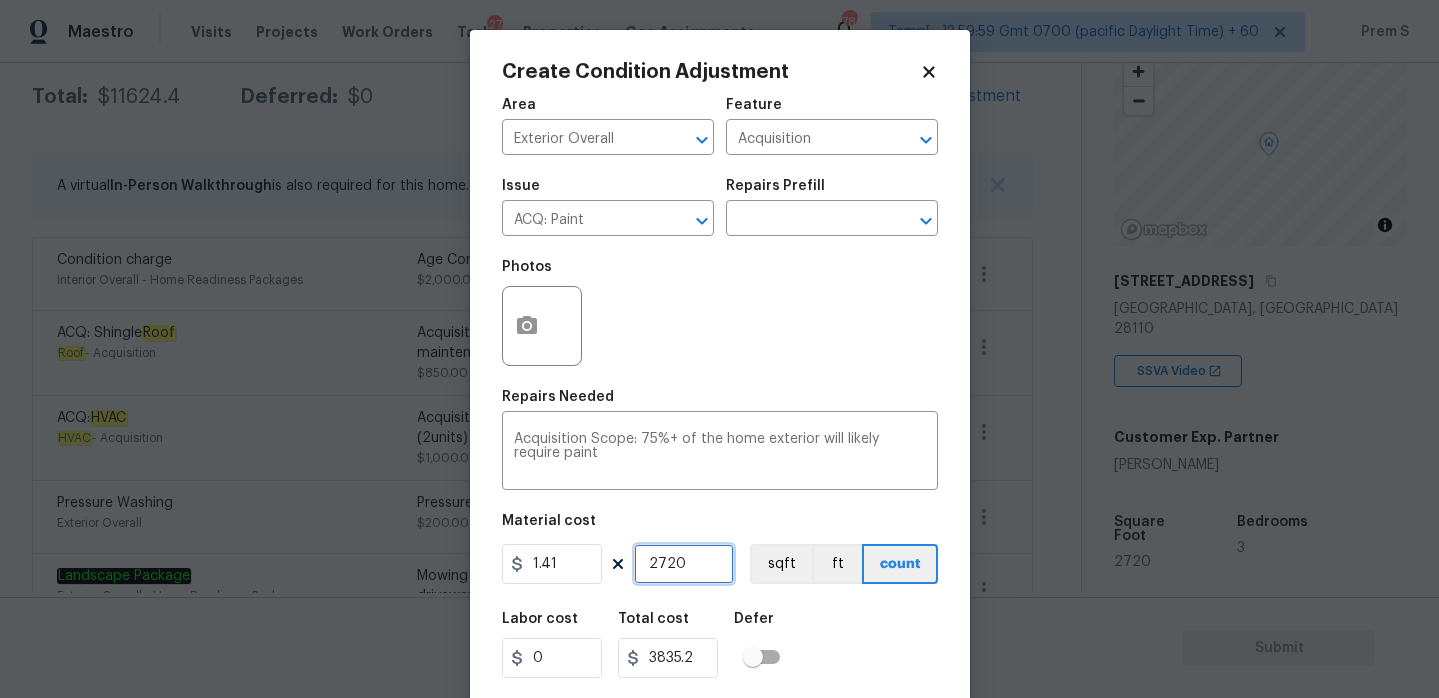 type on "2720" 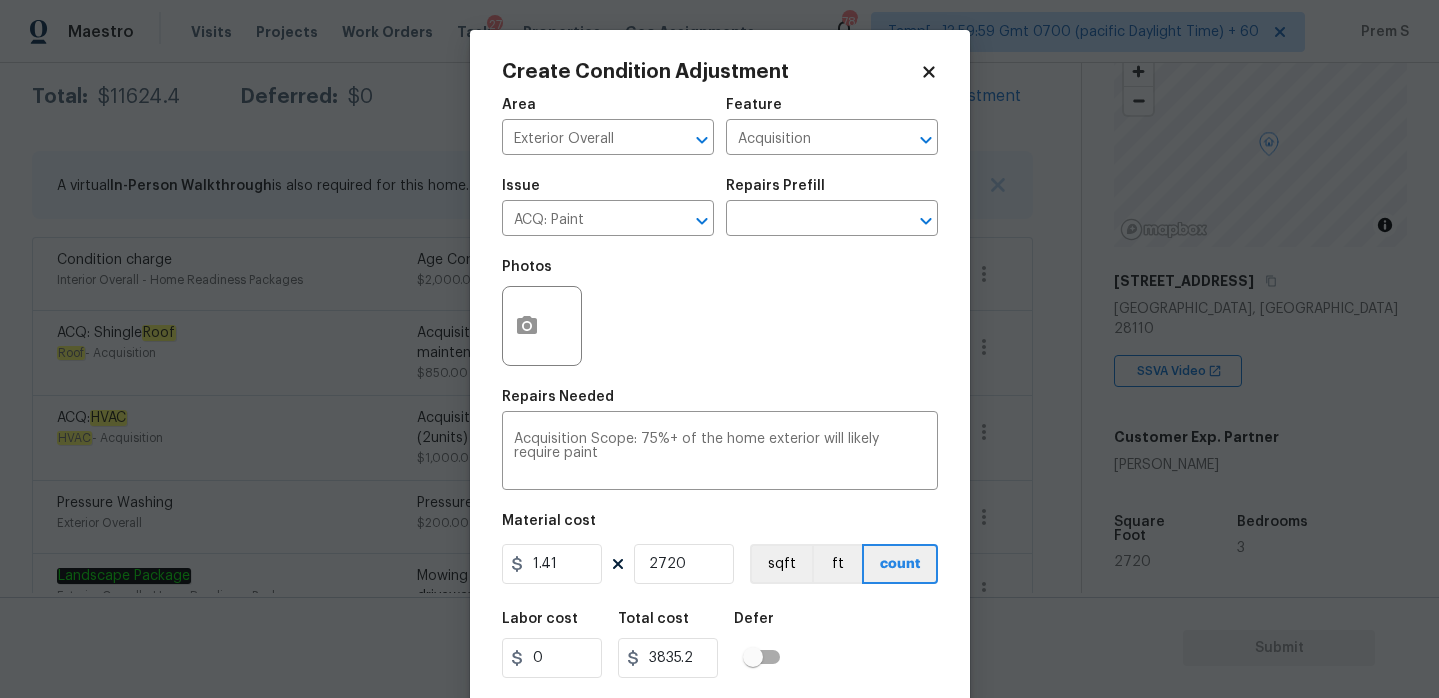 click on "Labor cost 0 Total cost 3835.2 Defer" at bounding box center [720, 645] 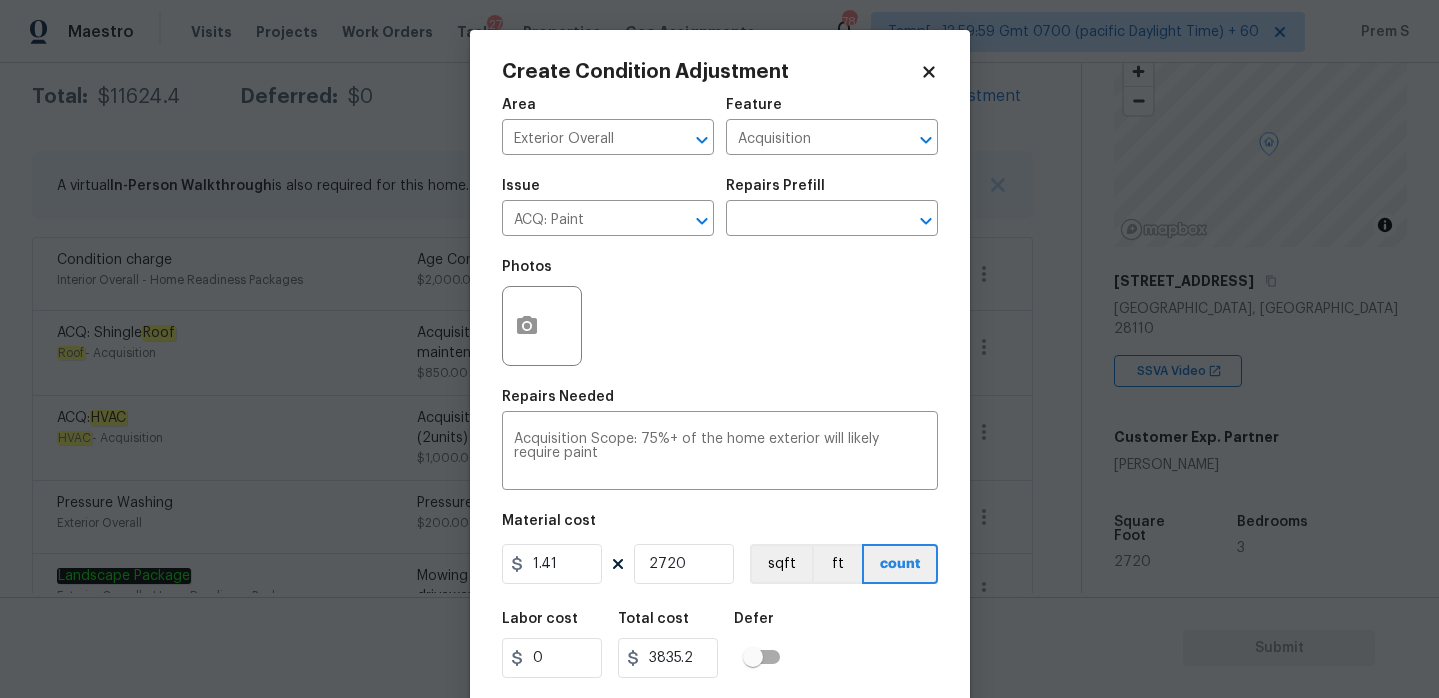 click on "Labor cost 0 Total cost 3835.2 Defer" at bounding box center (720, 645) 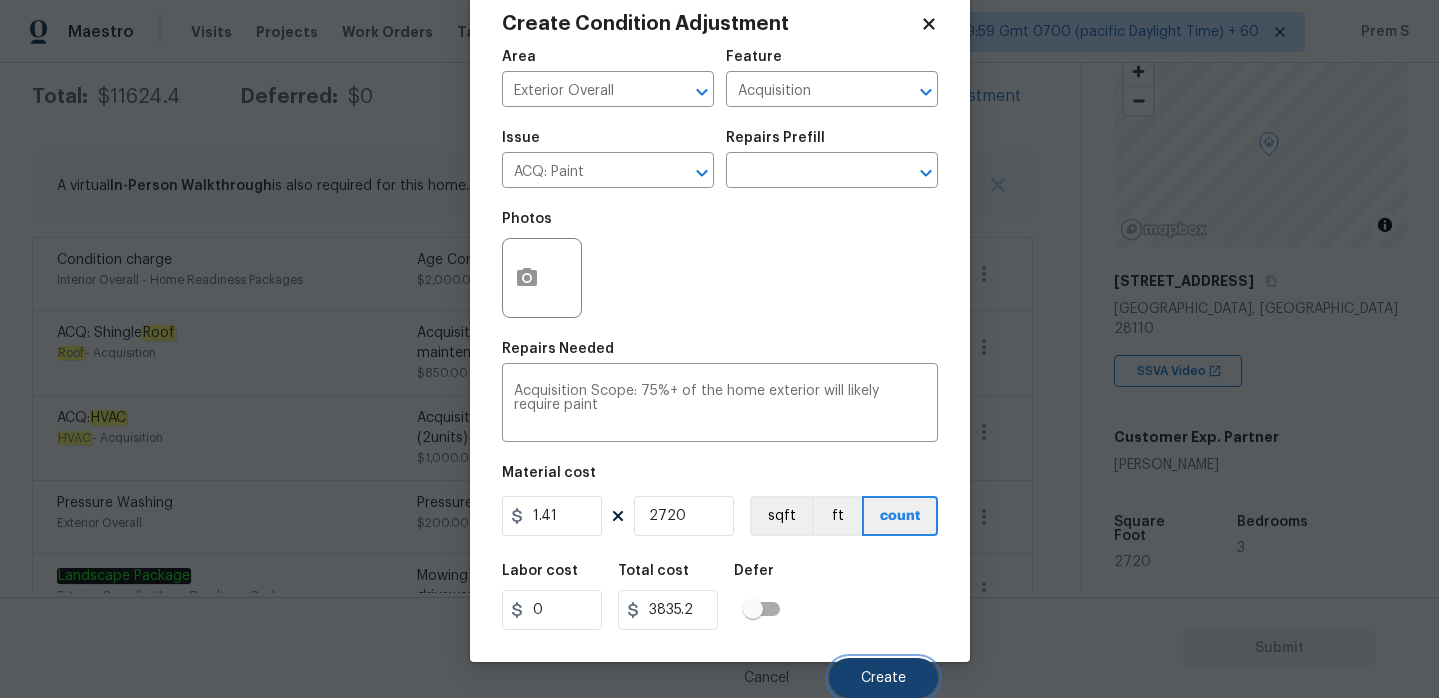 click on "Create" at bounding box center [883, 678] 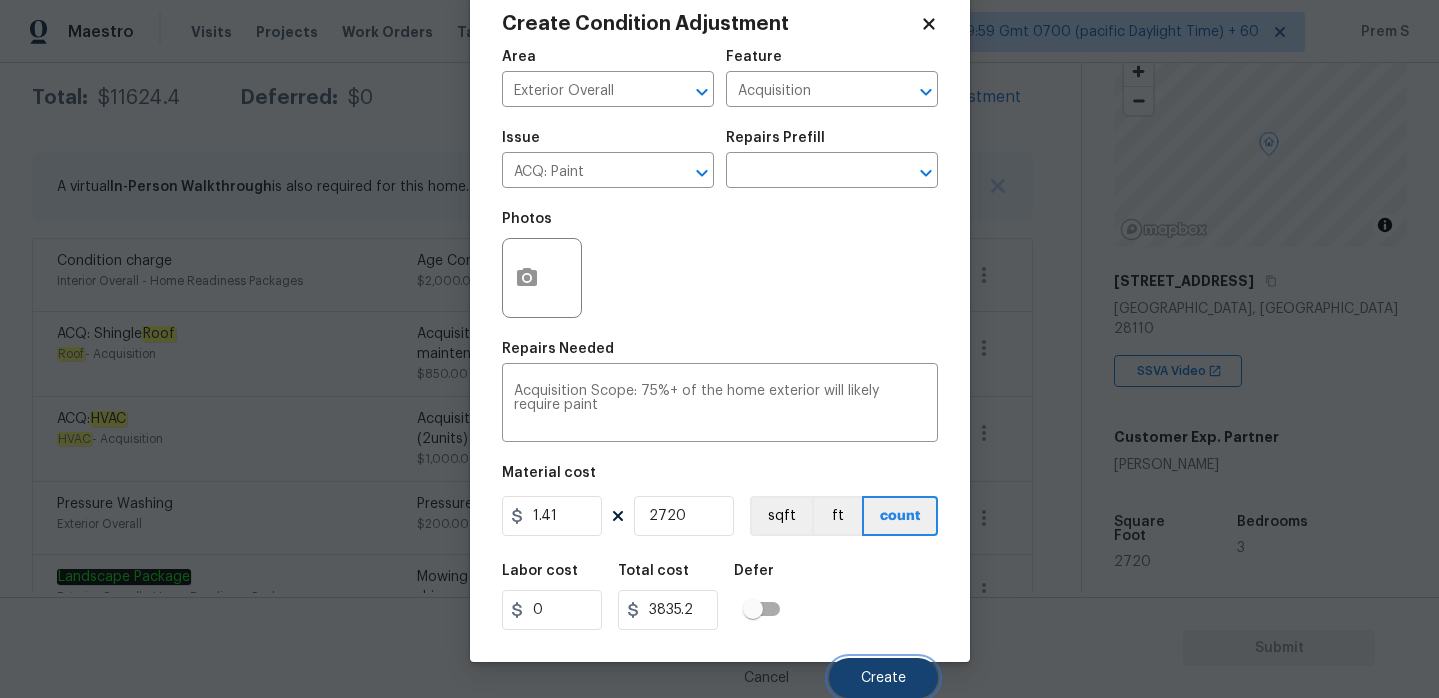 scroll, scrollTop: 328, scrollLeft: 0, axis: vertical 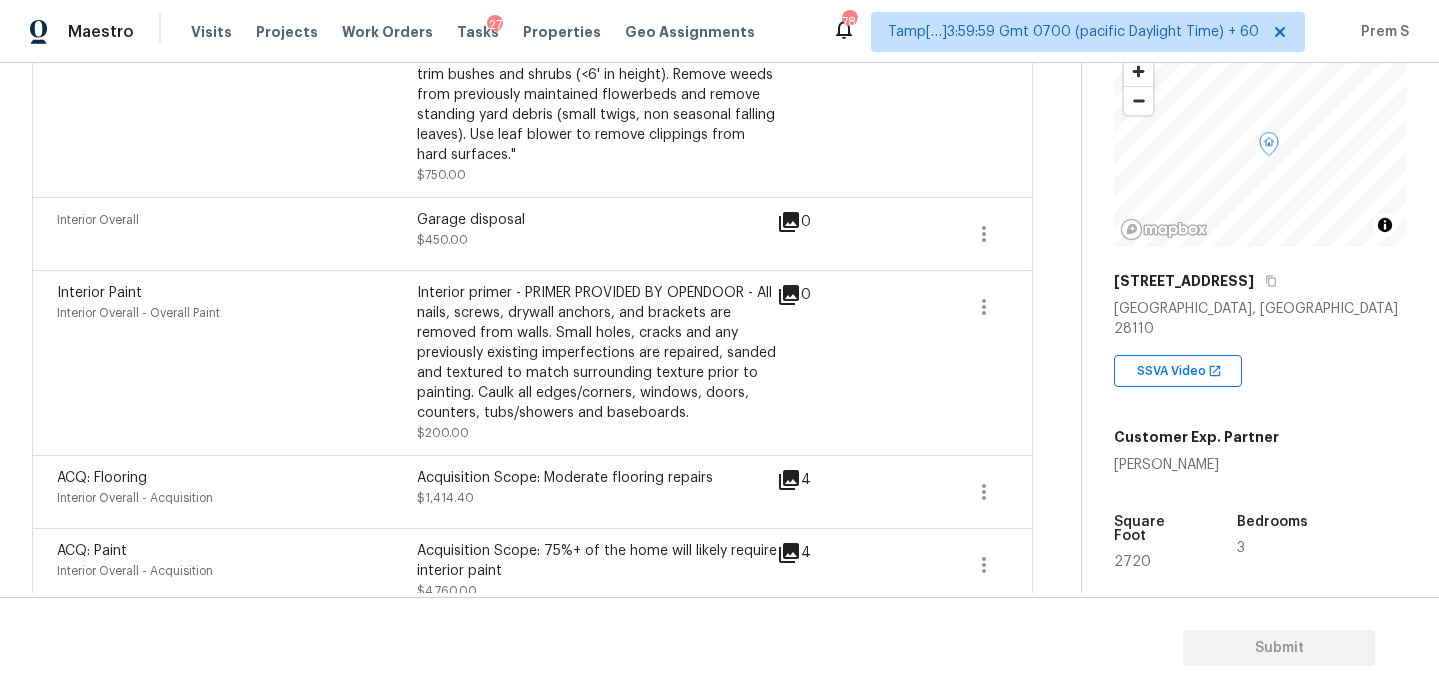 click on "Garage disposal" at bounding box center [597, 220] 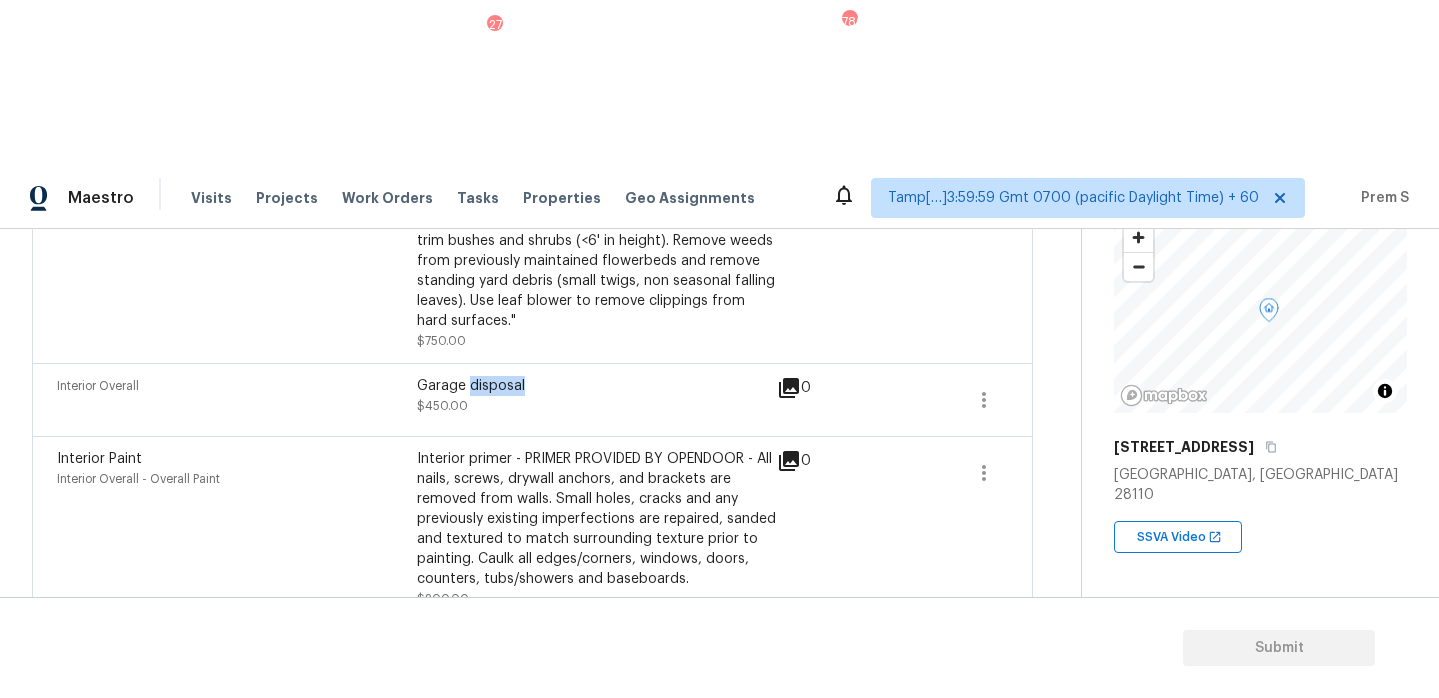 click on "Garage disposal" at bounding box center [597, 386] 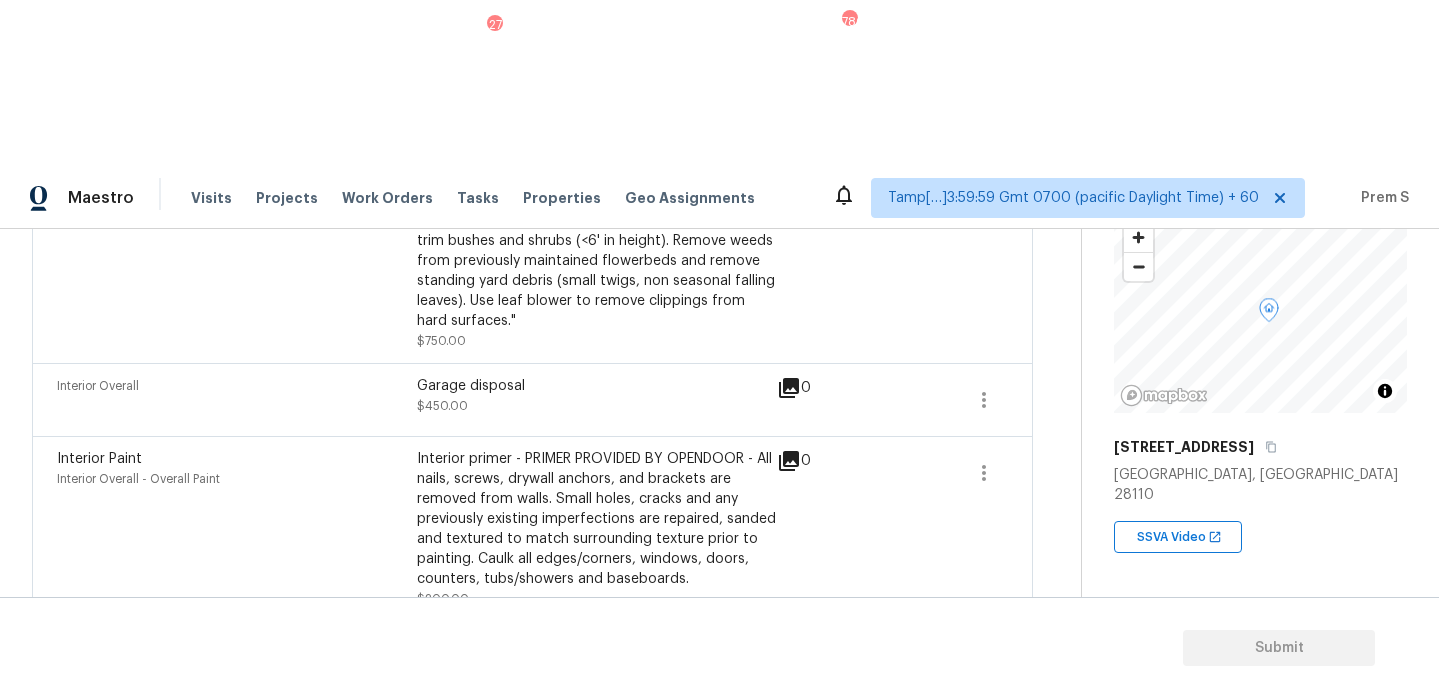 click on "Garage disposal" at bounding box center [597, 386] 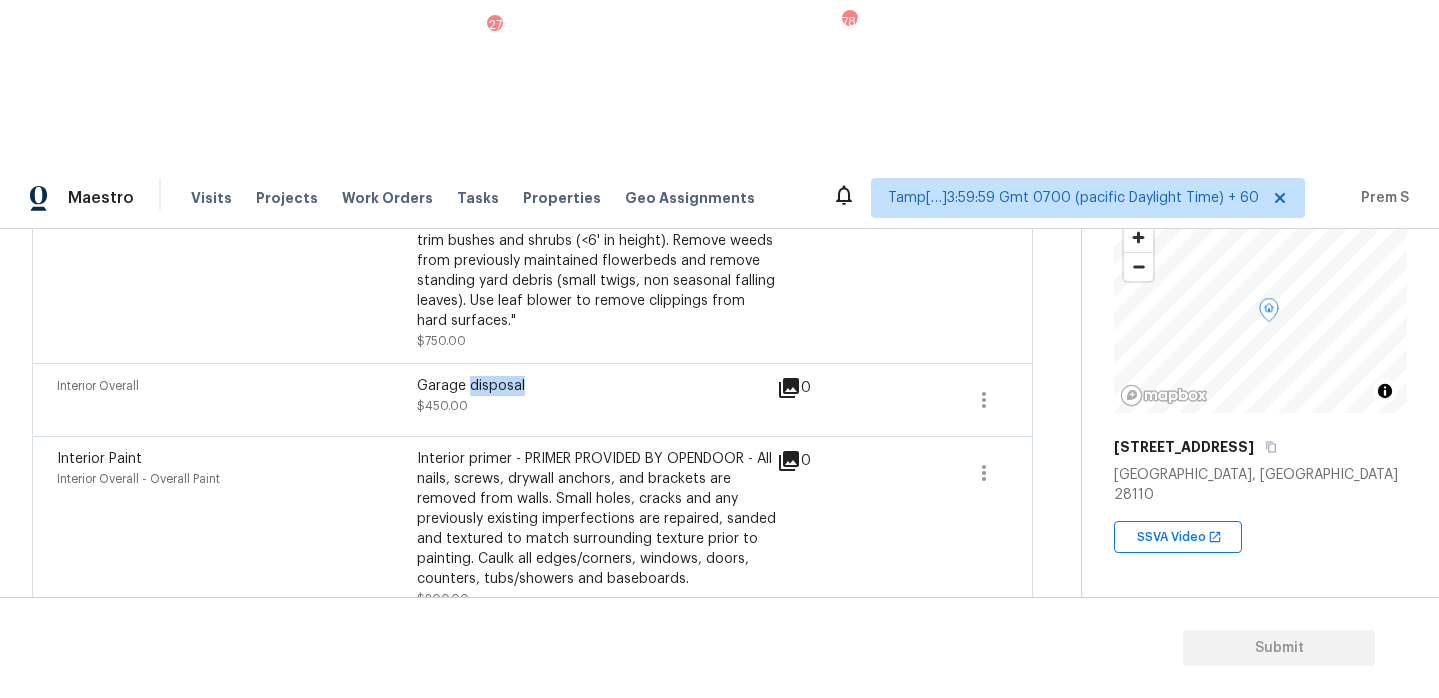 click on "Garage disposal" at bounding box center (597, 386) 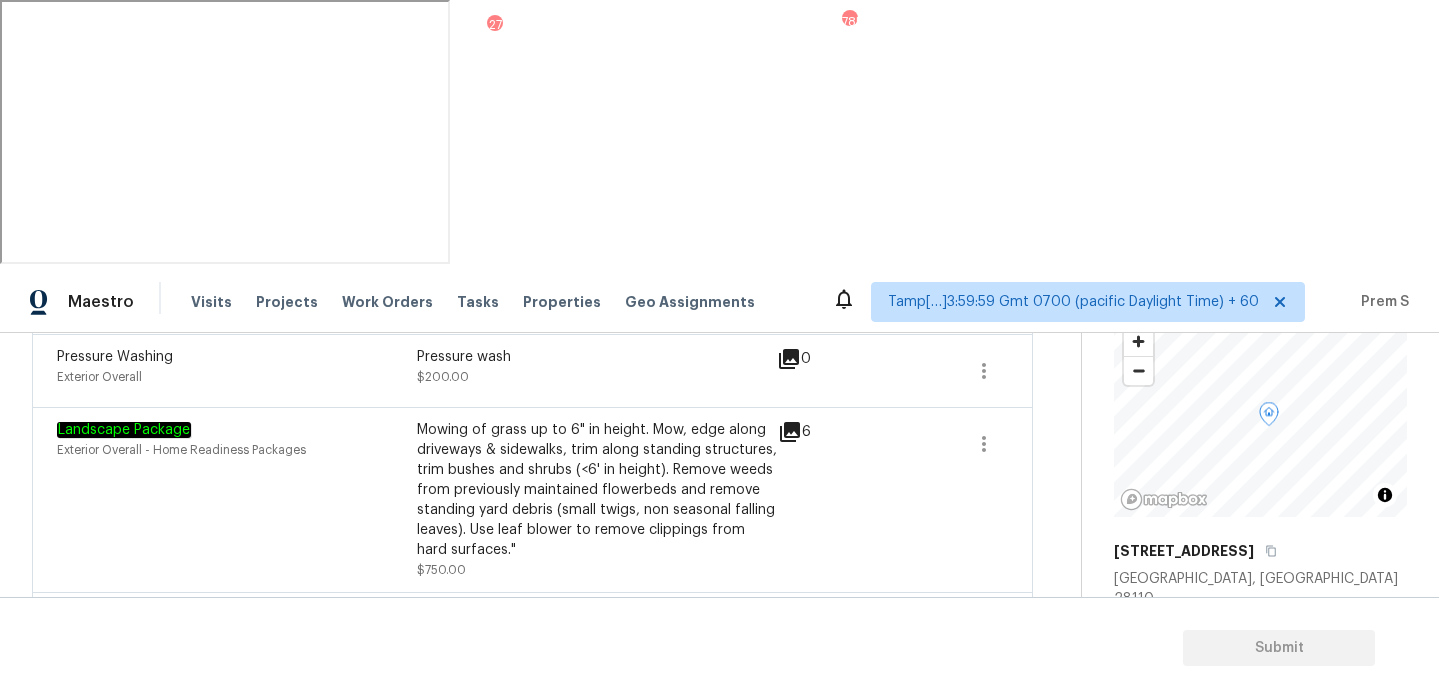 click on "6" at bounding box center [826, 500] 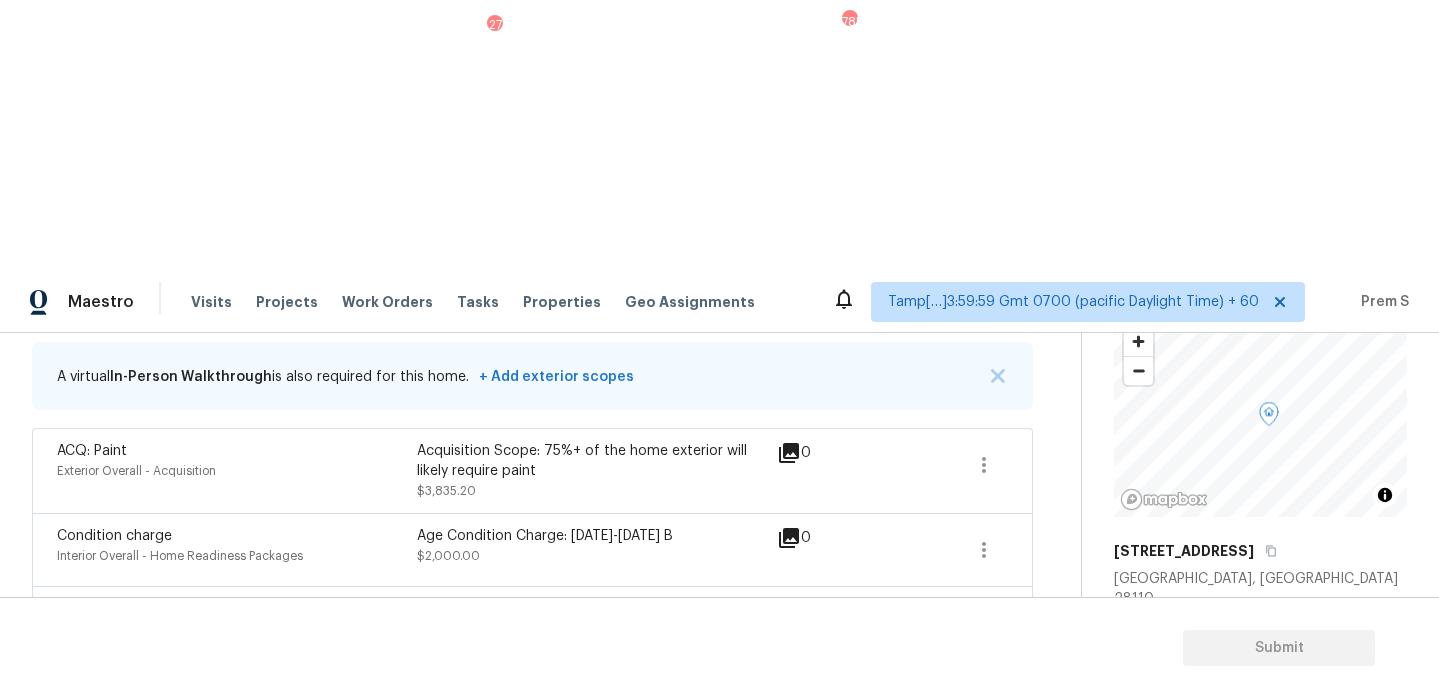 scroll, scrollTop: 8, scrollLeft: 0, axis: vertical 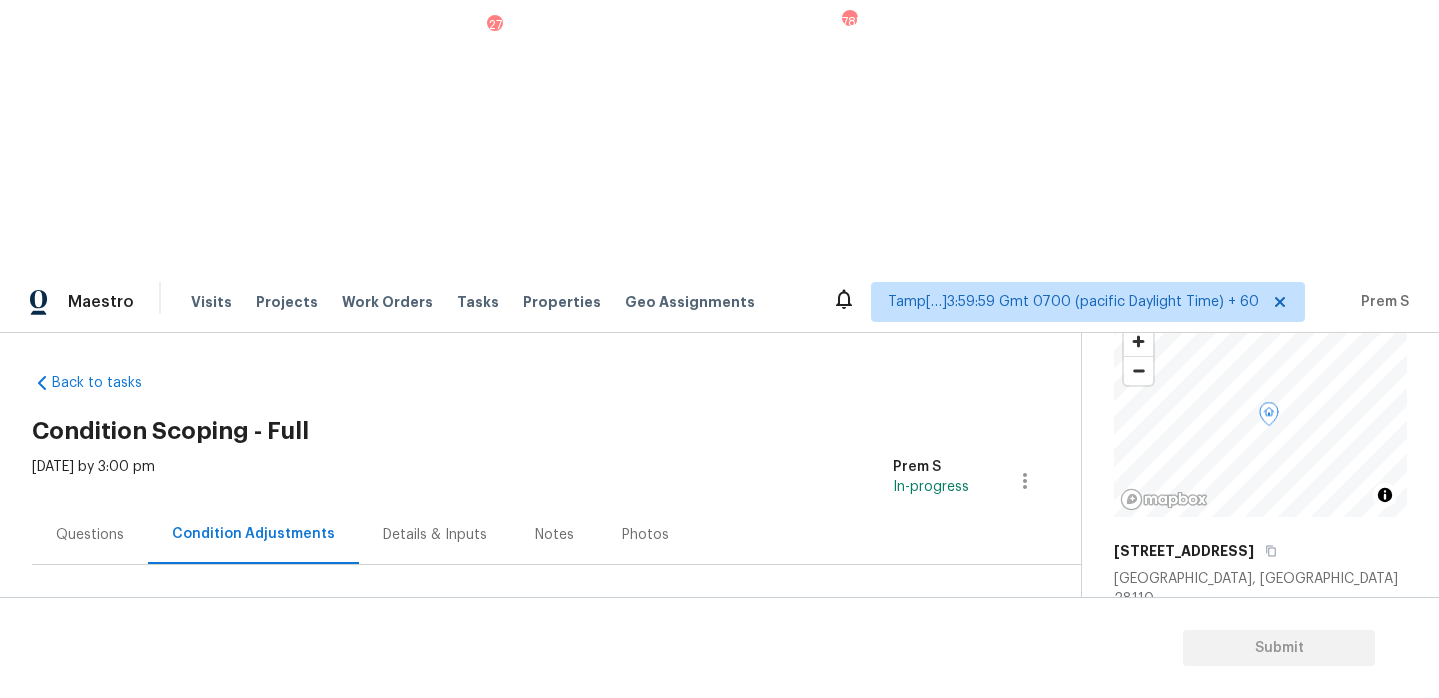 click on "Questions" at bounding box center [90, 534] 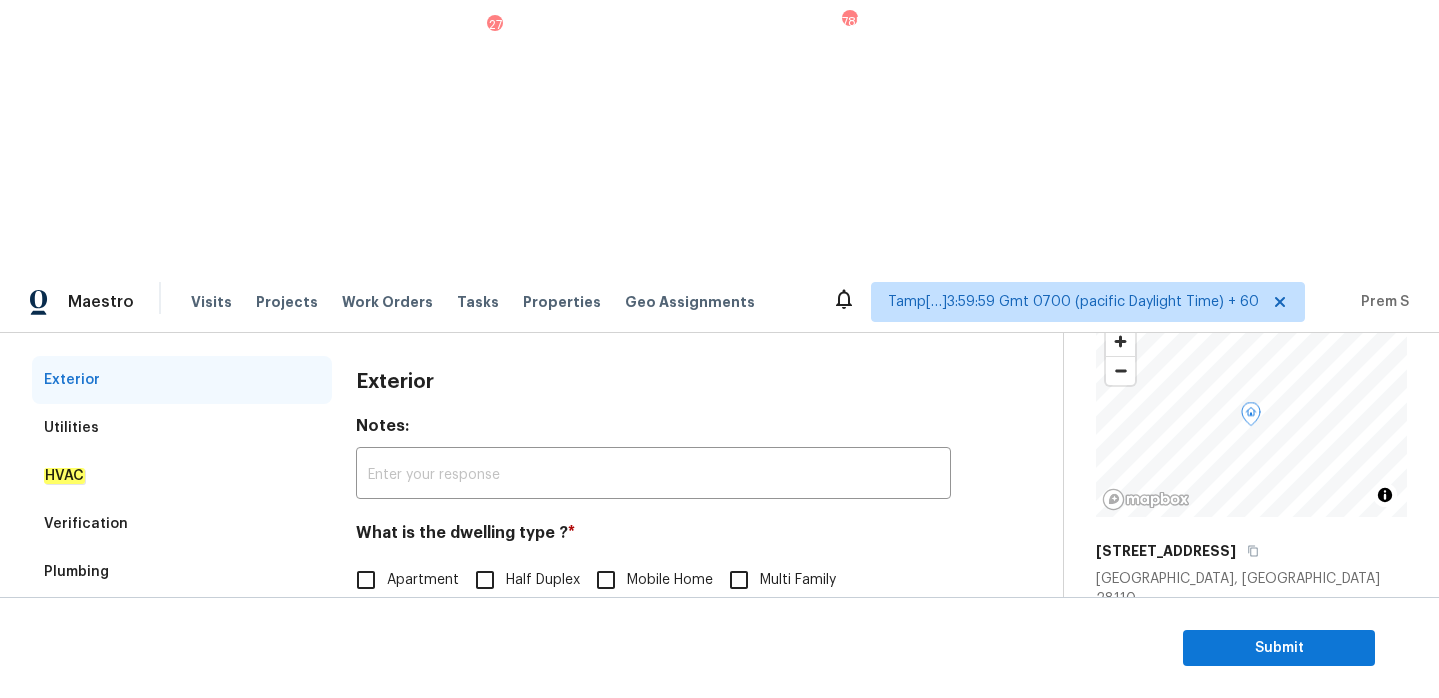 scroll, scrollTop: 206, scrollLeft: 0, axis: vertical 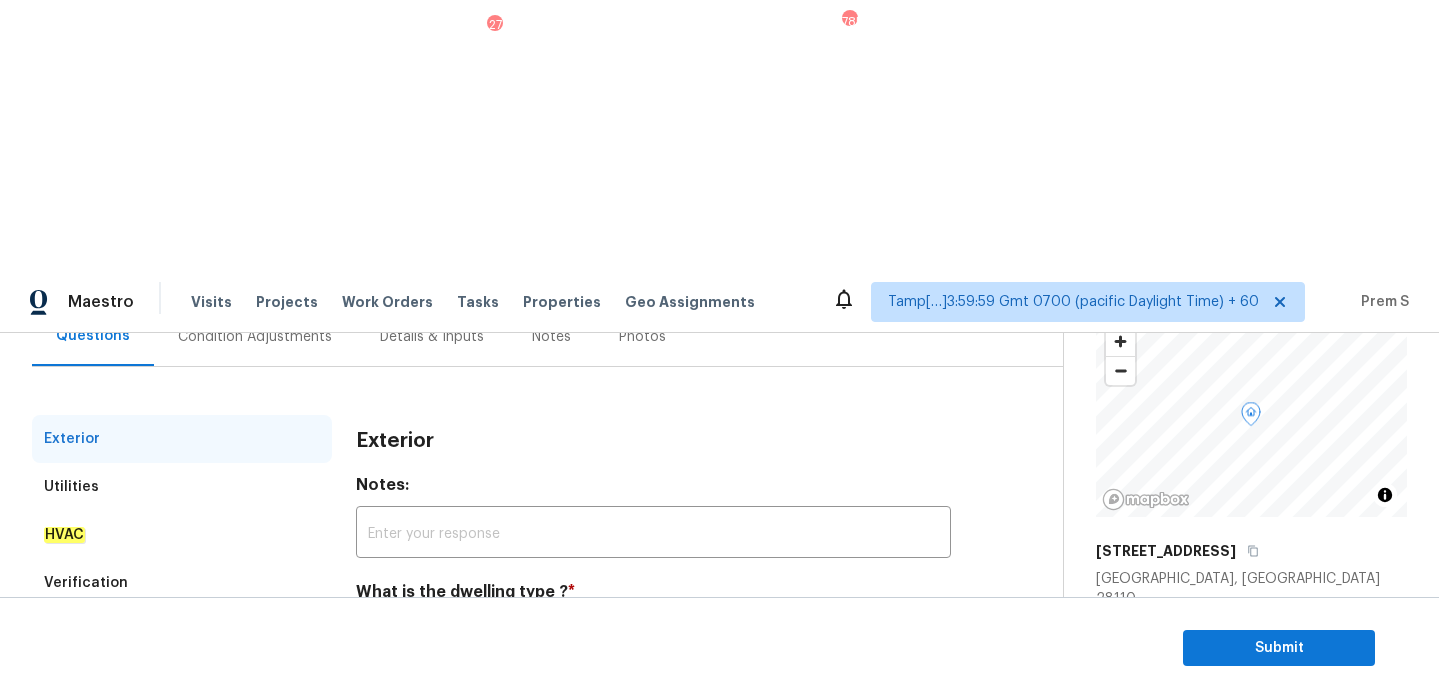 click on "Maestro Visits Projects Work Orders Tasks 27 Properties Geo Assignments 785 Tamp[…]3:59:59 Gmt 0700 (pacific Daylight Time) + 60 Prem S" at bounding box center (719, 301) 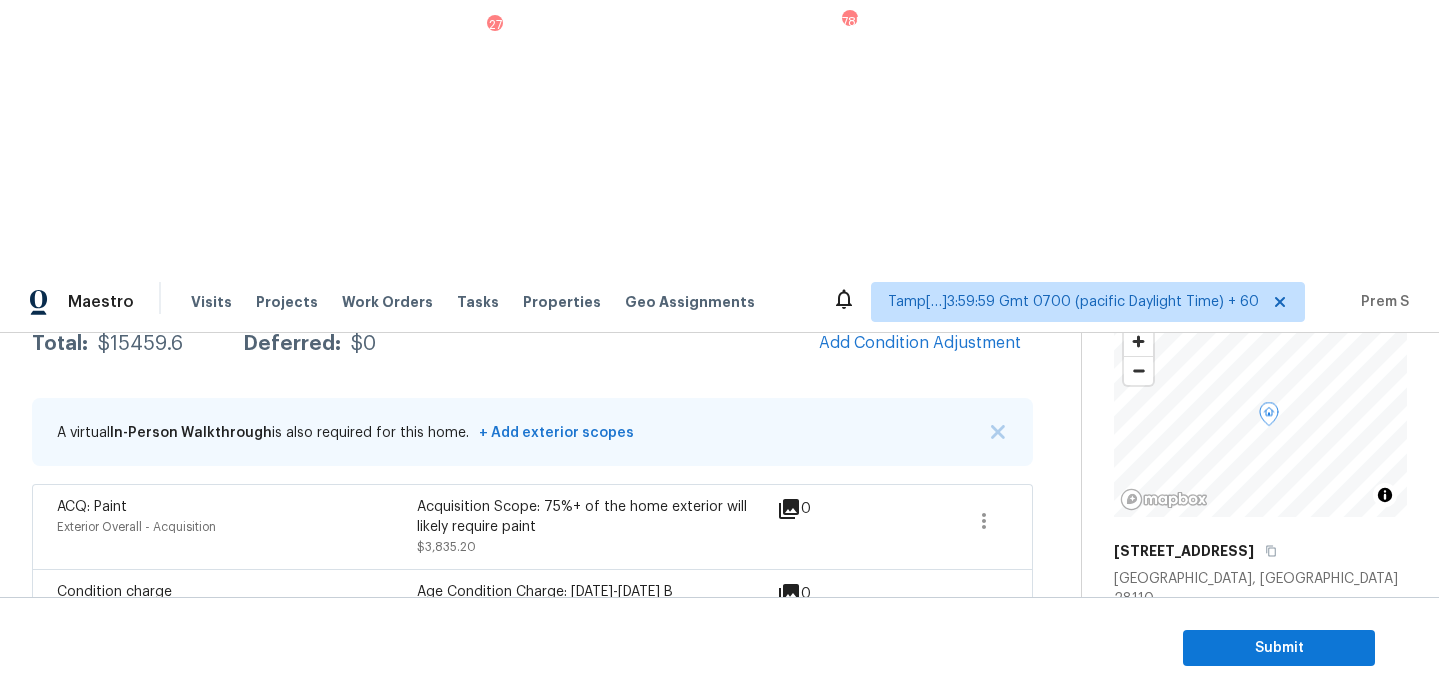 scroll, scrollTop: 761, scrollLeft: 0, axis: vertical 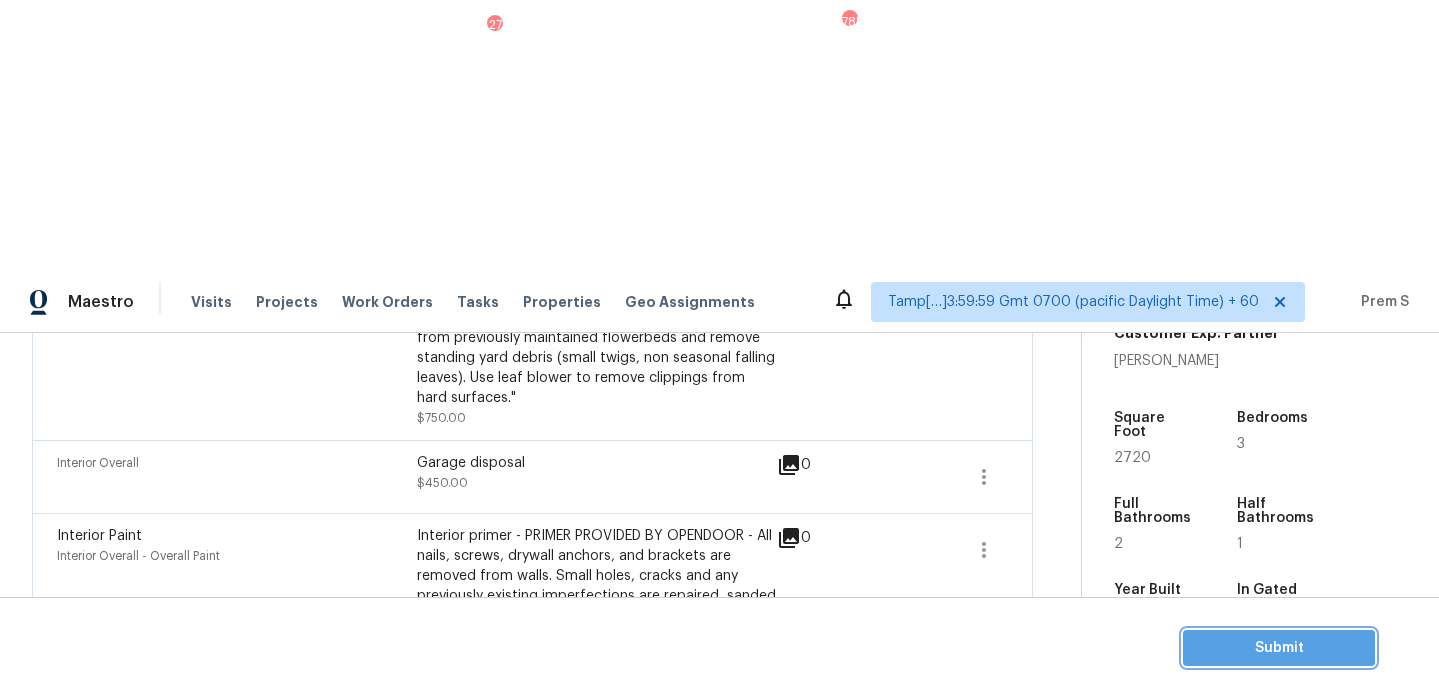 click on "Submit" at bounding box center [1279, 648] 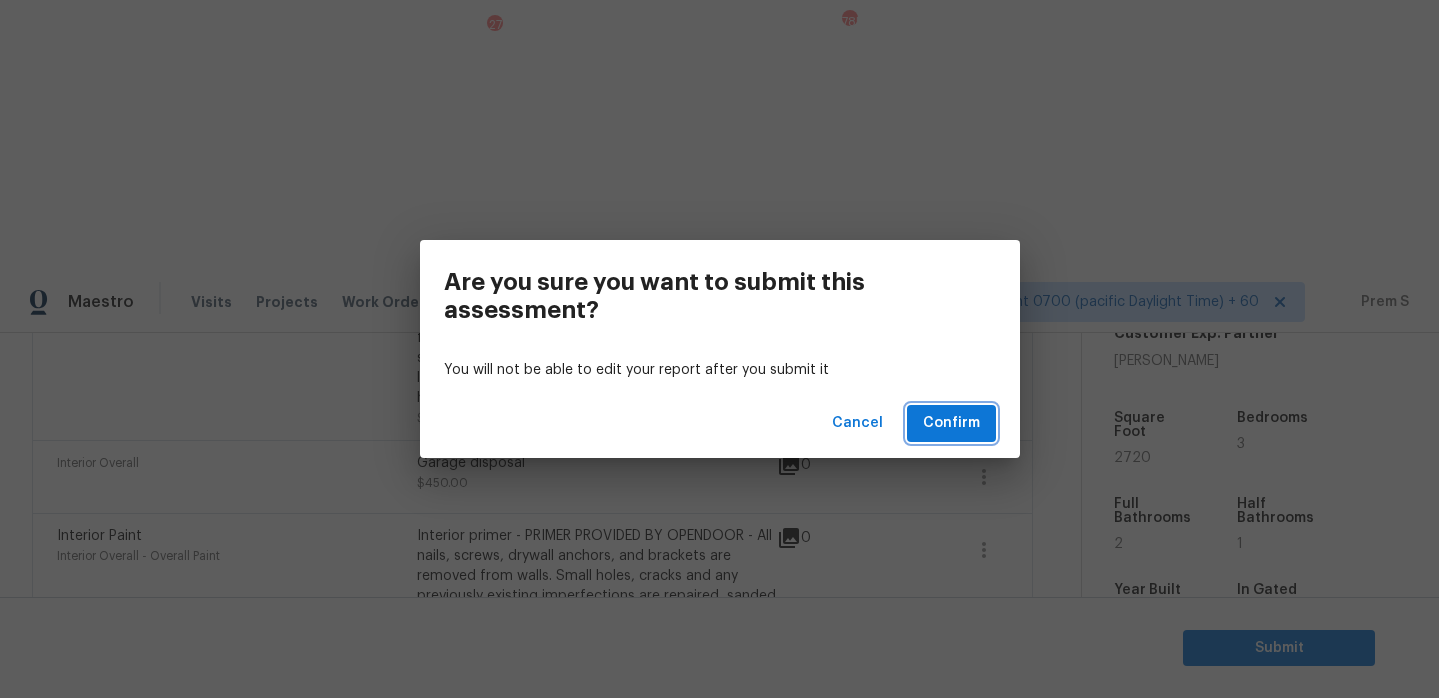 click on "Confirm" at bounding box center [951, 423] 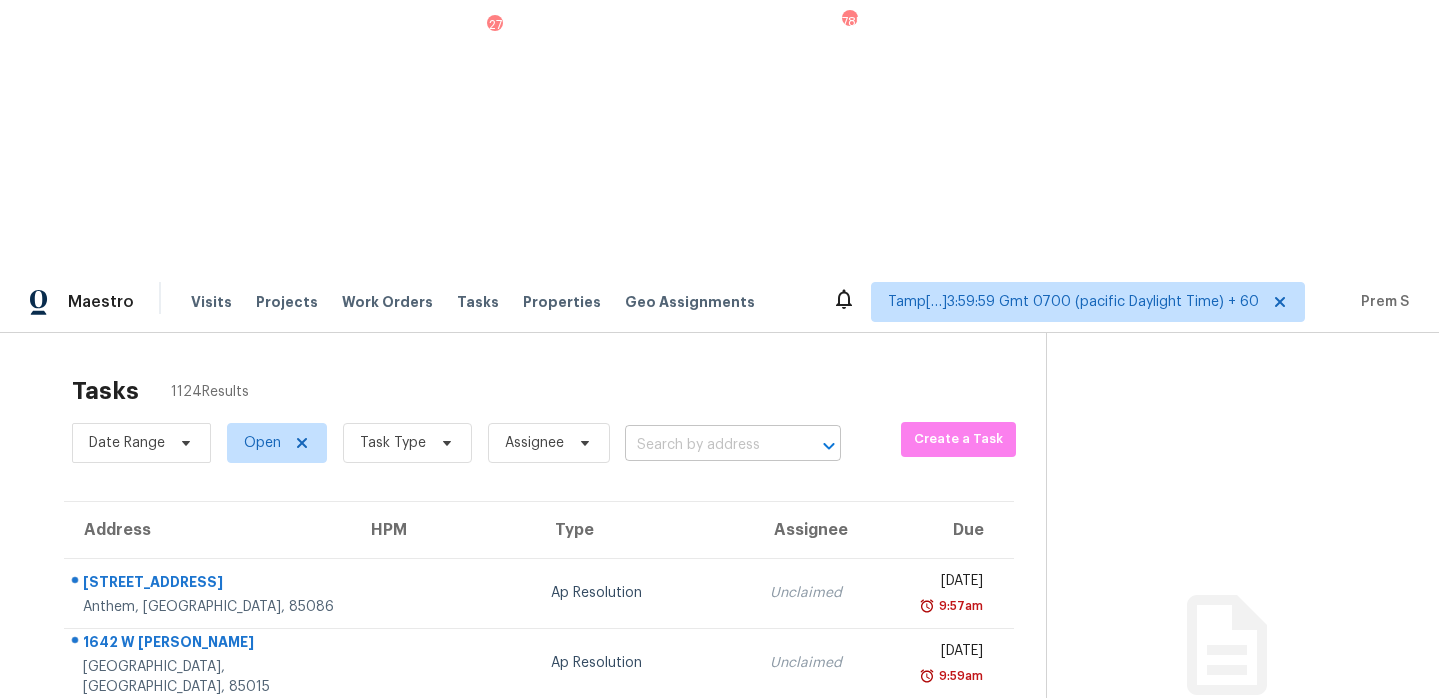 click at bounding box center (705, 445) 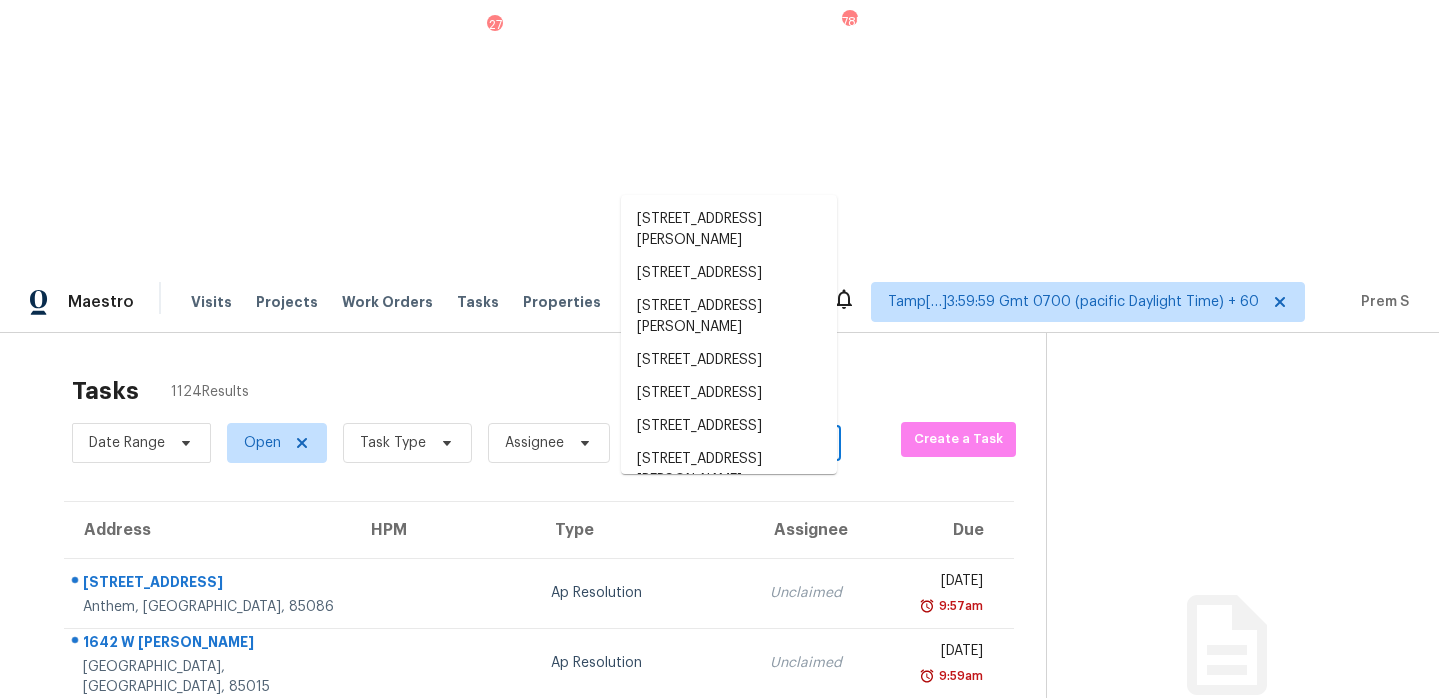 paste on "[STREET_ADDRESS]" 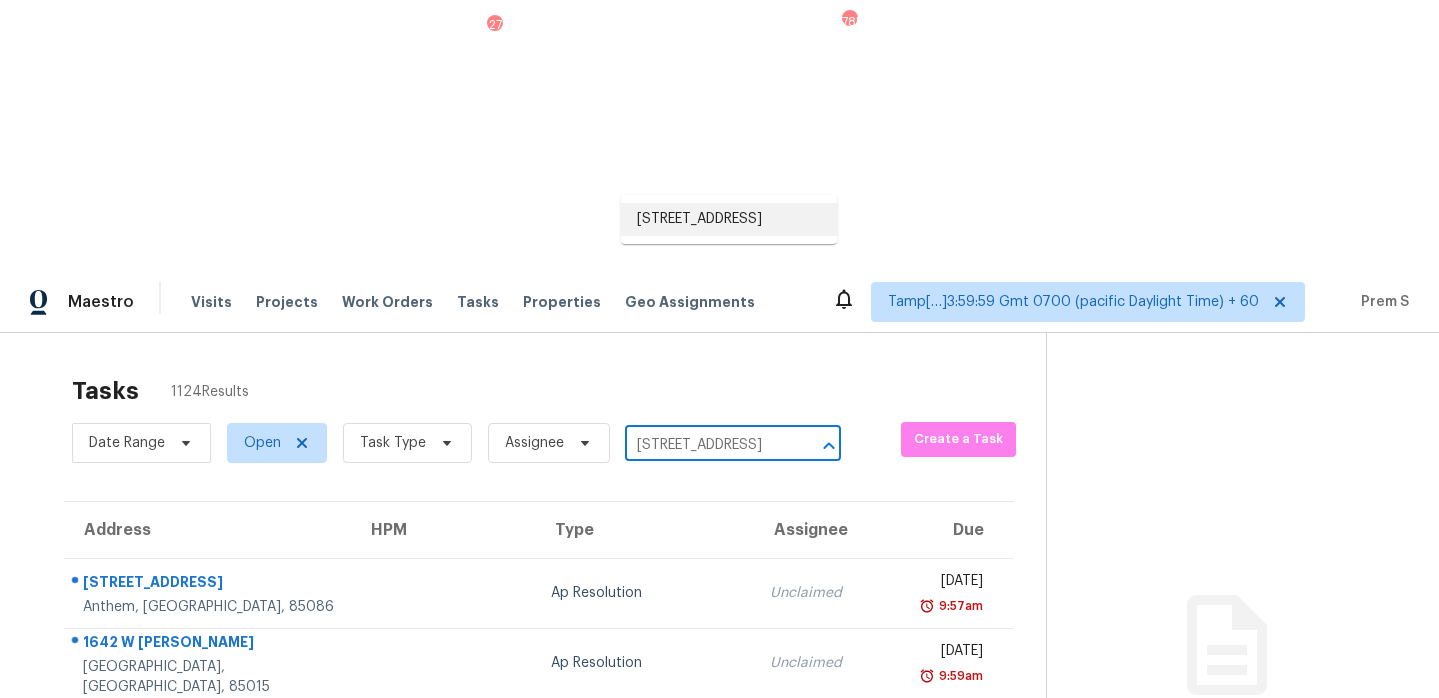 click on "[STREET_ADDRESS]" at bounding box center [729, 219] 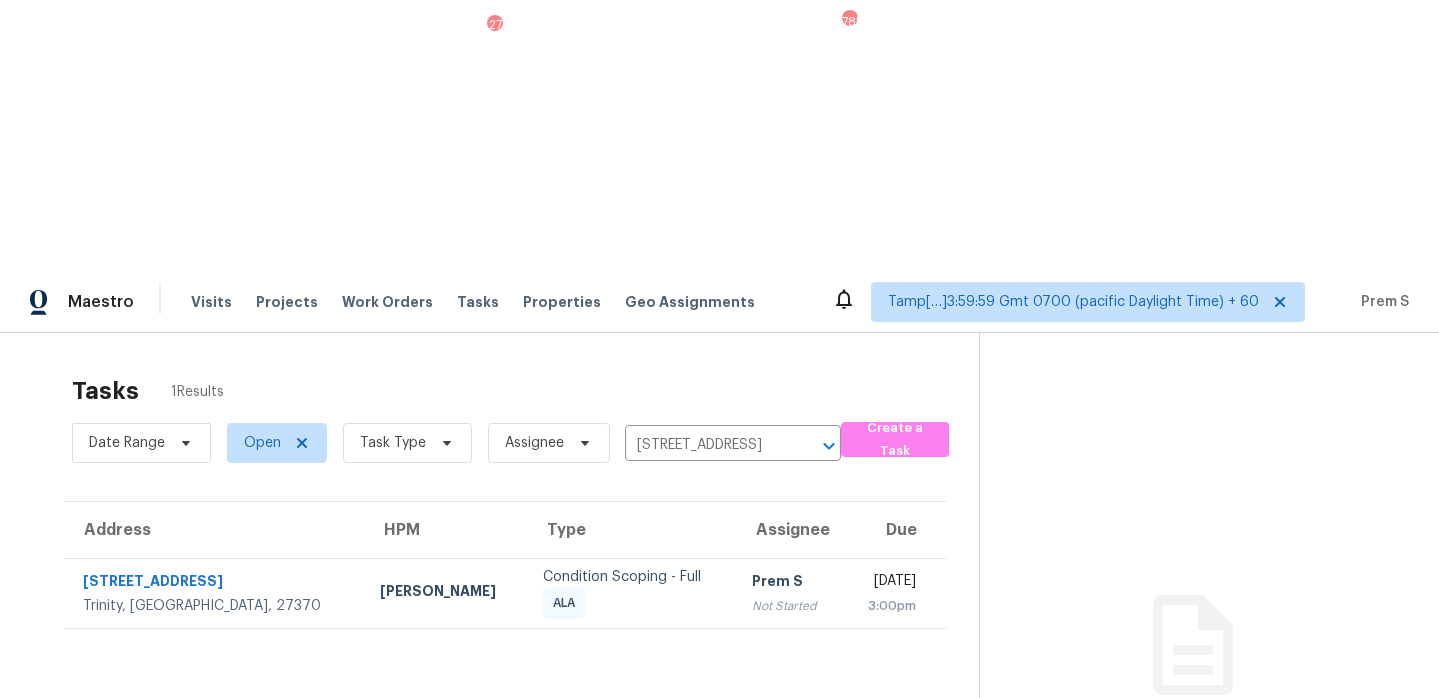 click on "Not Started" at bounding box center [789, 606] 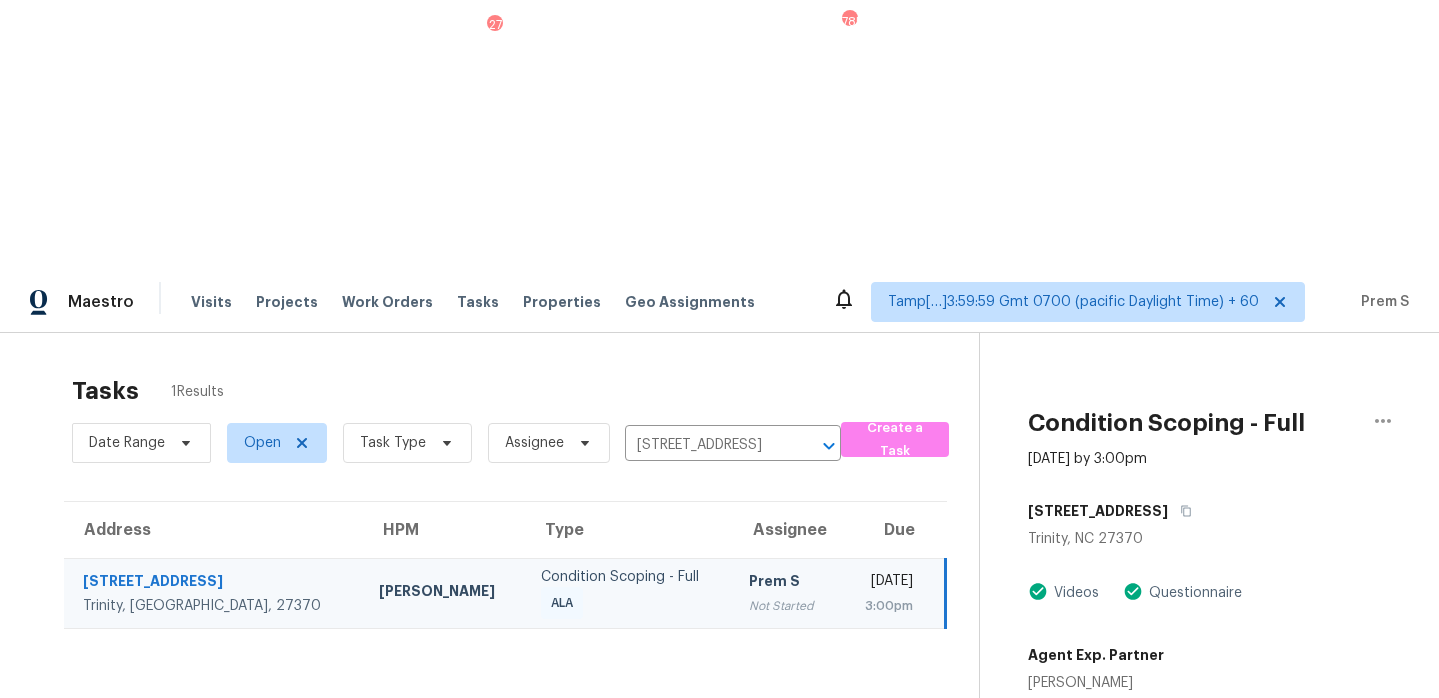 scroll, scrollTop: 63, scrollLeft: 0, axis: vertical 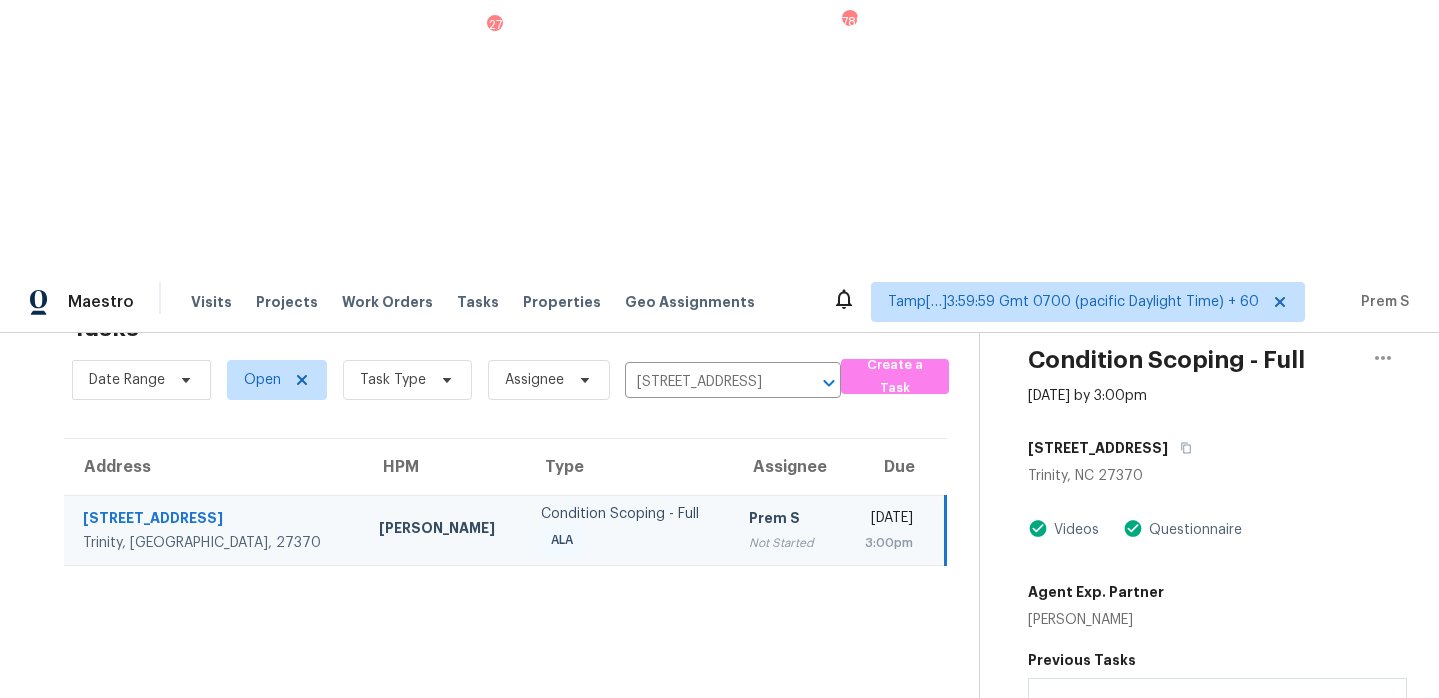 click on "Start Assessment" at bounding box center (1217, 868) 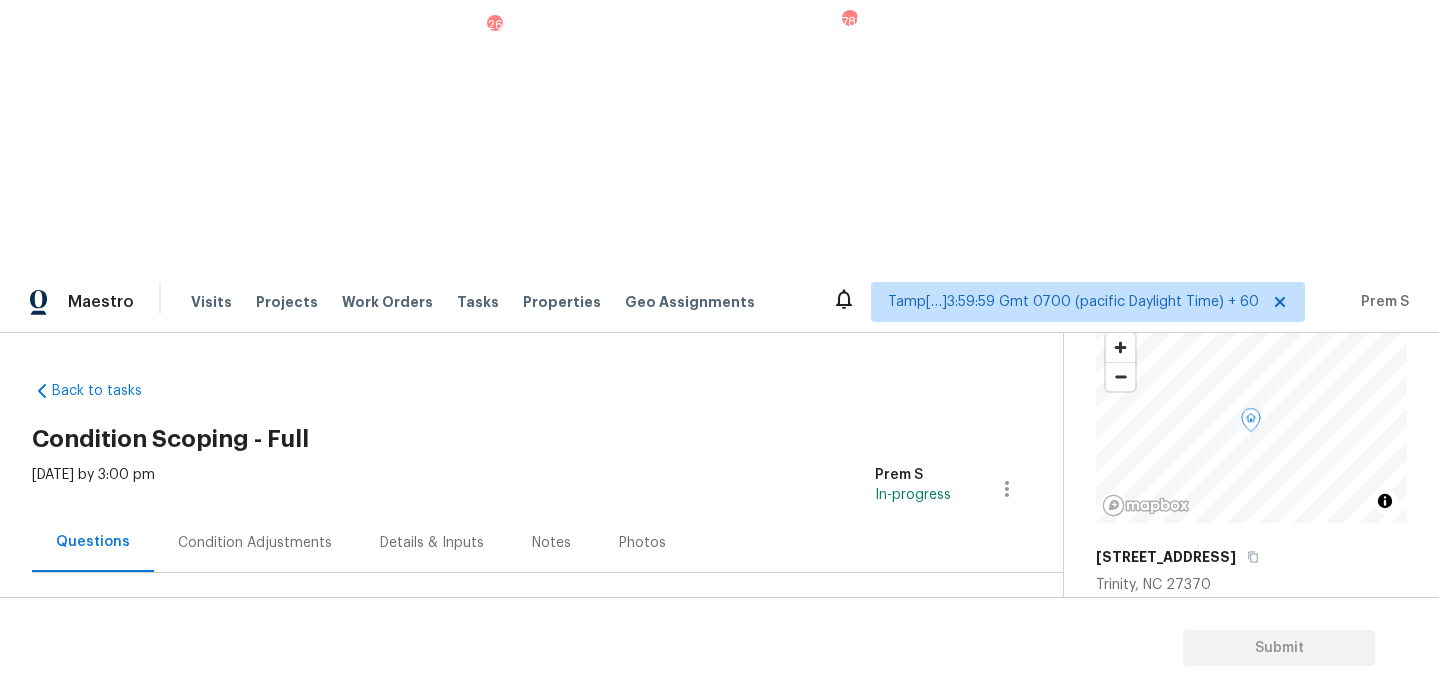 scroll, scrollTop: 370, scrollLeft: 0, axis: vertical 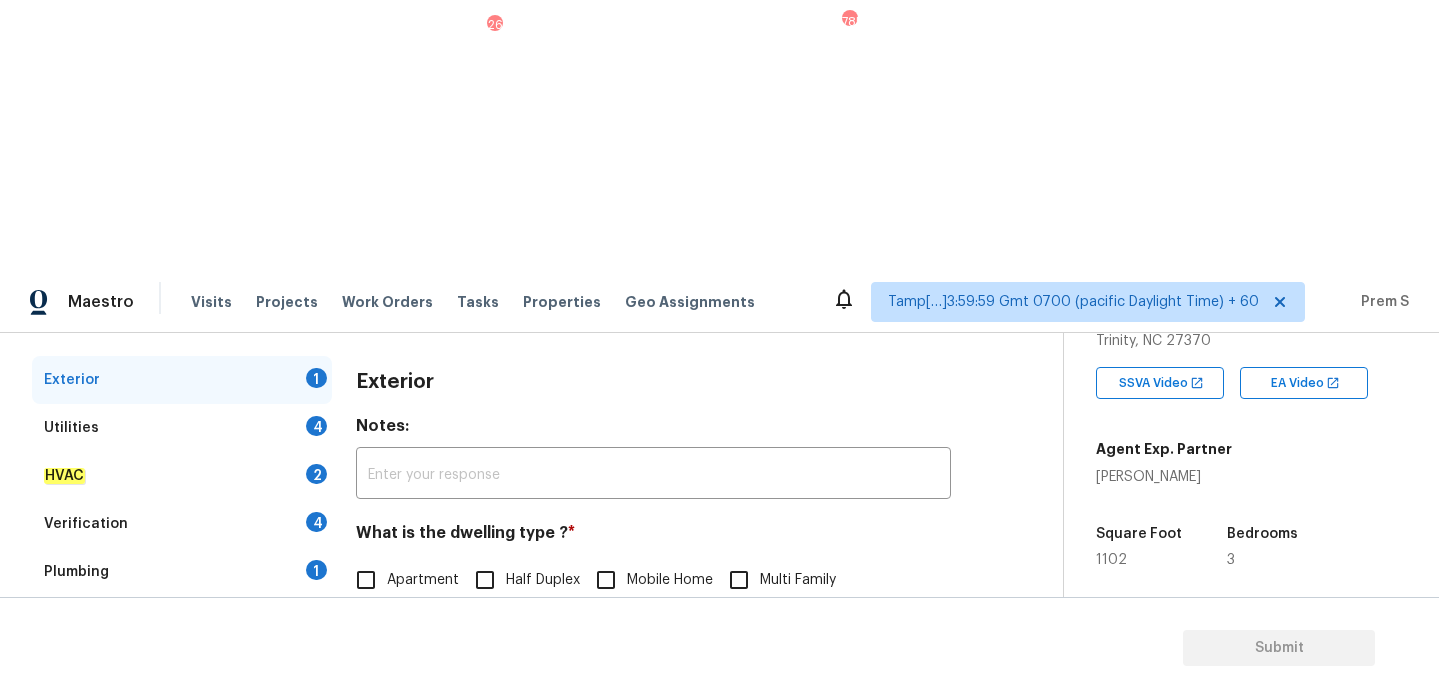 click on "Single Family" at bounding box center (429, 622) 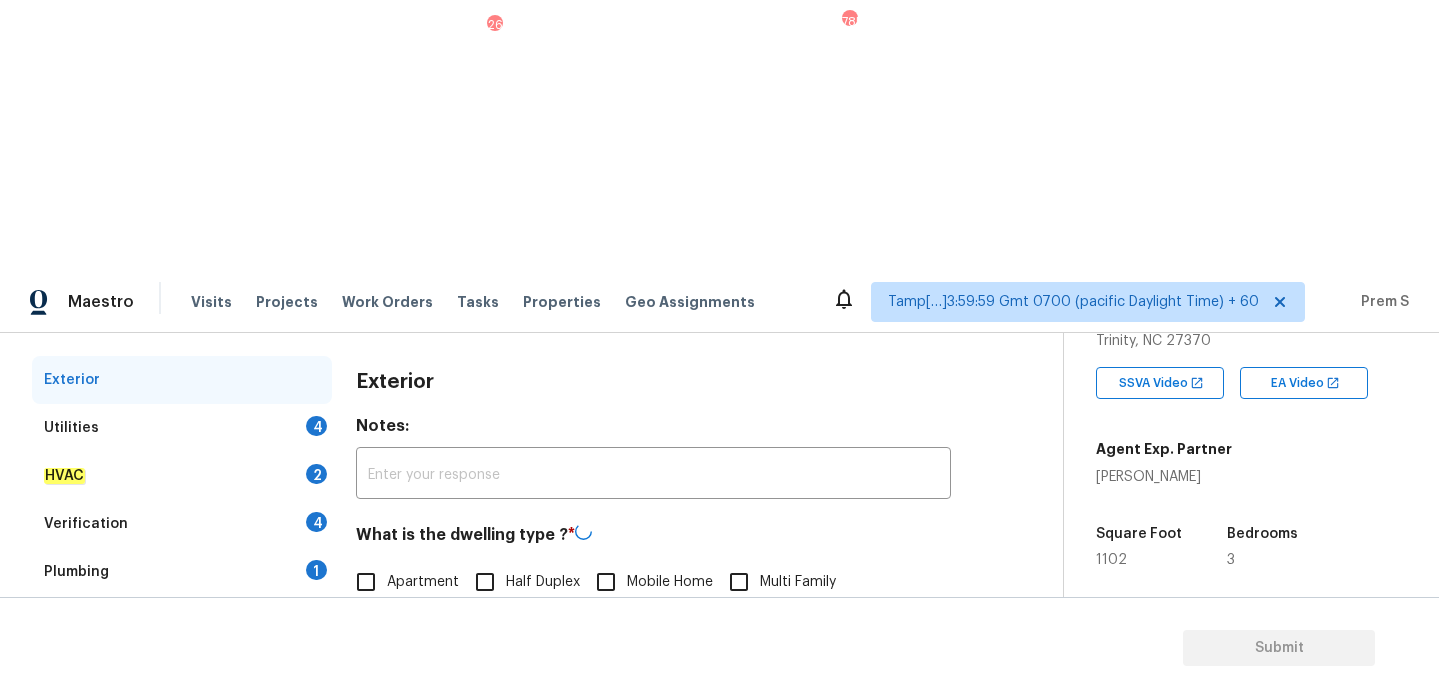 click on "Utilities 4" at bounding box center [182, 428] 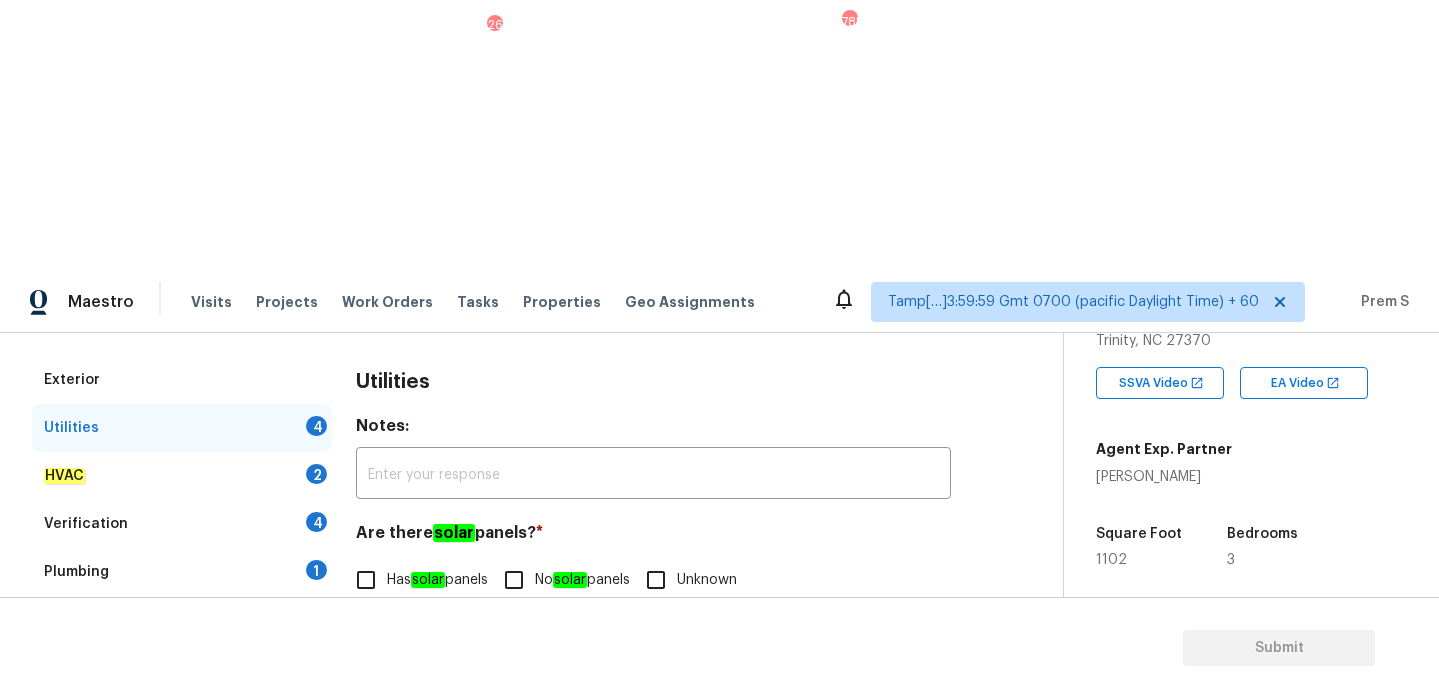 click on "solar" at bounding box center [570, 580] 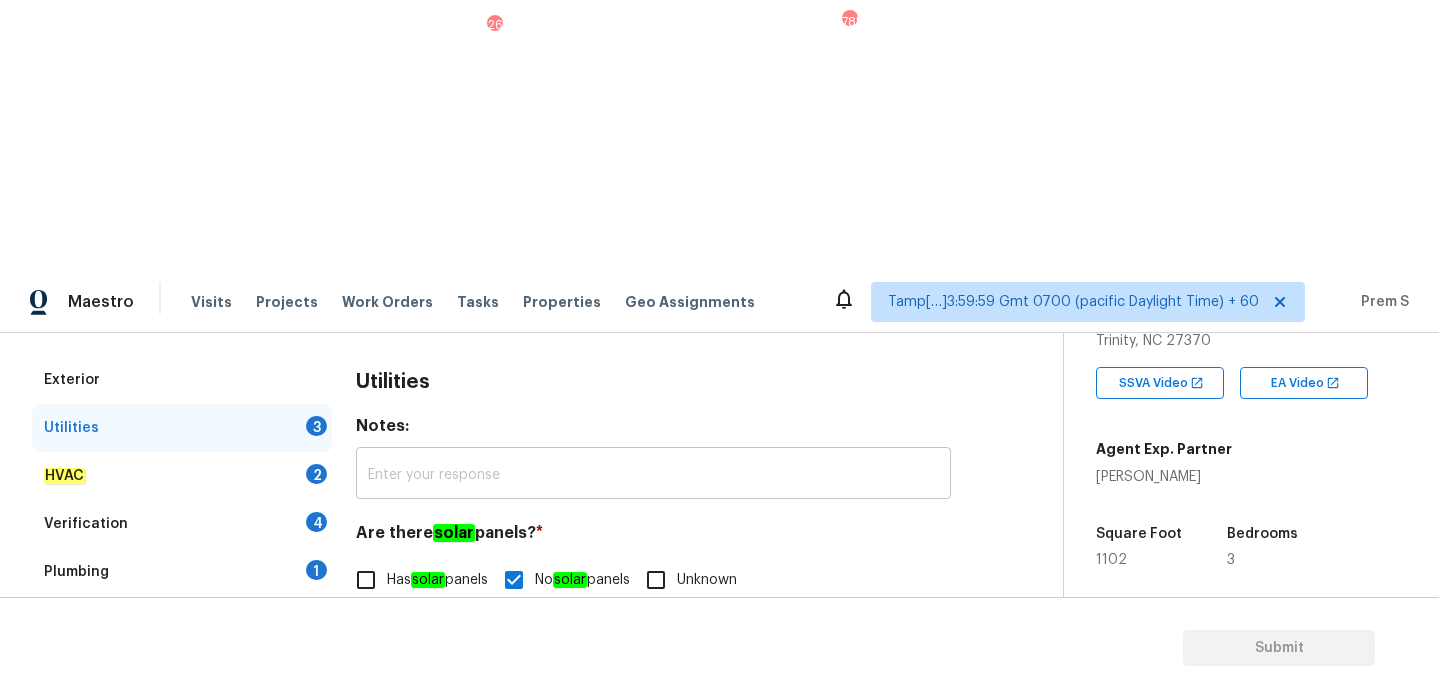 scroll, scrollTop: 416, scrollLeft: 0, axis: vertical 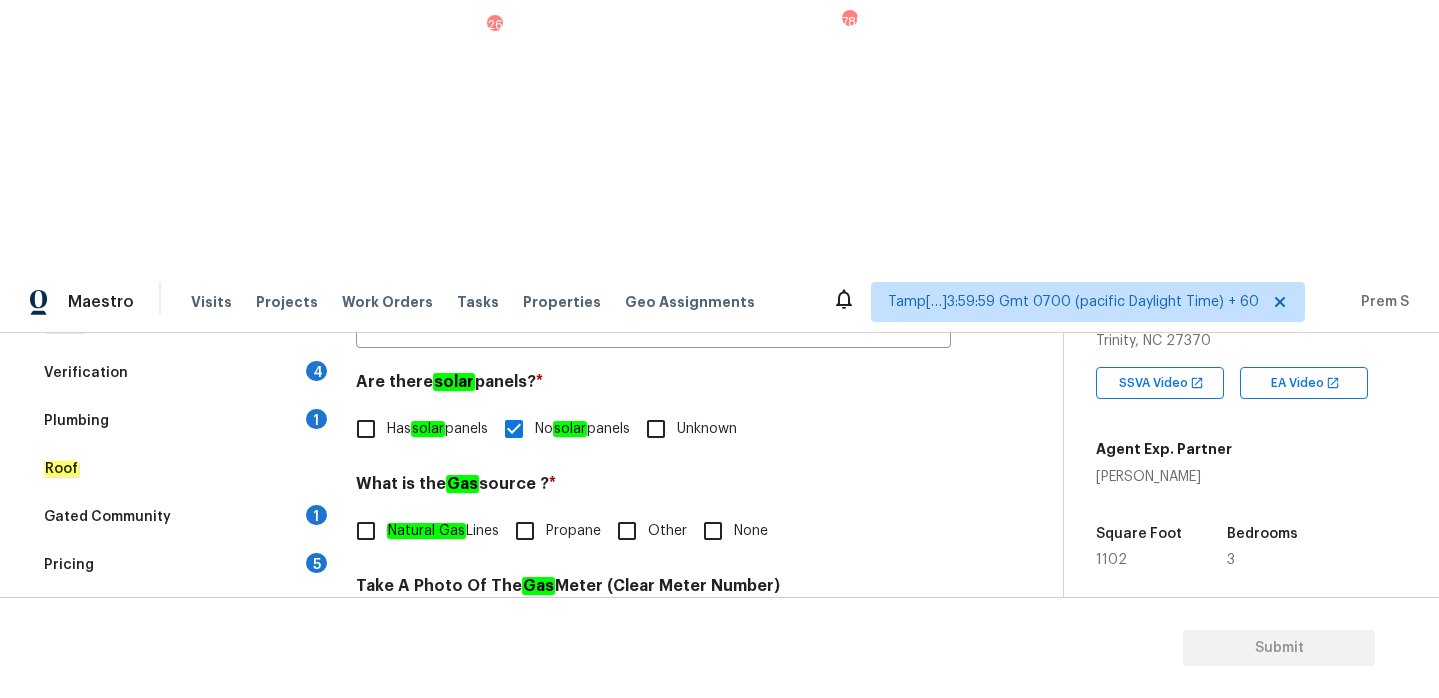 click on "Other" at bounding box center (627, 531) 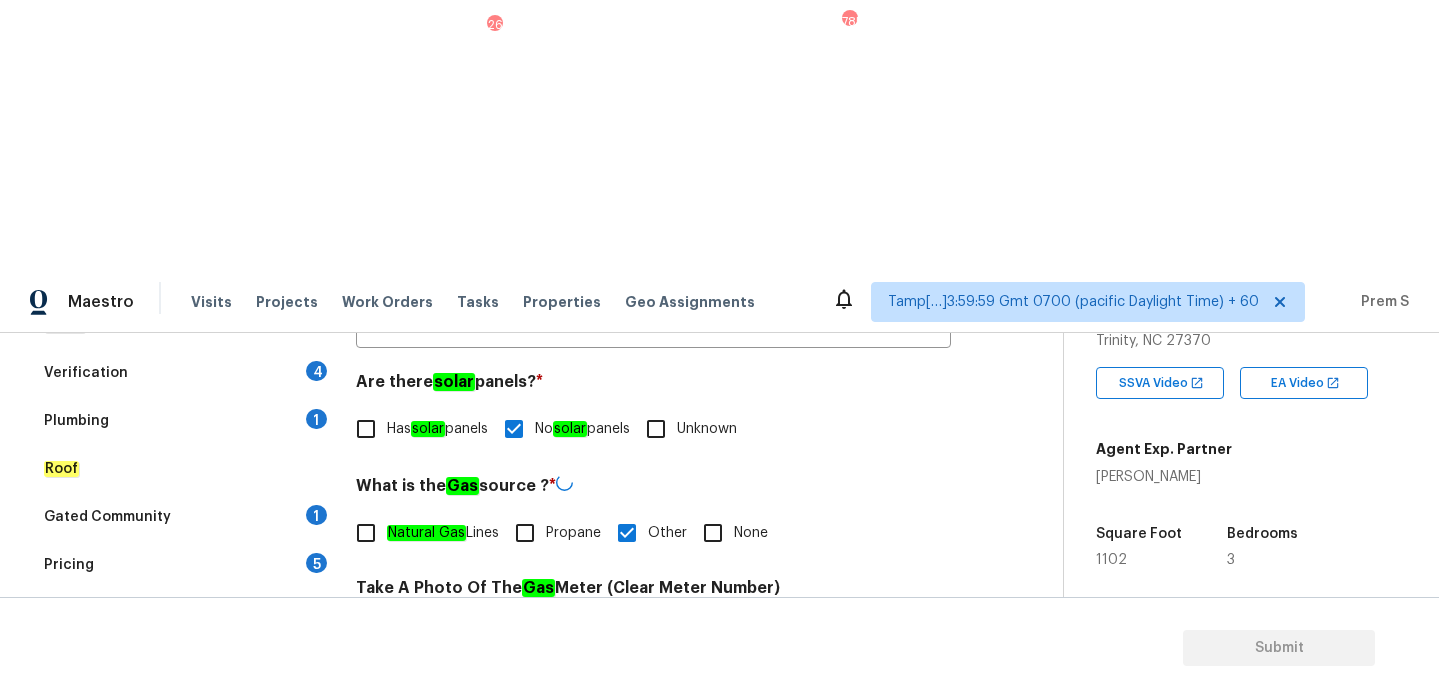 scroll, scrollTop: 807, scrollLeft: 0, axis: vertical 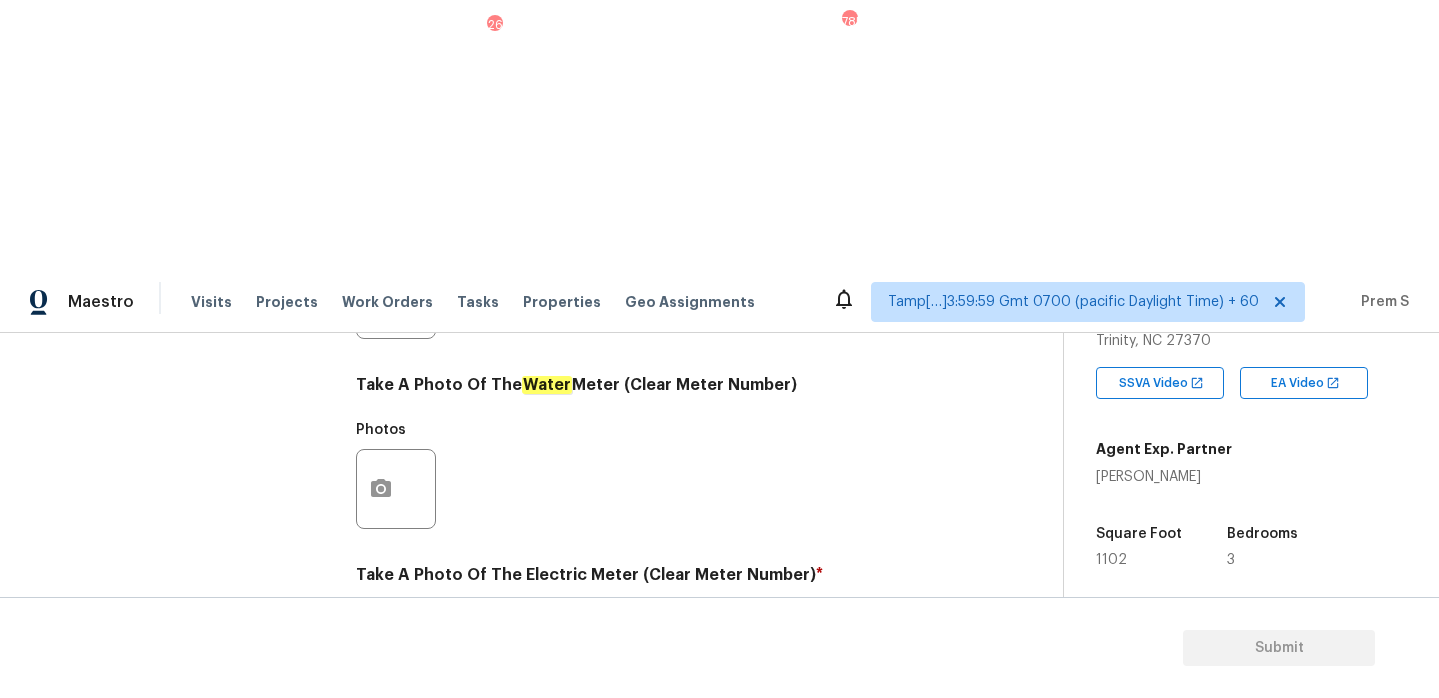 click on "Sewer" at bounding box center [366, 812] 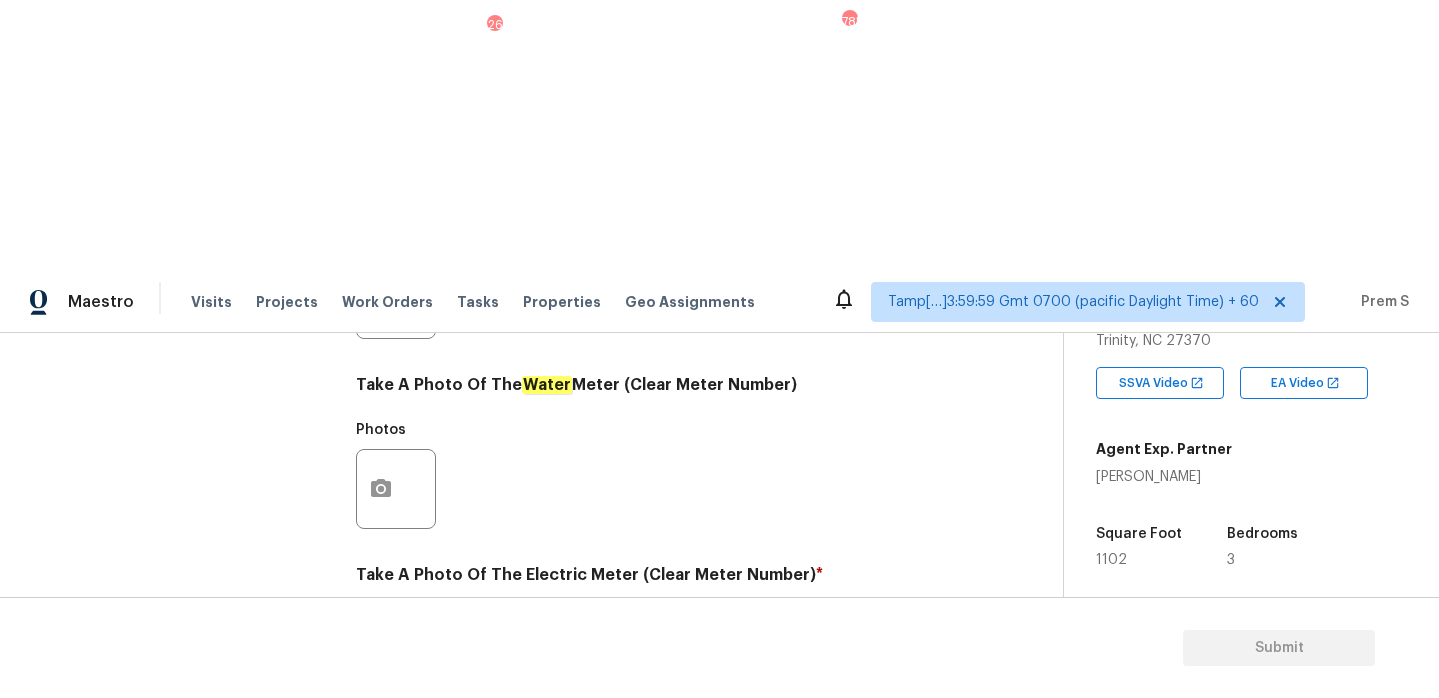 click on "Septic" at bounding box center [456, 812] 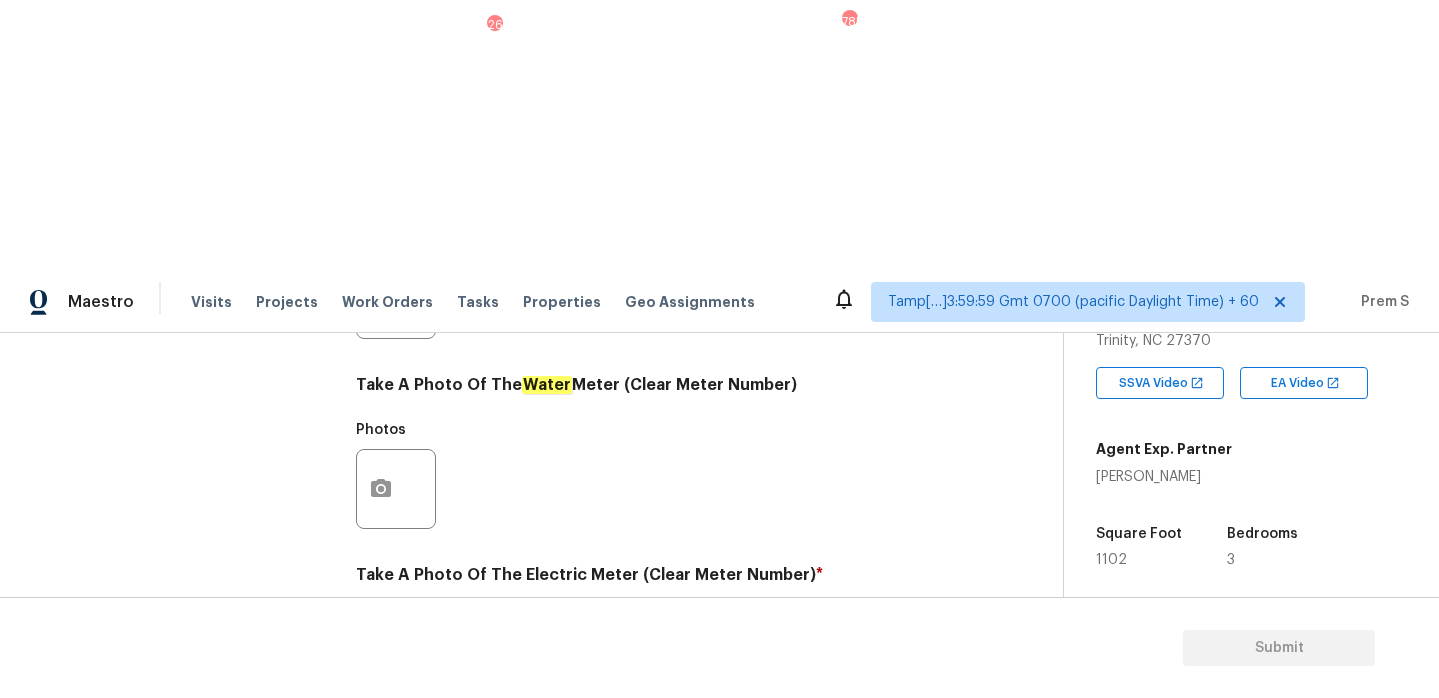 click 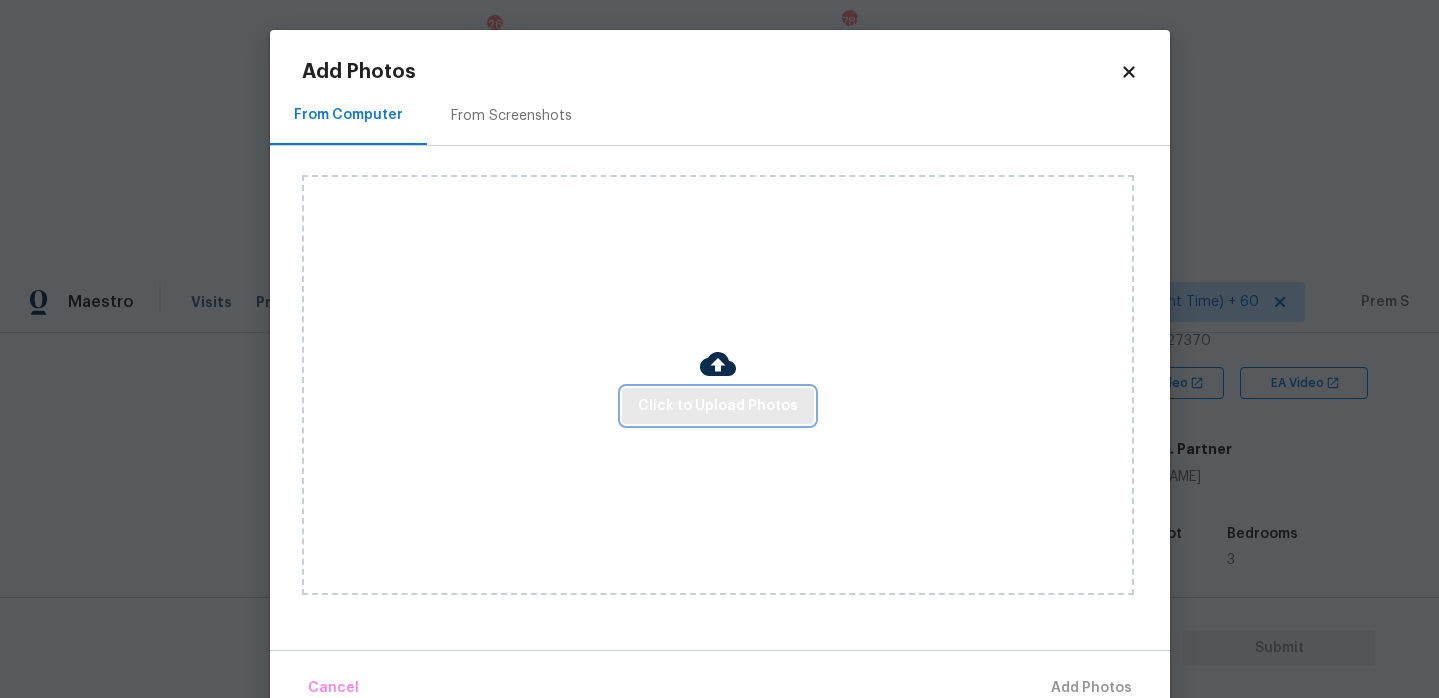 click on "Click to Upload Photos" at bounding box center (718, 406) 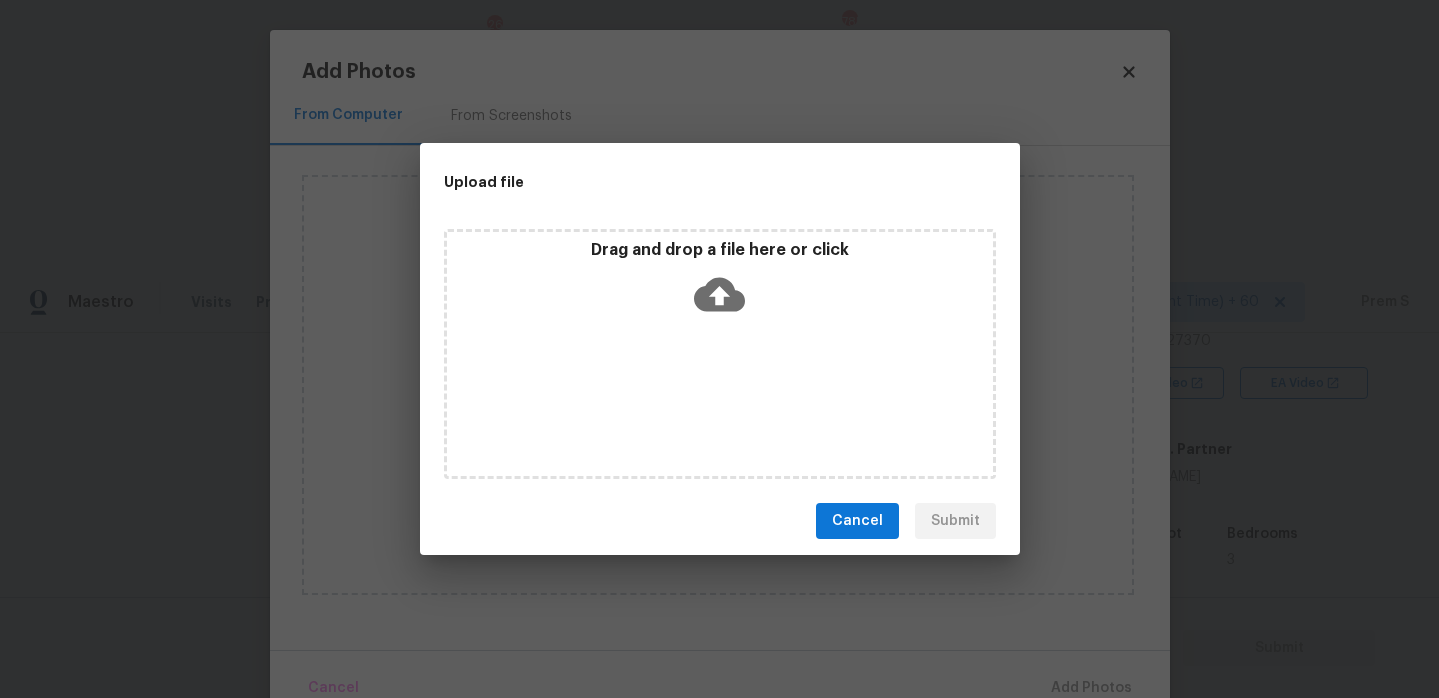 click 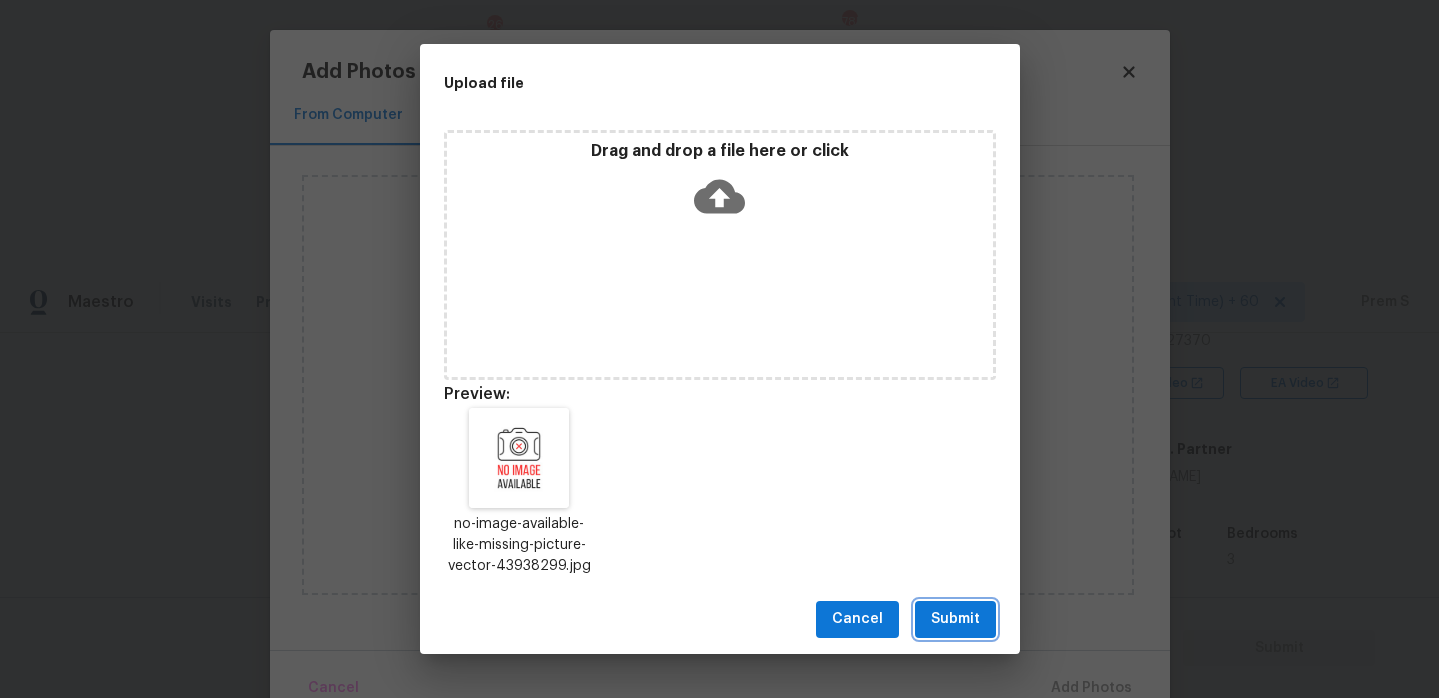 click on "Submit" at bounding box center (955, 619) 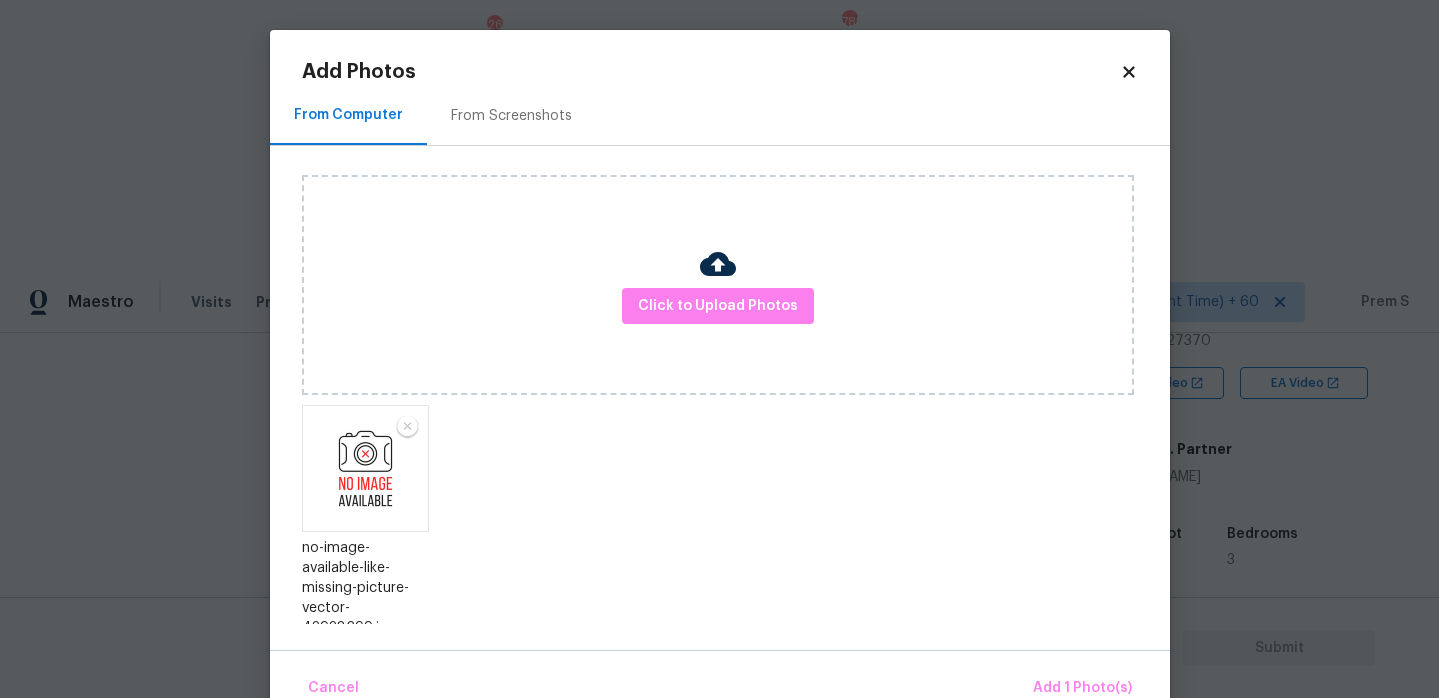 click on "Cancel Add 1 Photo(s)" at bounding box center (720, 680) 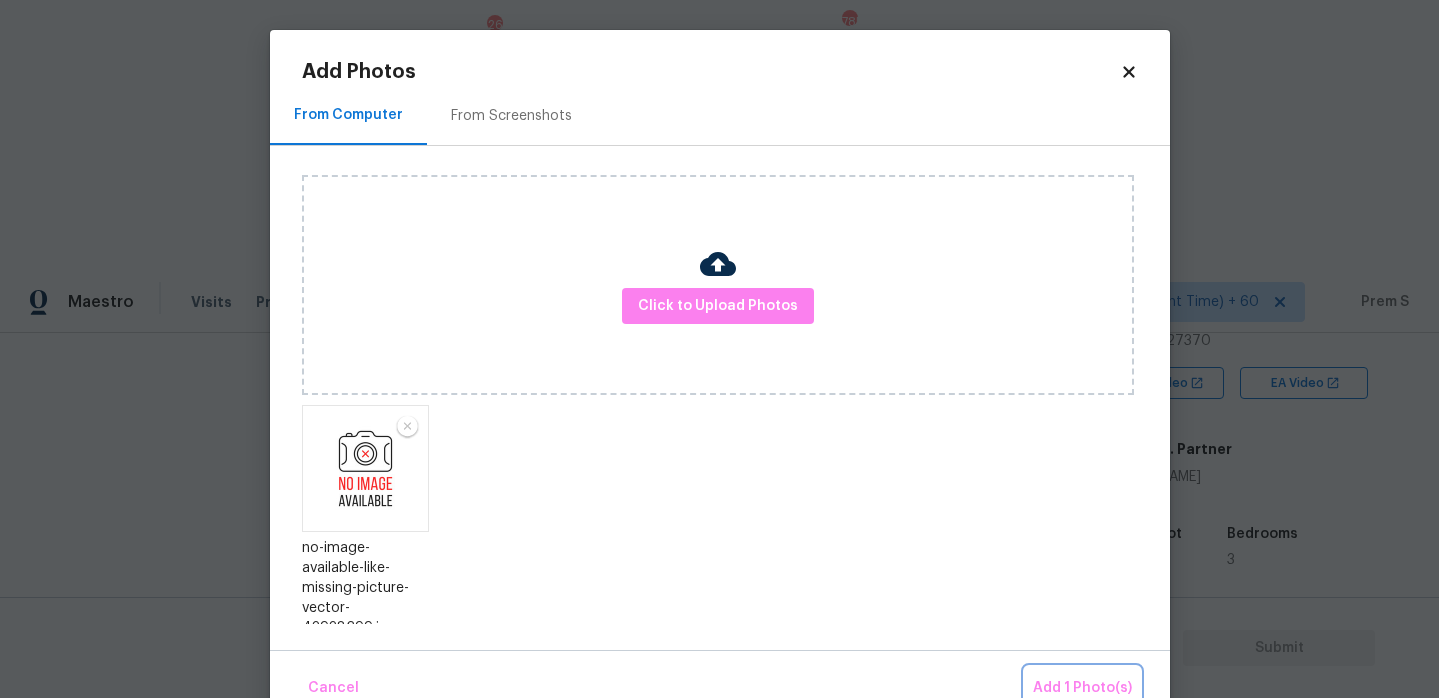 click on "Add 1 Photo(s)" at bounding box center [1082, 688] 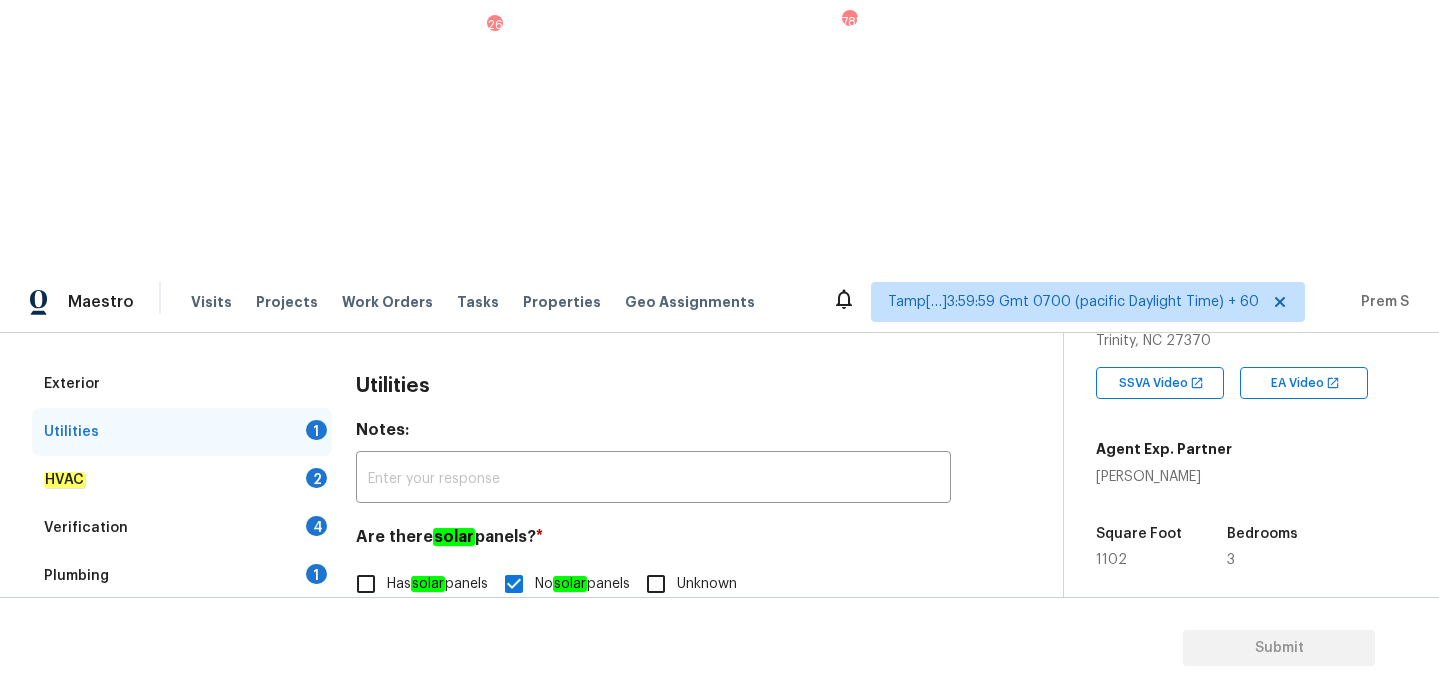 scroll, scrollTop: 240, scrollLeft: 0, axis: vertical 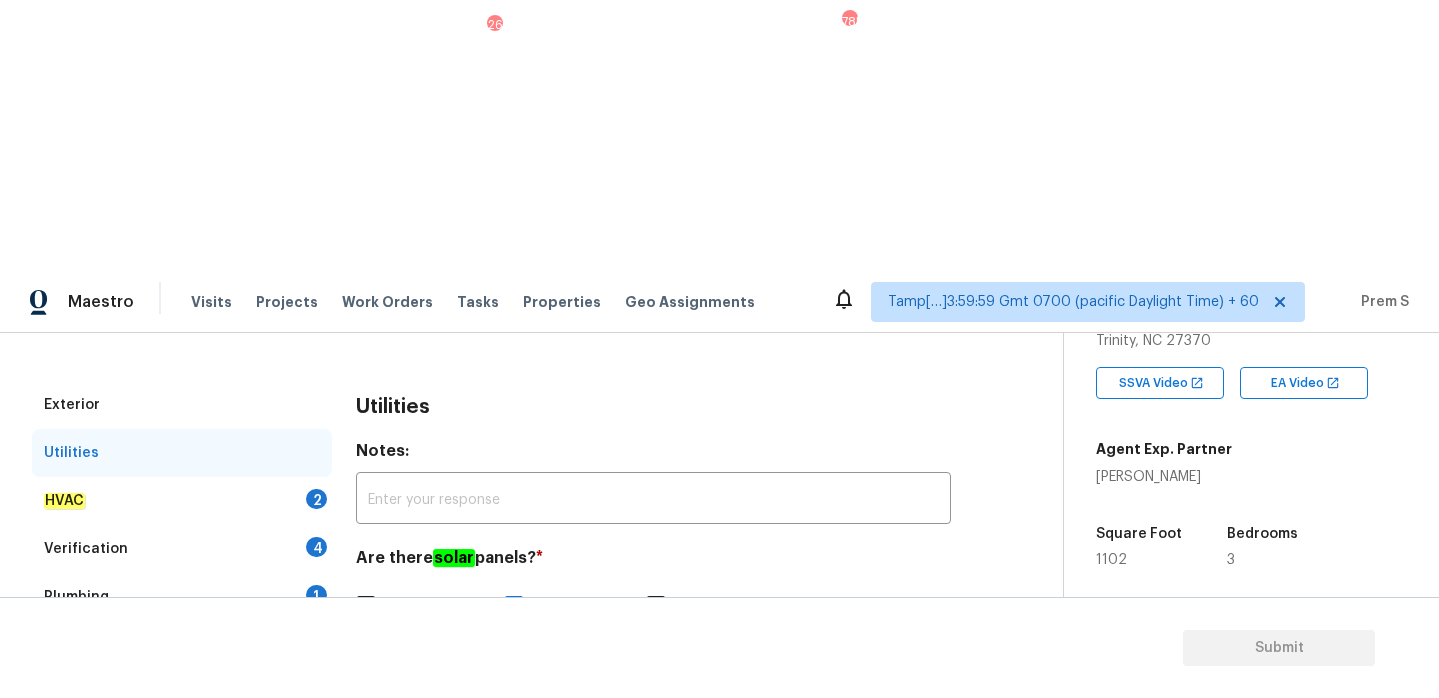 click on "HVAC 2" at bounding box center [182, 501] 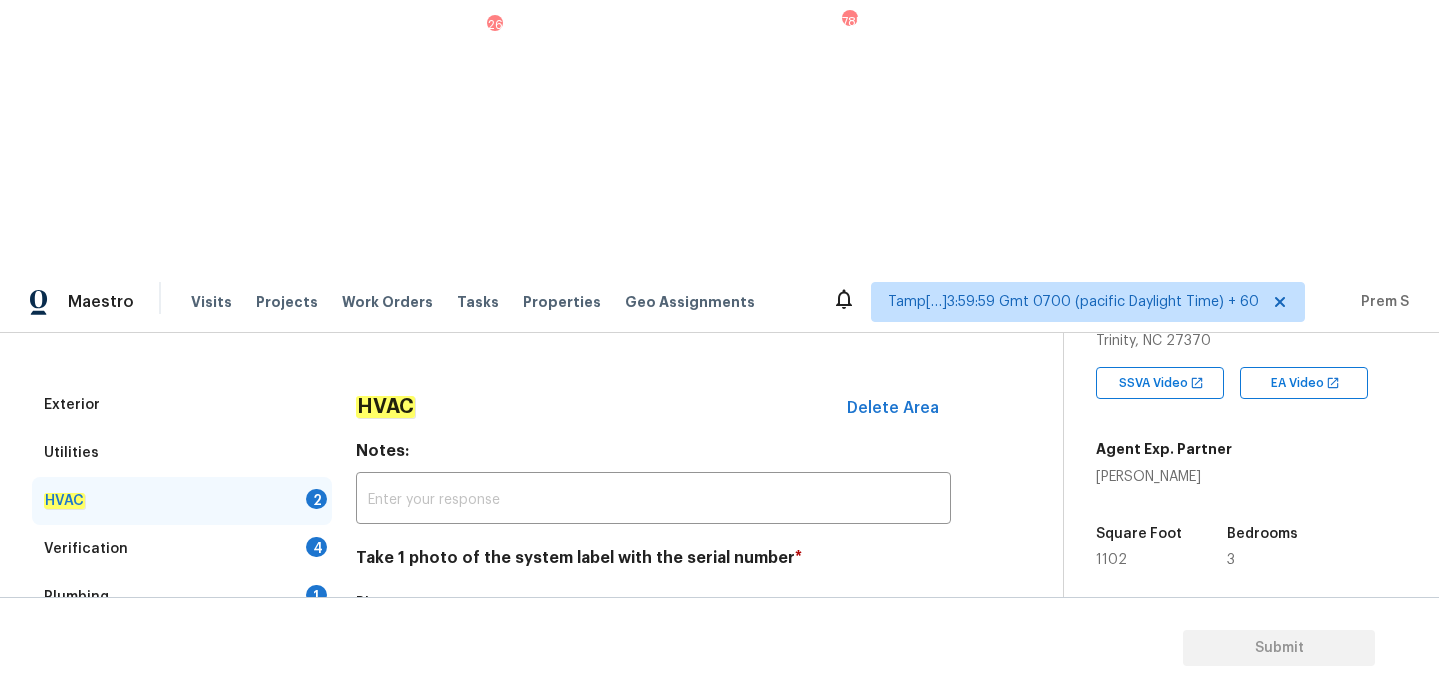 scroll, scrollTop: 331, scrollLeft: 0, axis: vertical 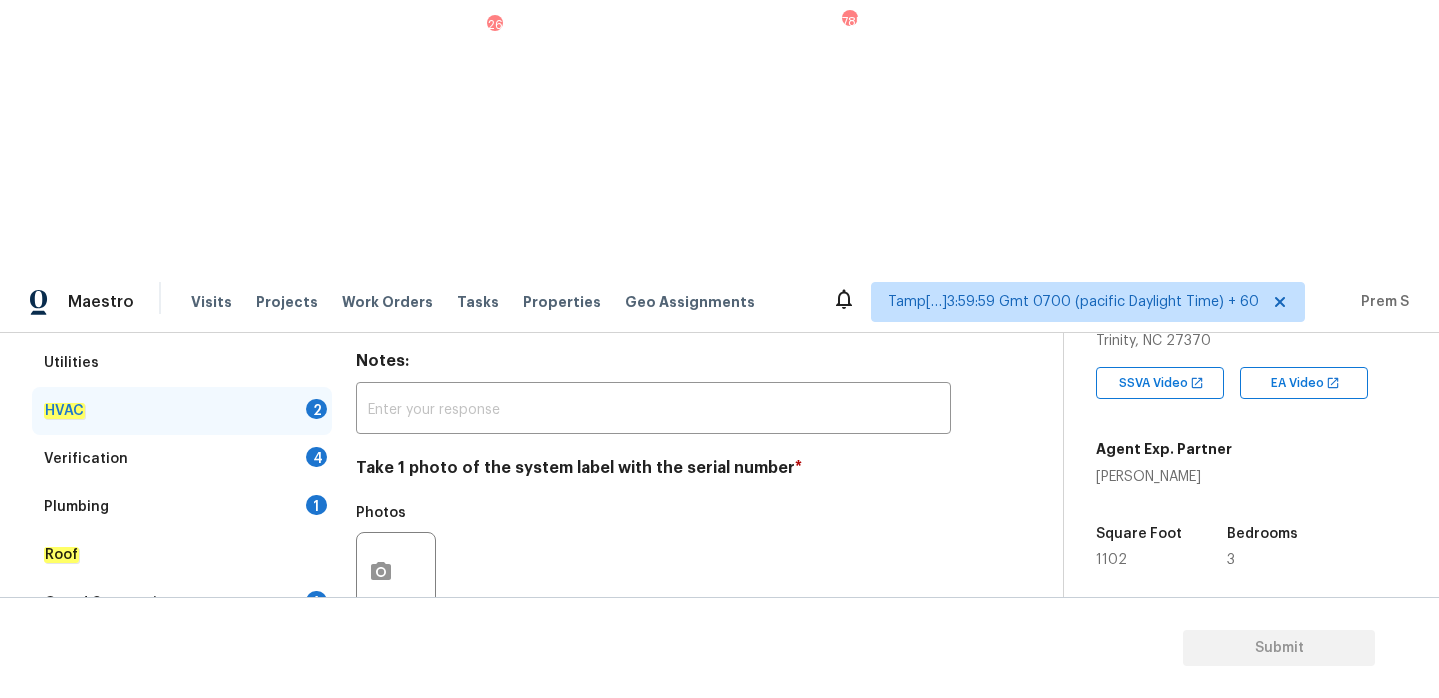 click on "No" at bounding box center (436, 812) 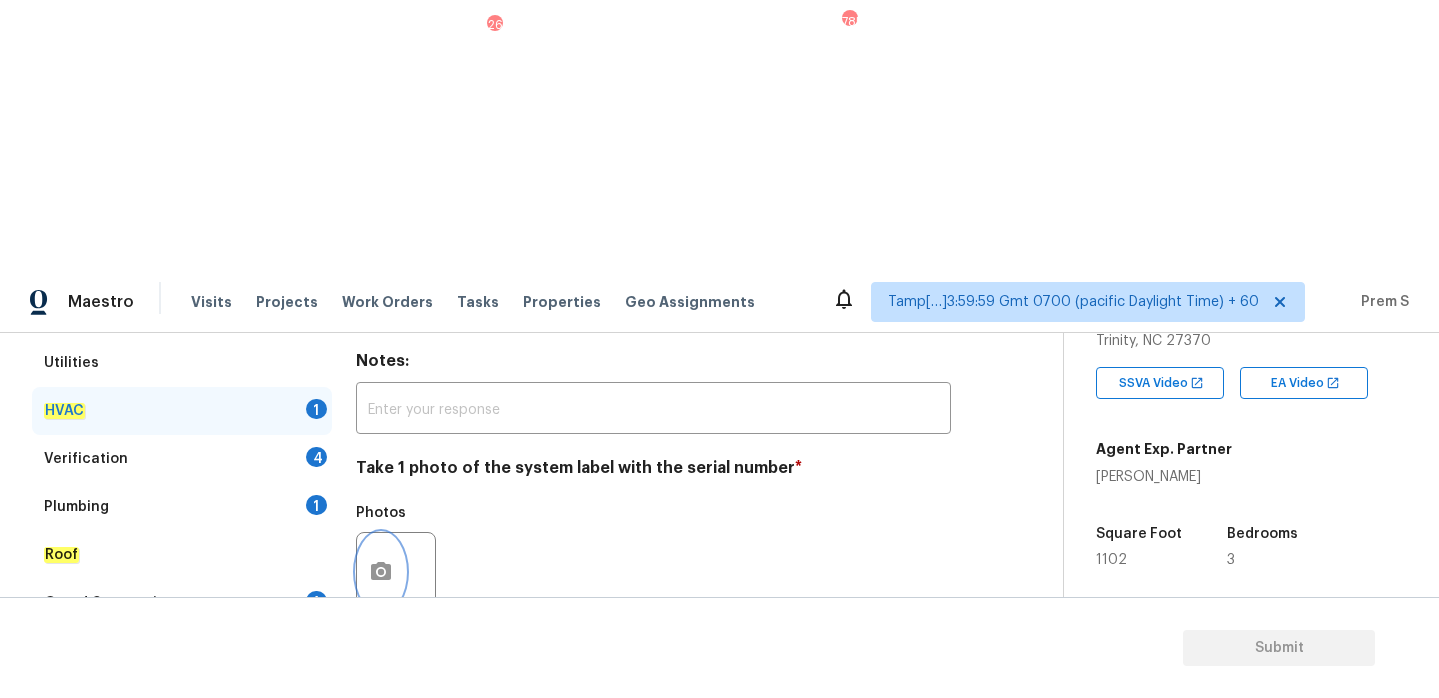 click at bounding box center [381, 572] 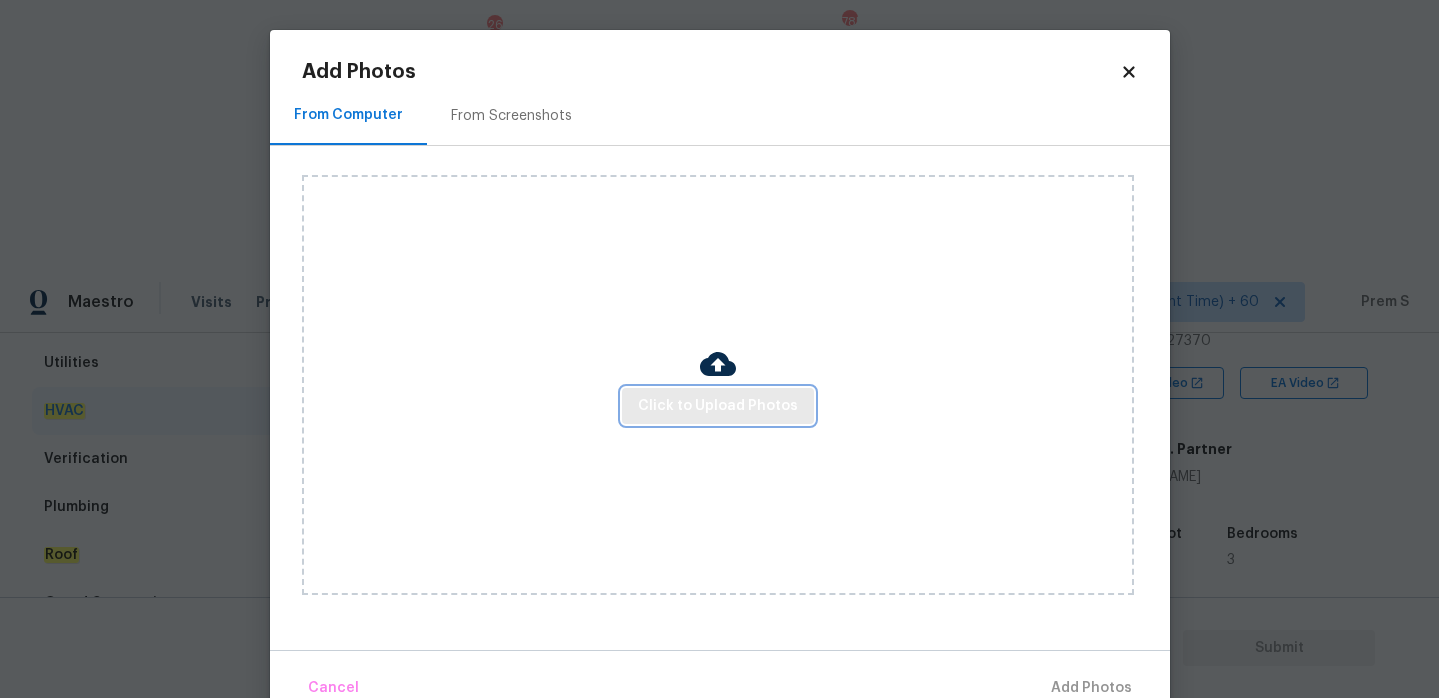 click on "Click to Upload Photos" at bounding box center (718, 406) 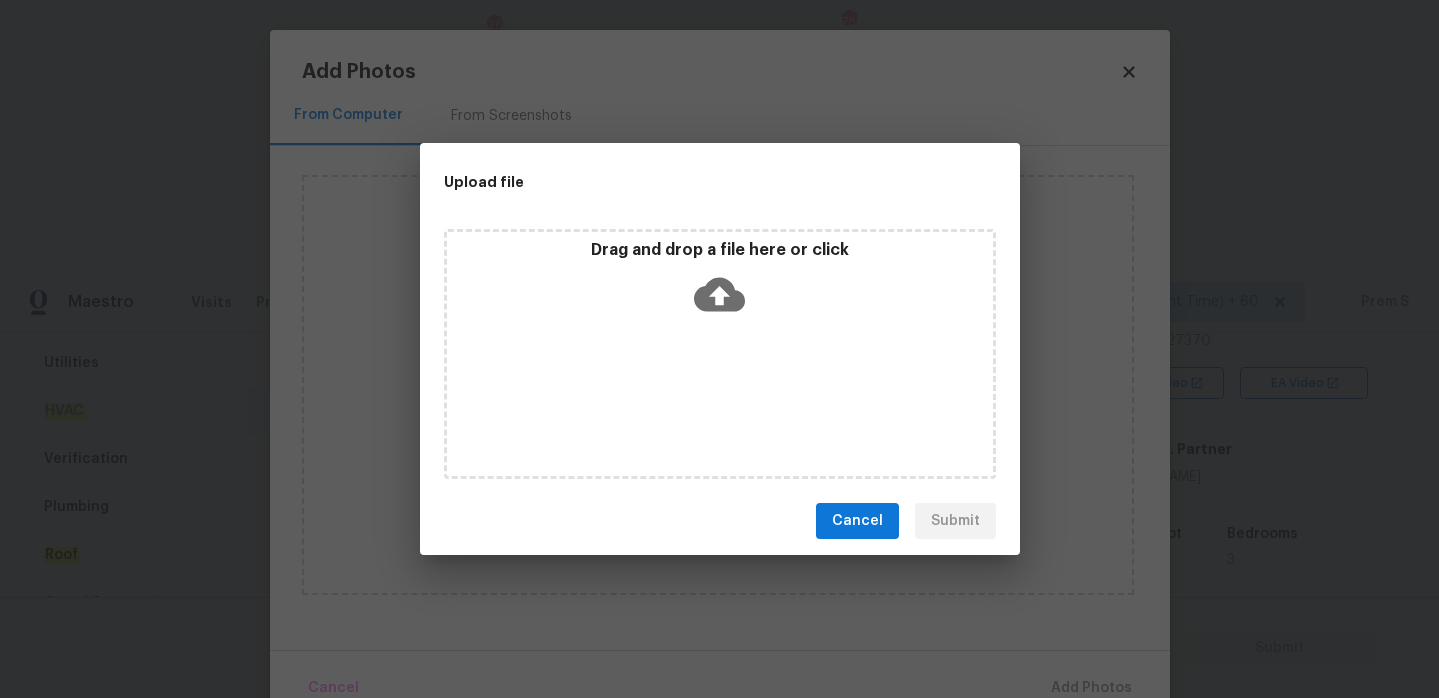 click 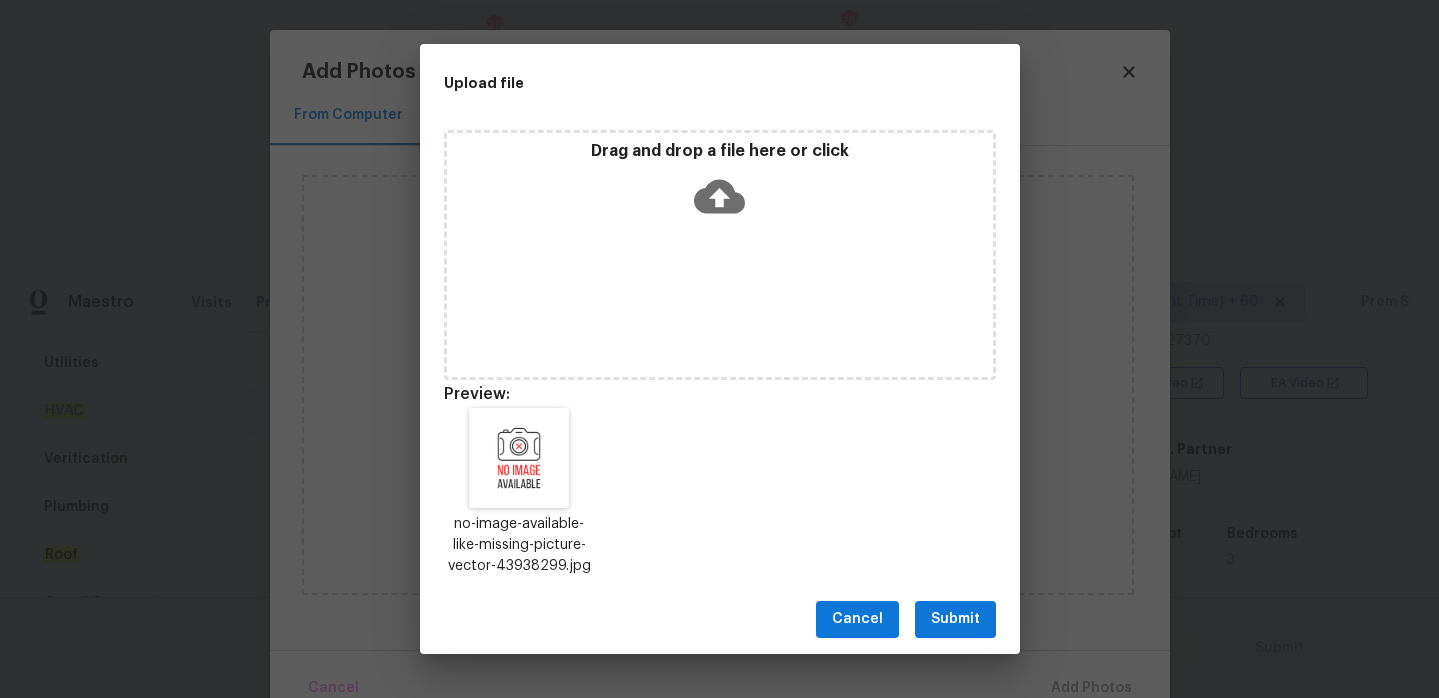 click on "Submit" at bounding box center [955, 619] 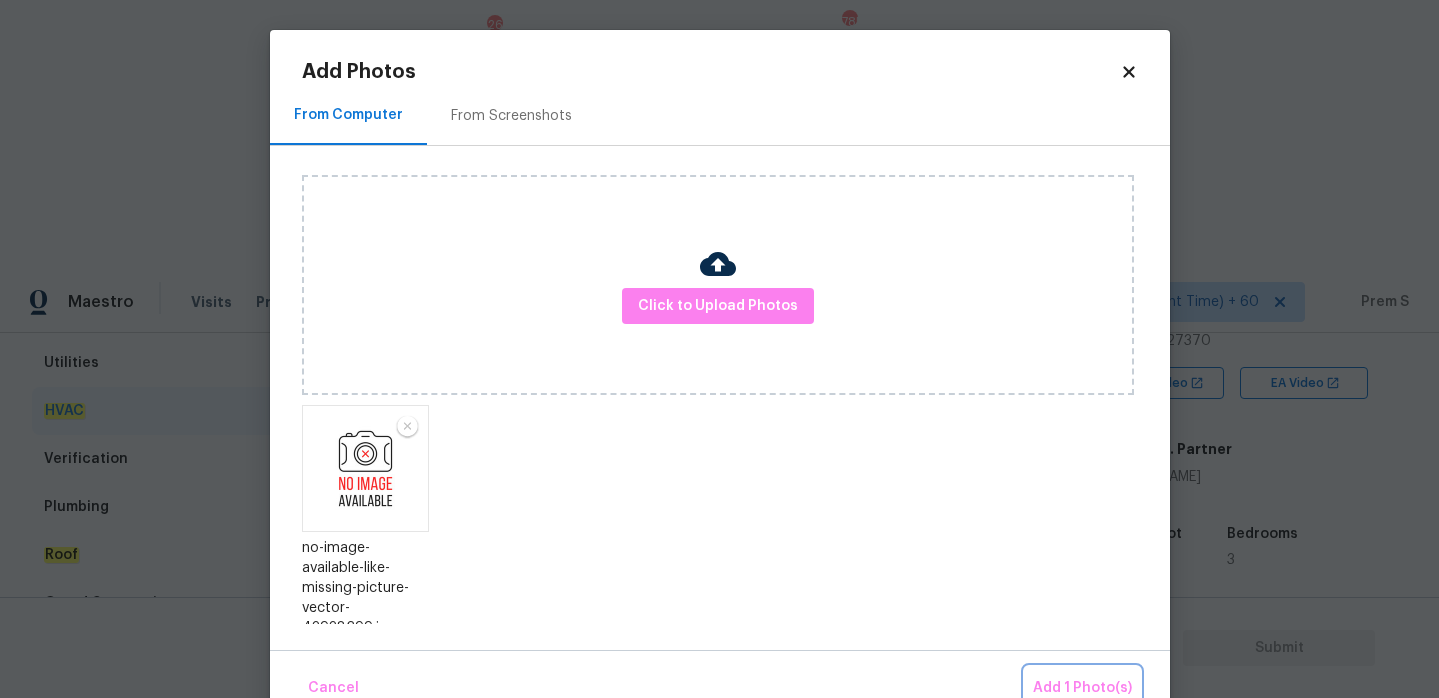 click on "Add 1 Photo(s)" at bounding box center [1082, 688] 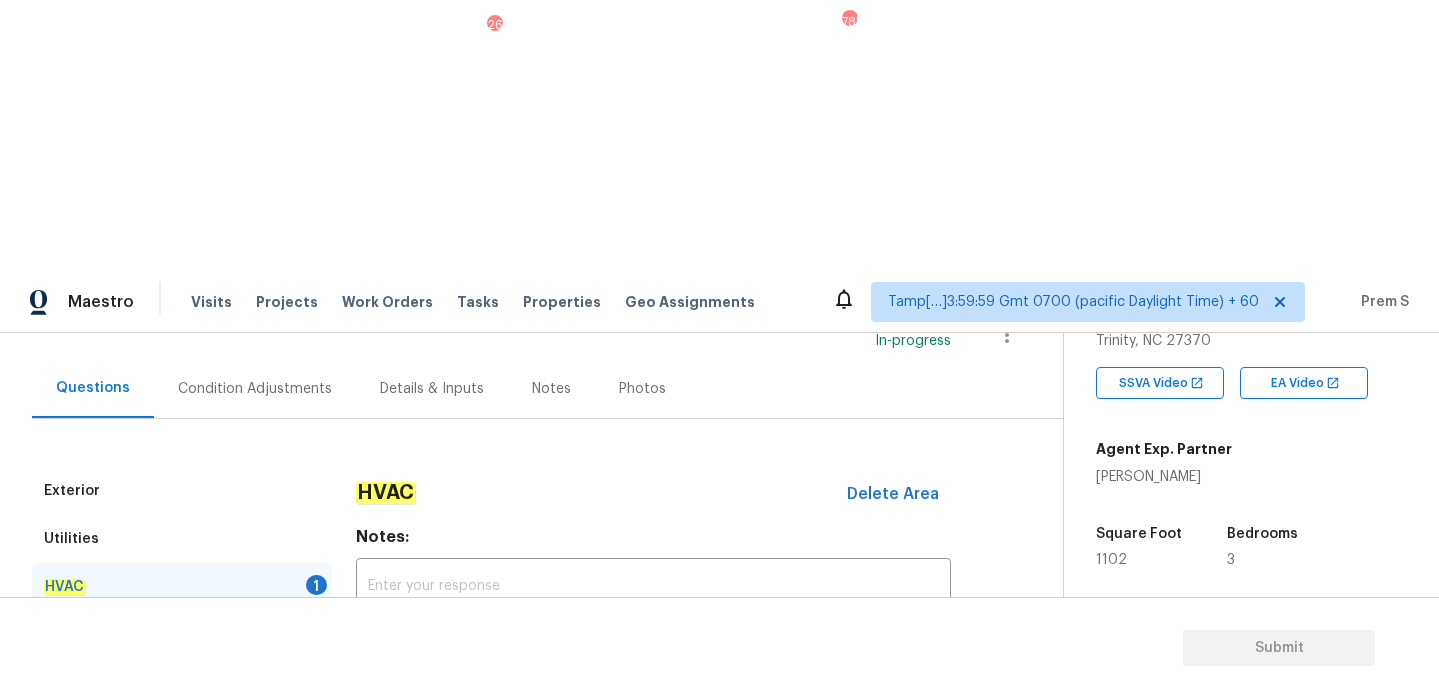 scroll, scrollTop: 125, scrollLeft: 0, axis: vertical 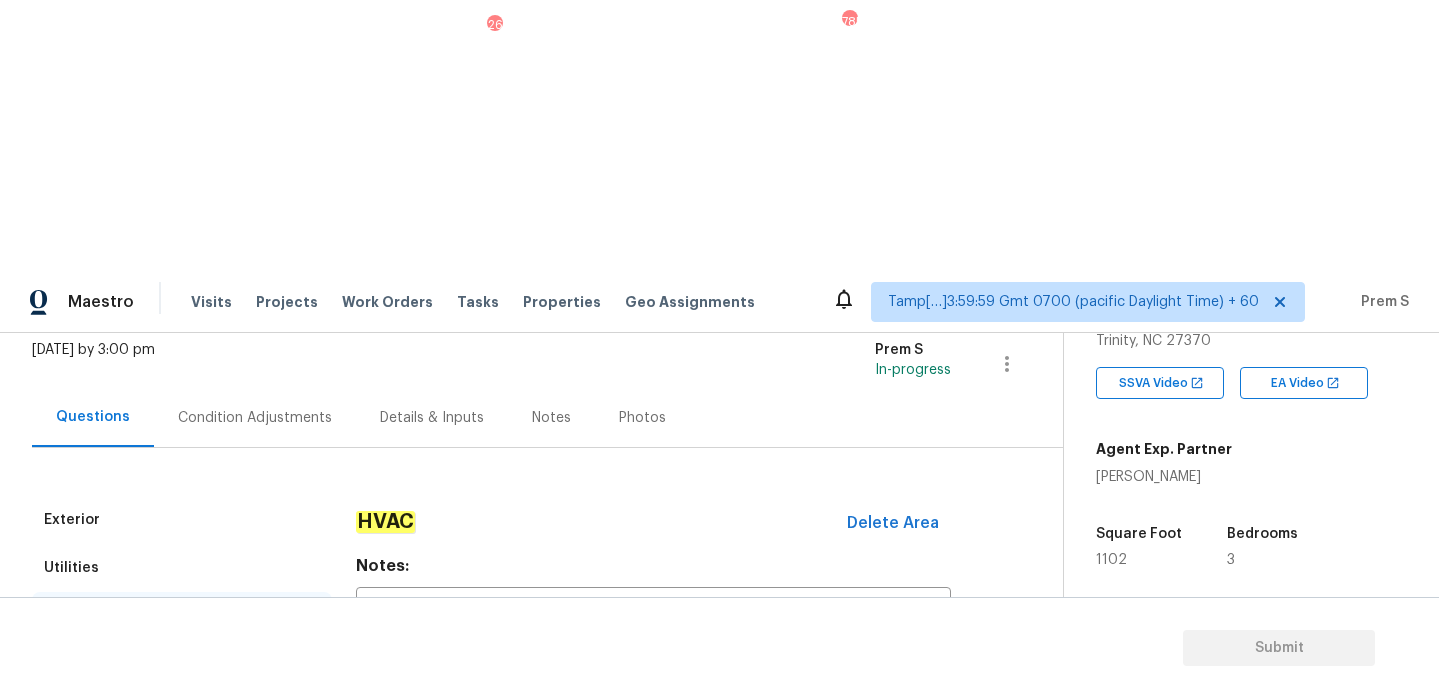 click on "Verification 4" at bounding box center [182, 664] 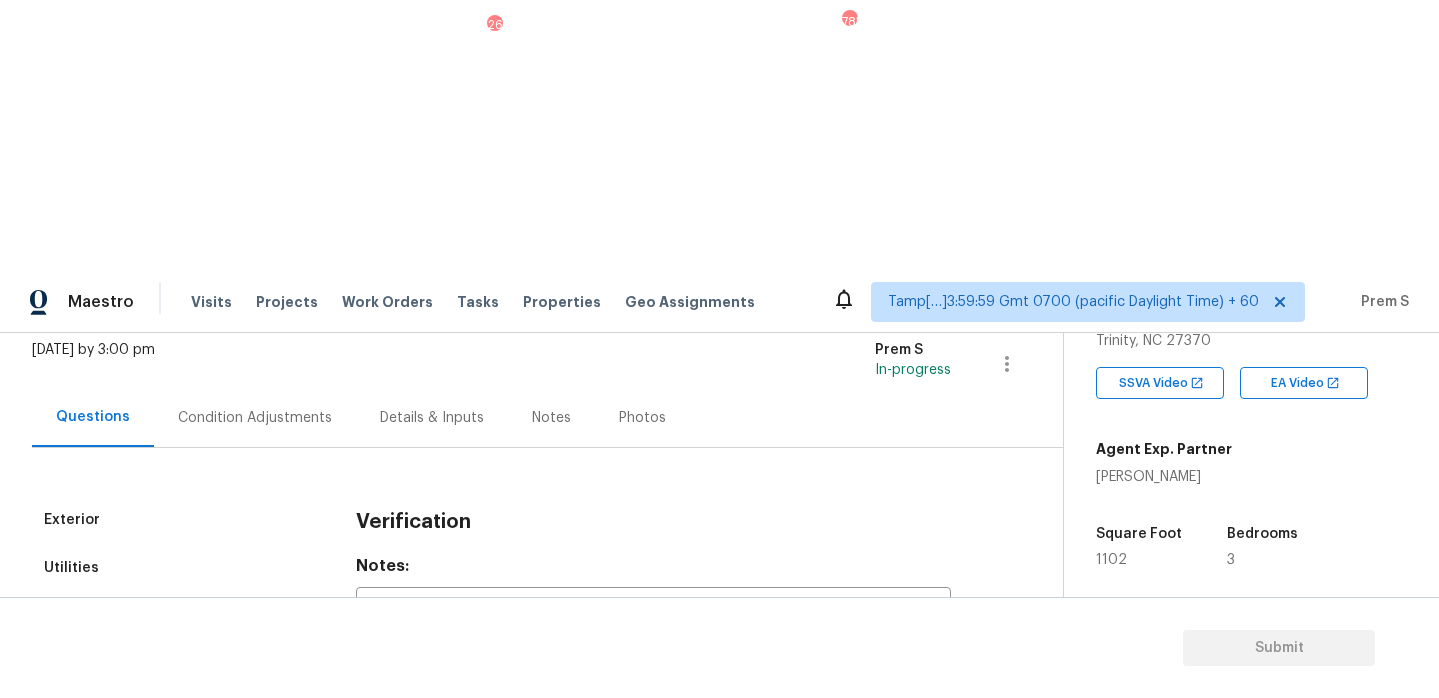 scroll, scrollTop: 342, scrollLeft: 0, axis: vertical 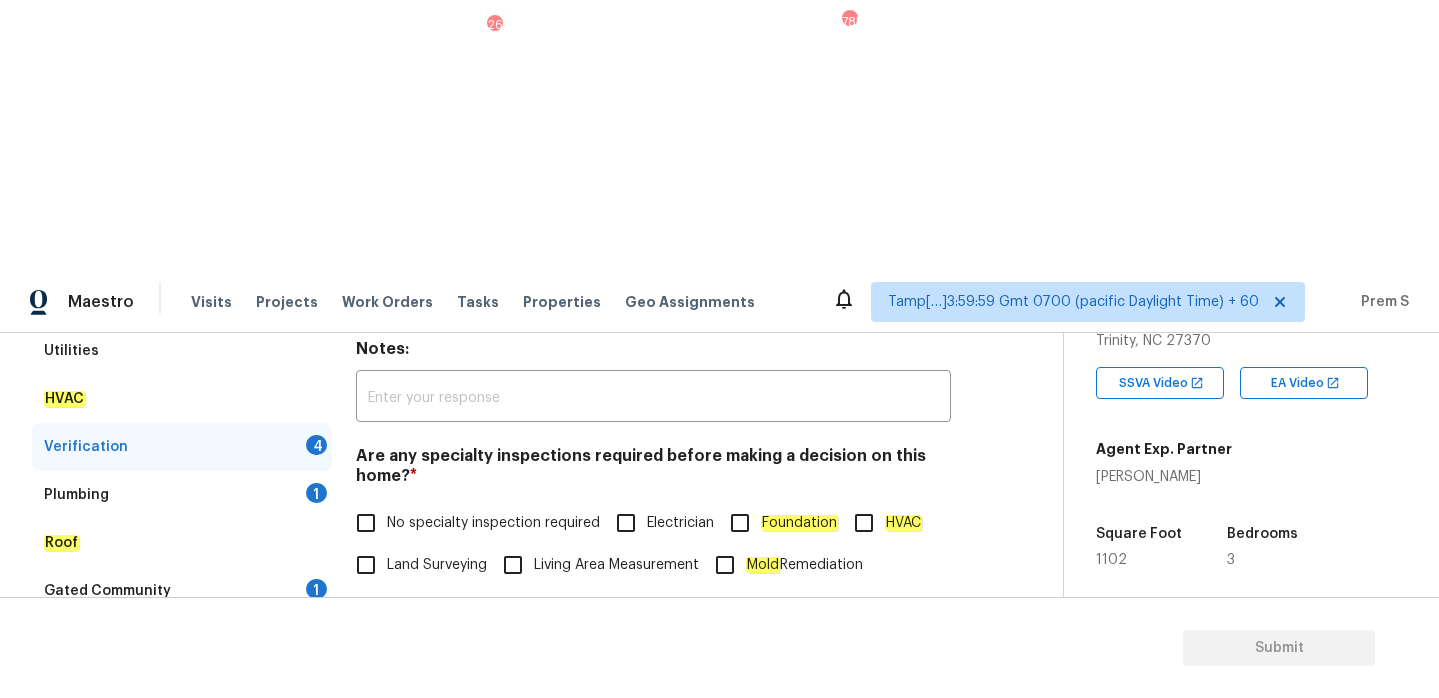 click on "No specialty inspection required" at bounding box center (493, 523) 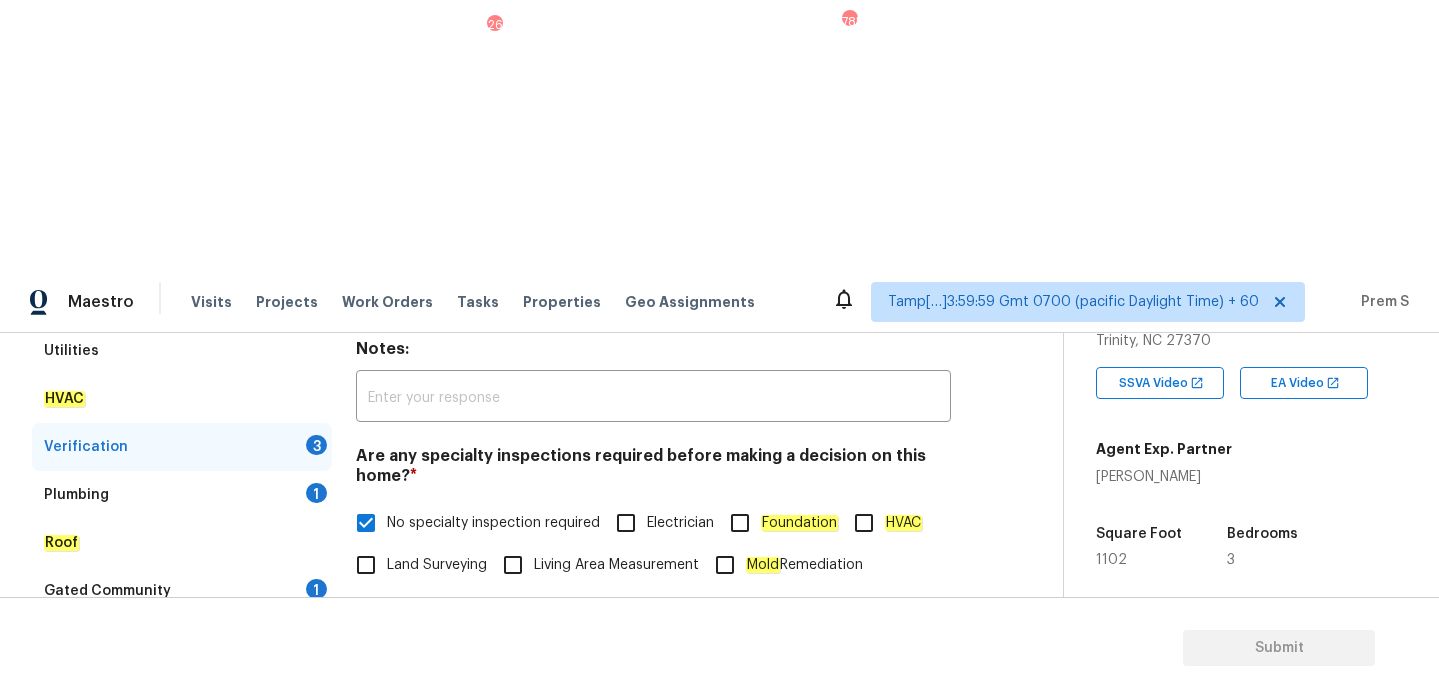 click on "No" at bounding box center [436, 793] 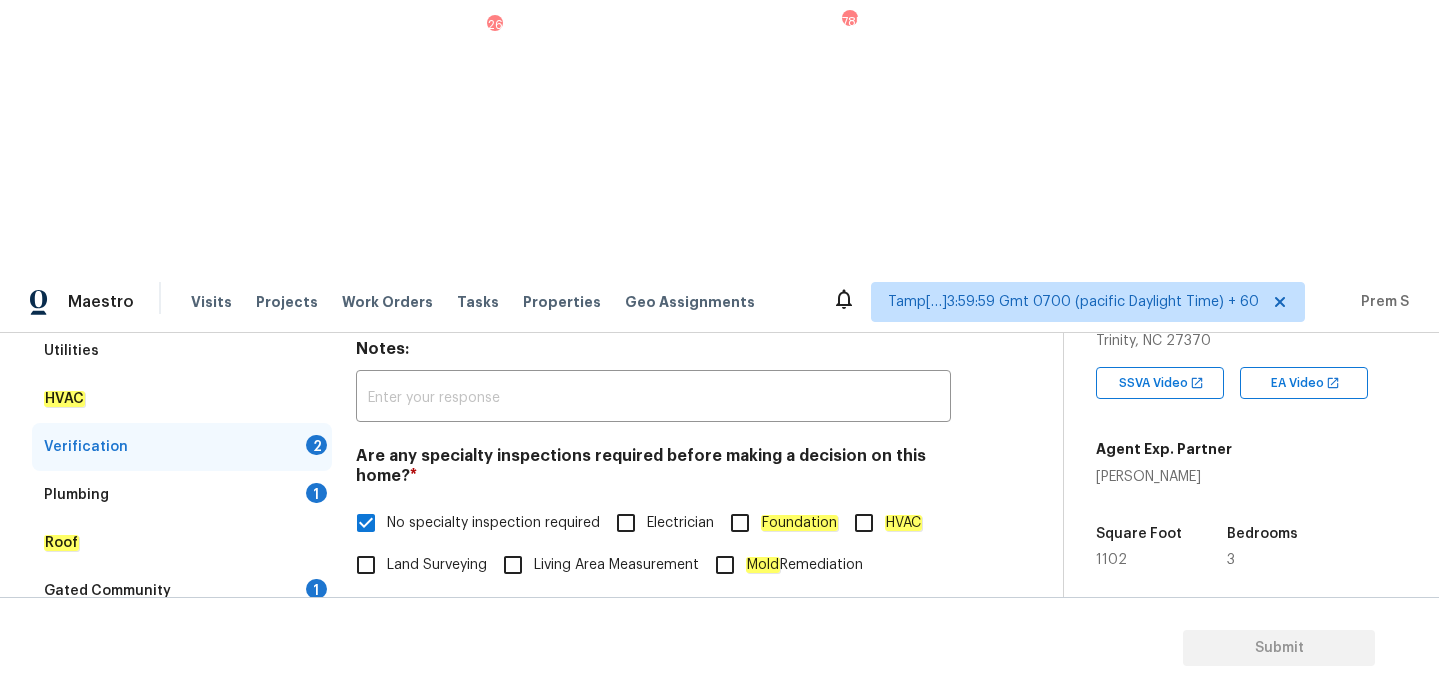 scroll, scrollTop: 505, scrollLeft: 0, axis: vertical 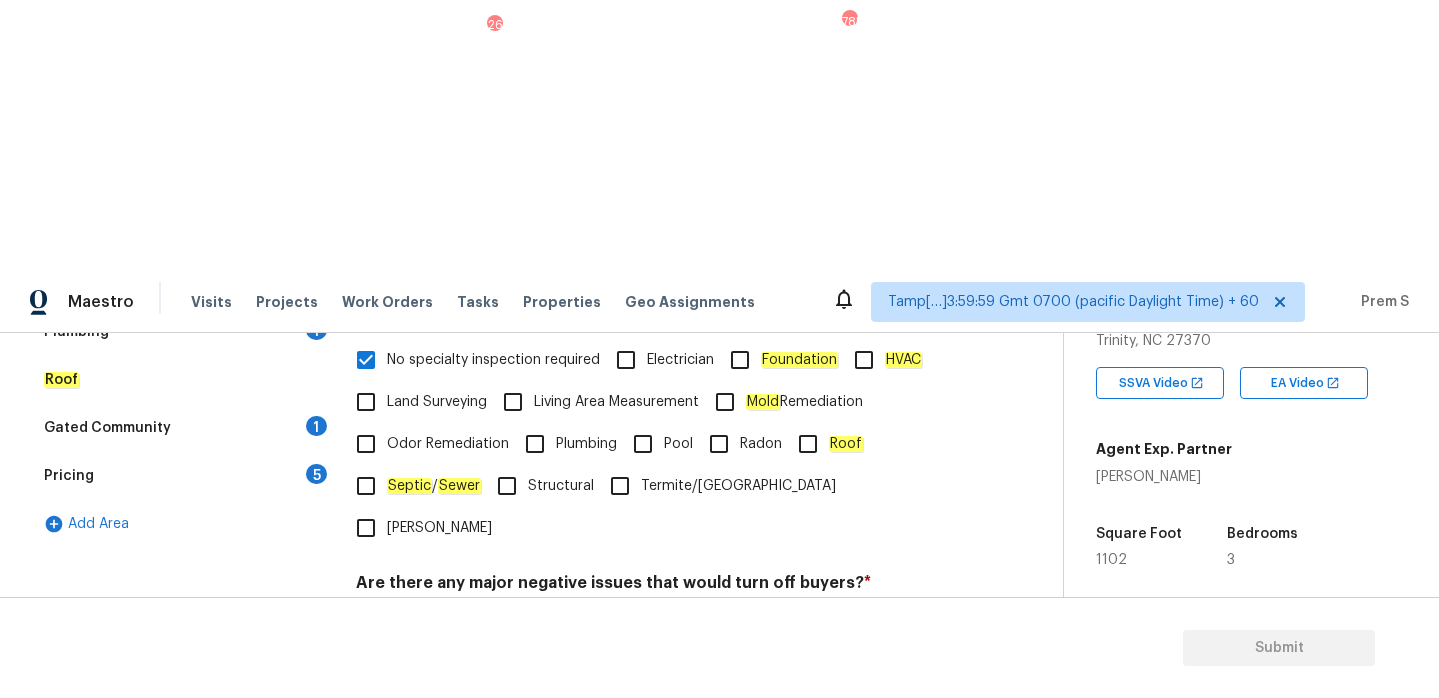 click on "No" at bounding box center (436, 732) 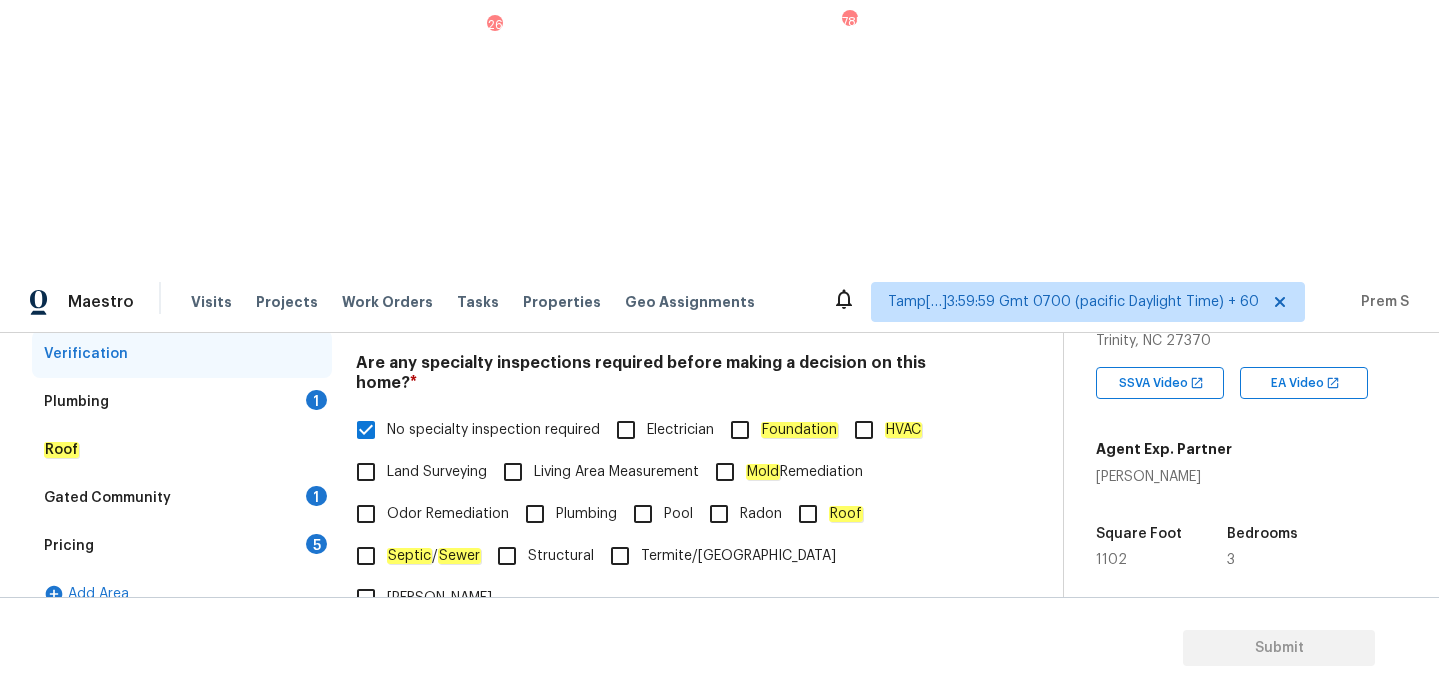 scroll, scrollTop: 505, scrollLeft: 0, axis: vertical 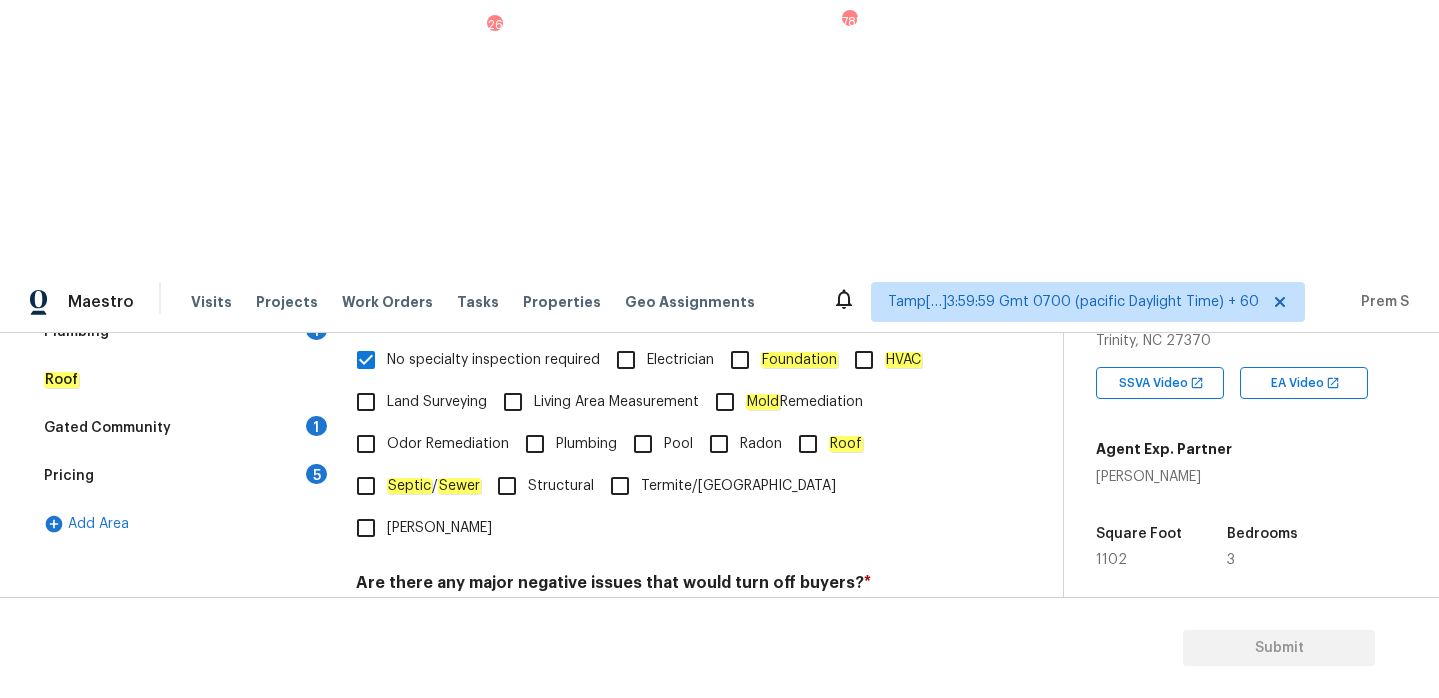 click on "Yes" at bounding box center [366, 732] 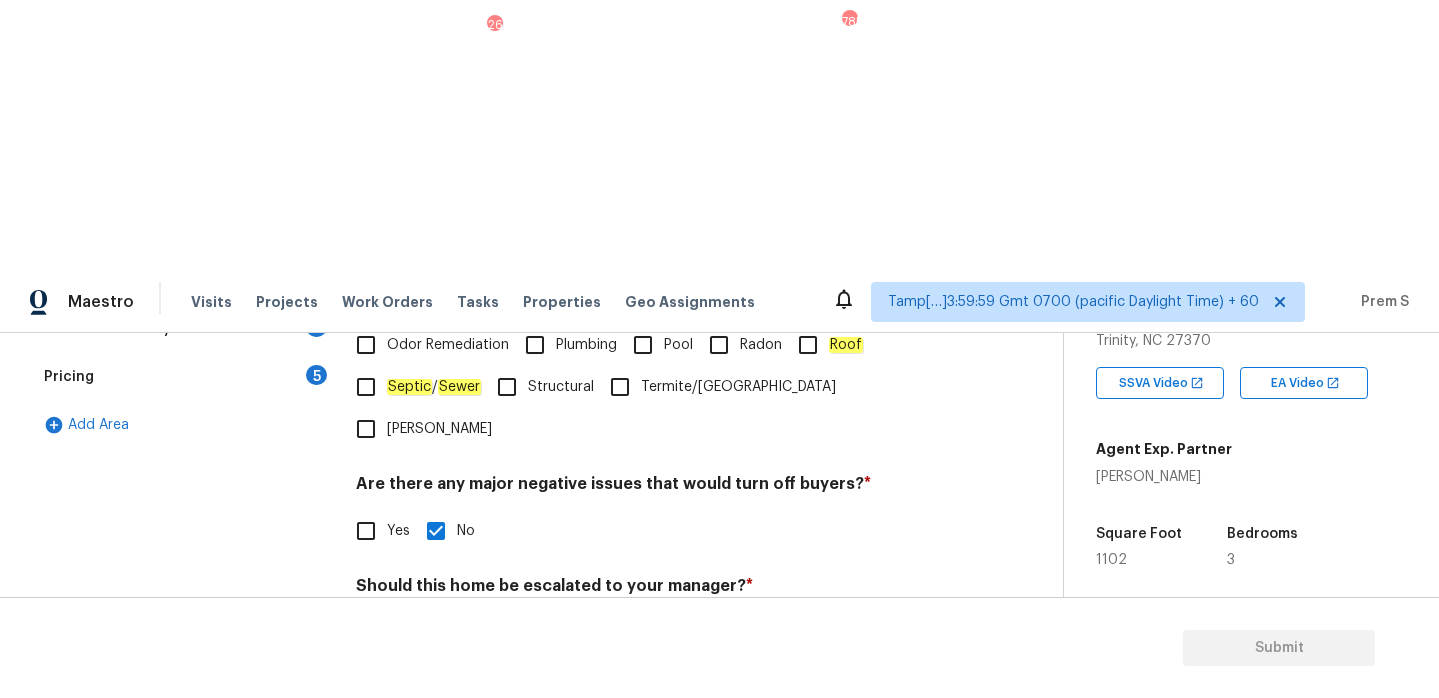 scroll, scrollTop: 687, scrollLeft: 0, axis: vertical 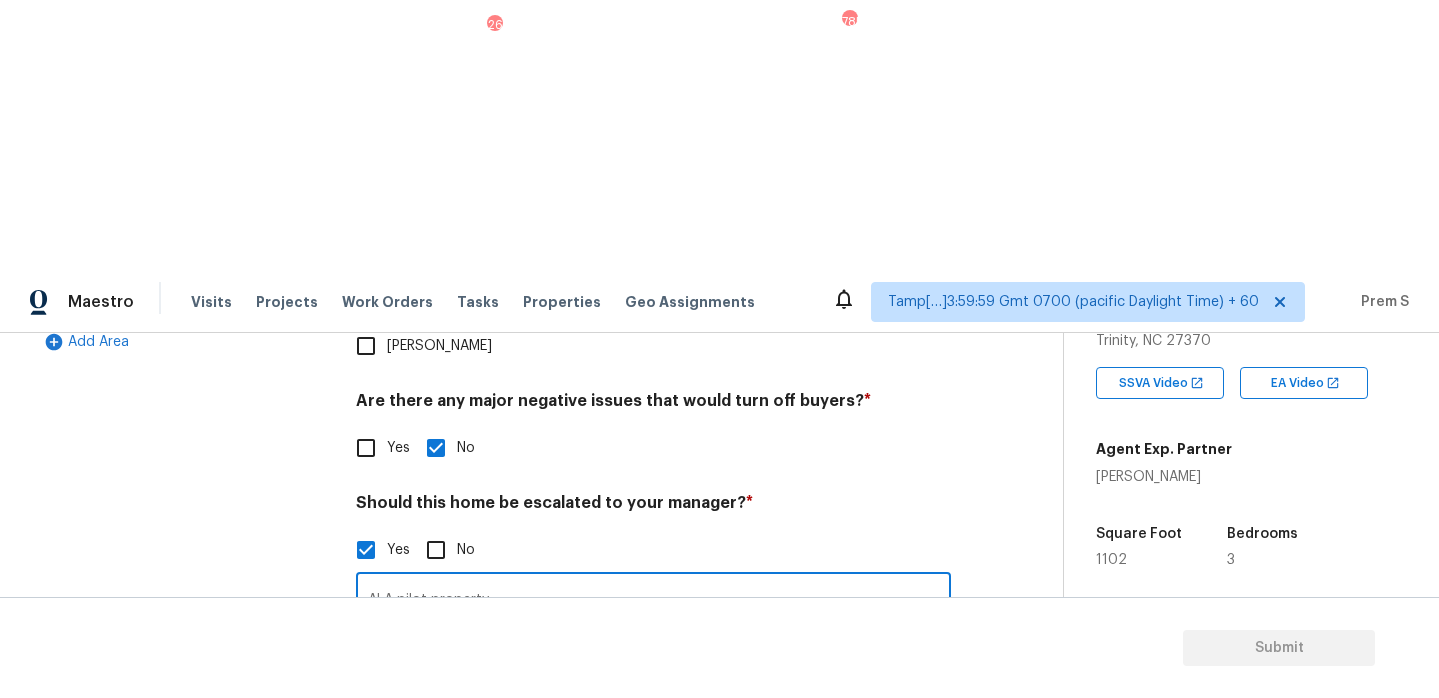 type on "ALA pilot property" 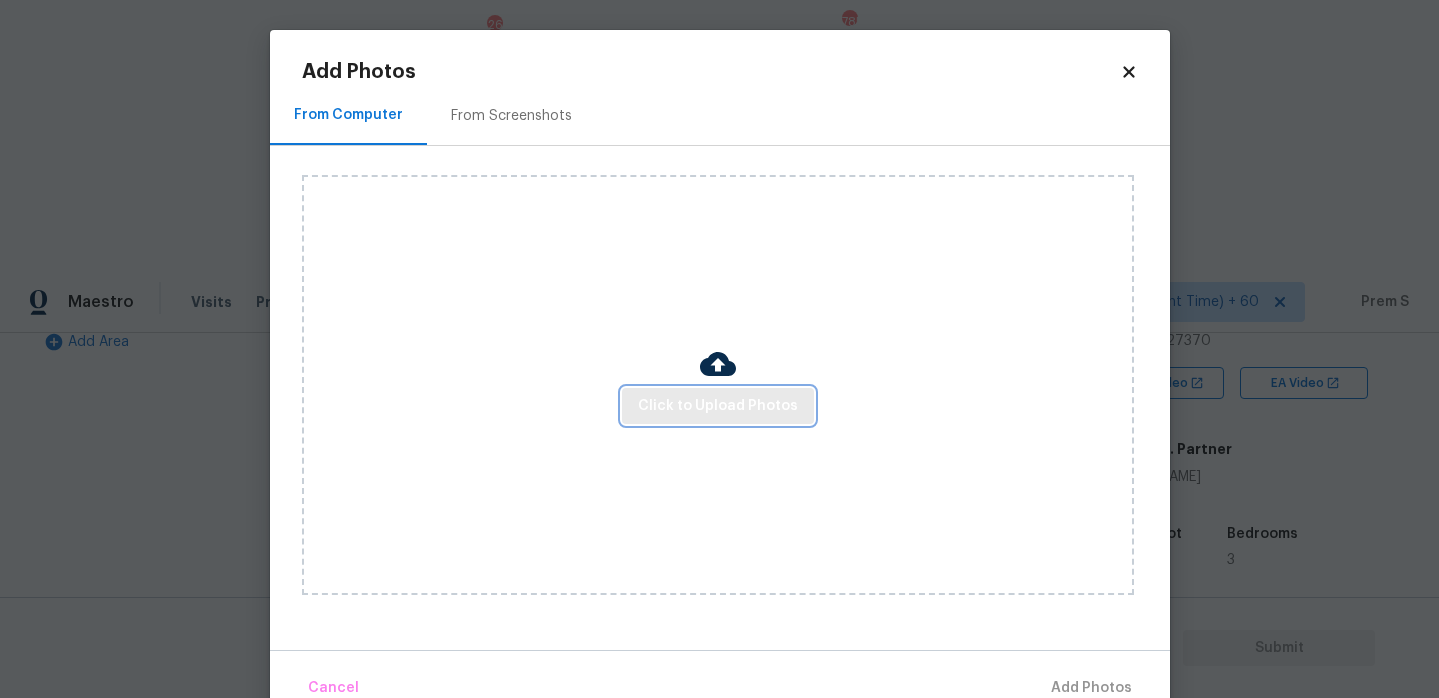click on "Click to Upload Photos" at bounding box center [718, 406] 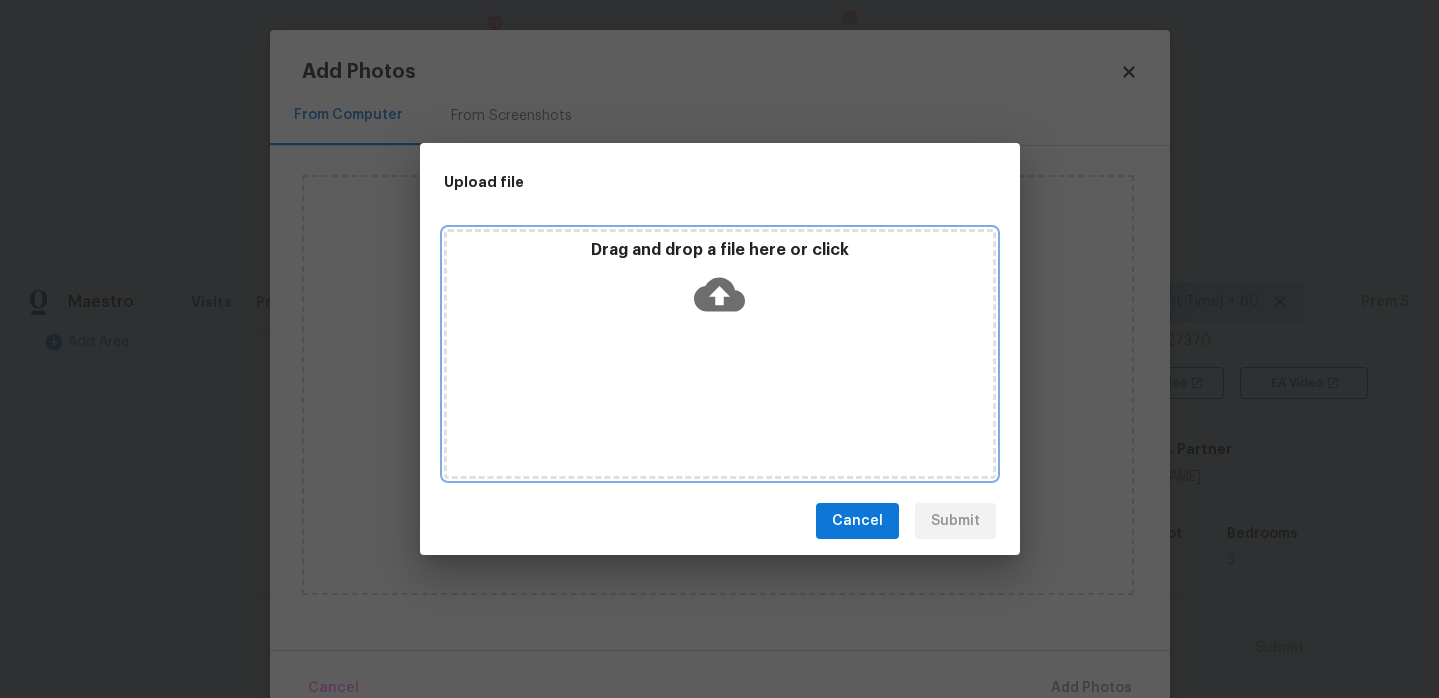 click 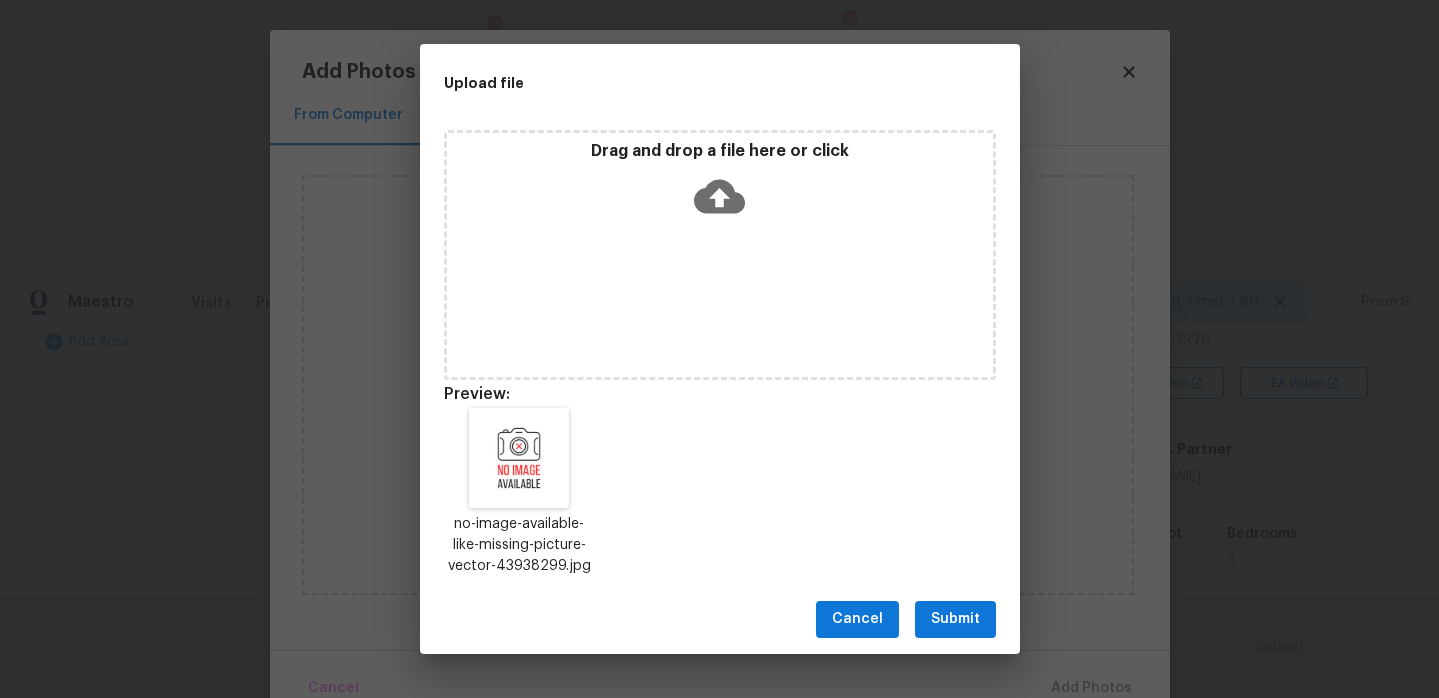 click on "Submit" at bounding box center [955, 619] 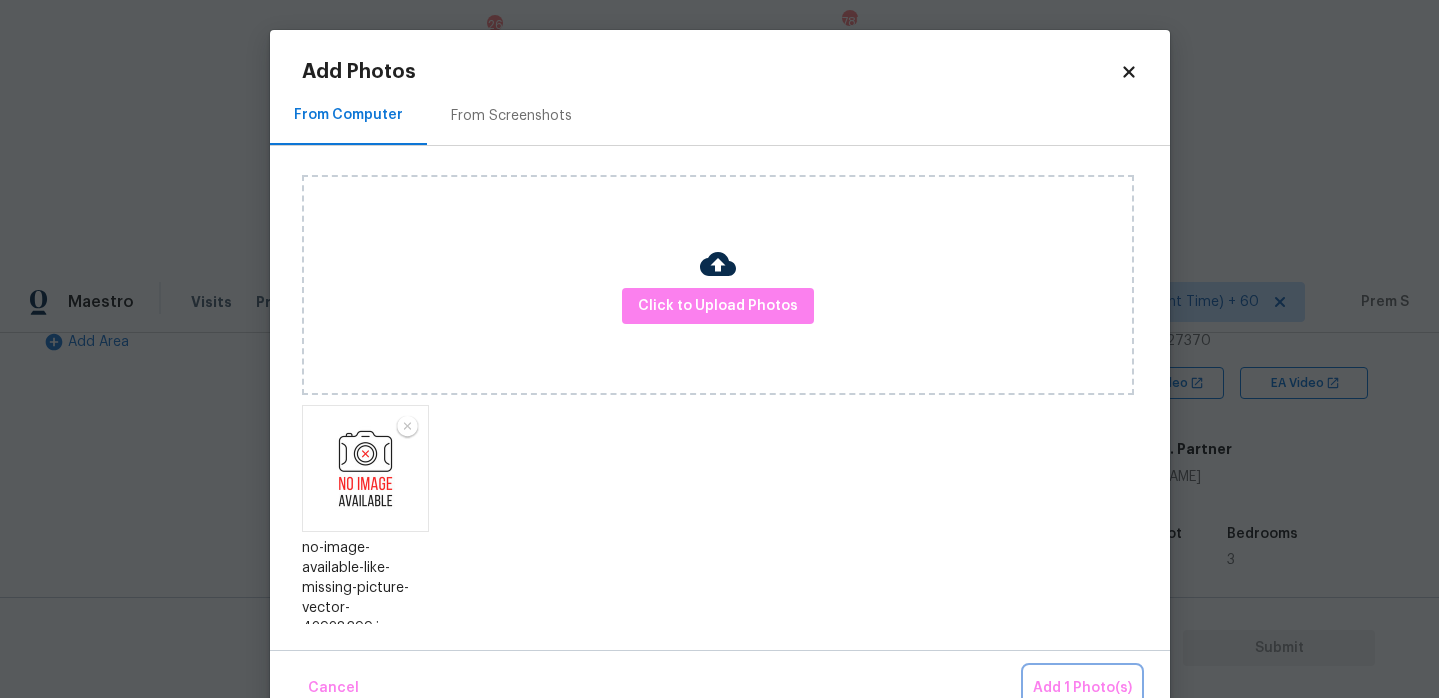 click on "Add 1 Photo(s)" at bounding box center [1082, 688] 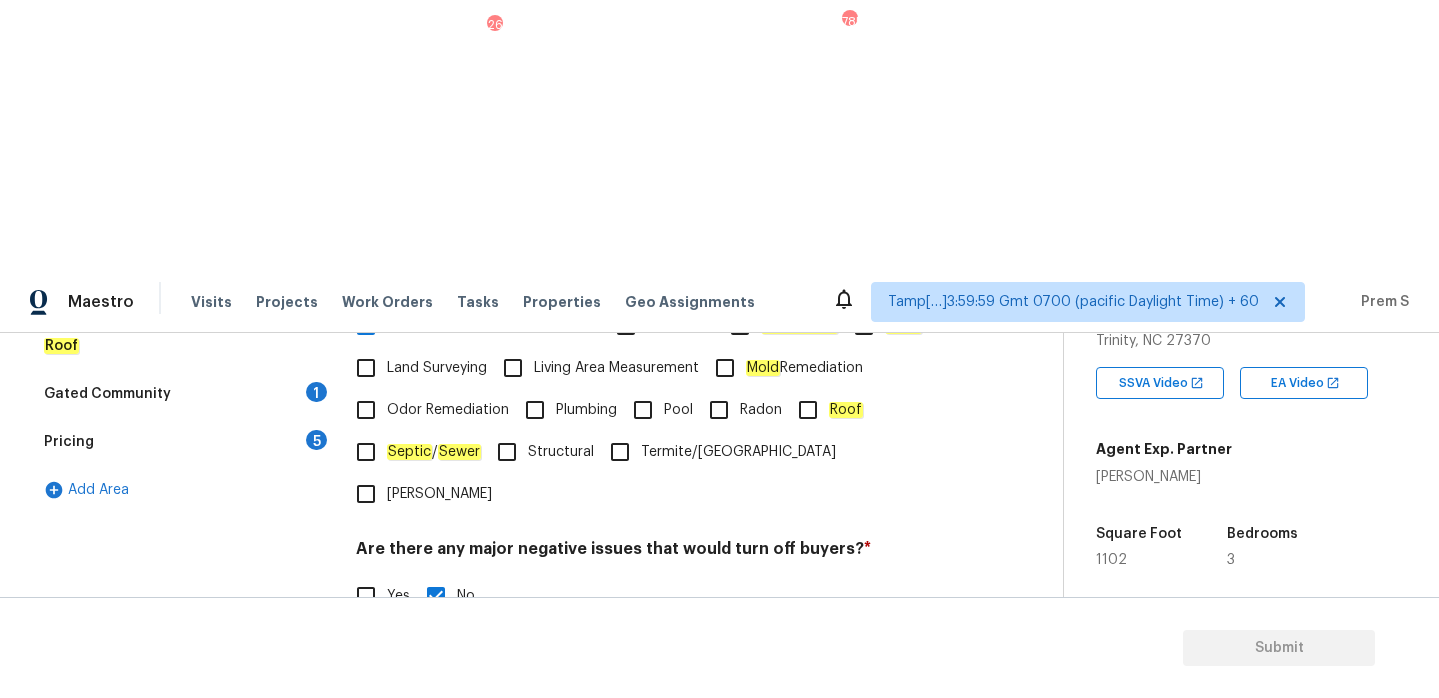 scroll, scrollTop: 284, scrollLeft: 0, axis: vertical 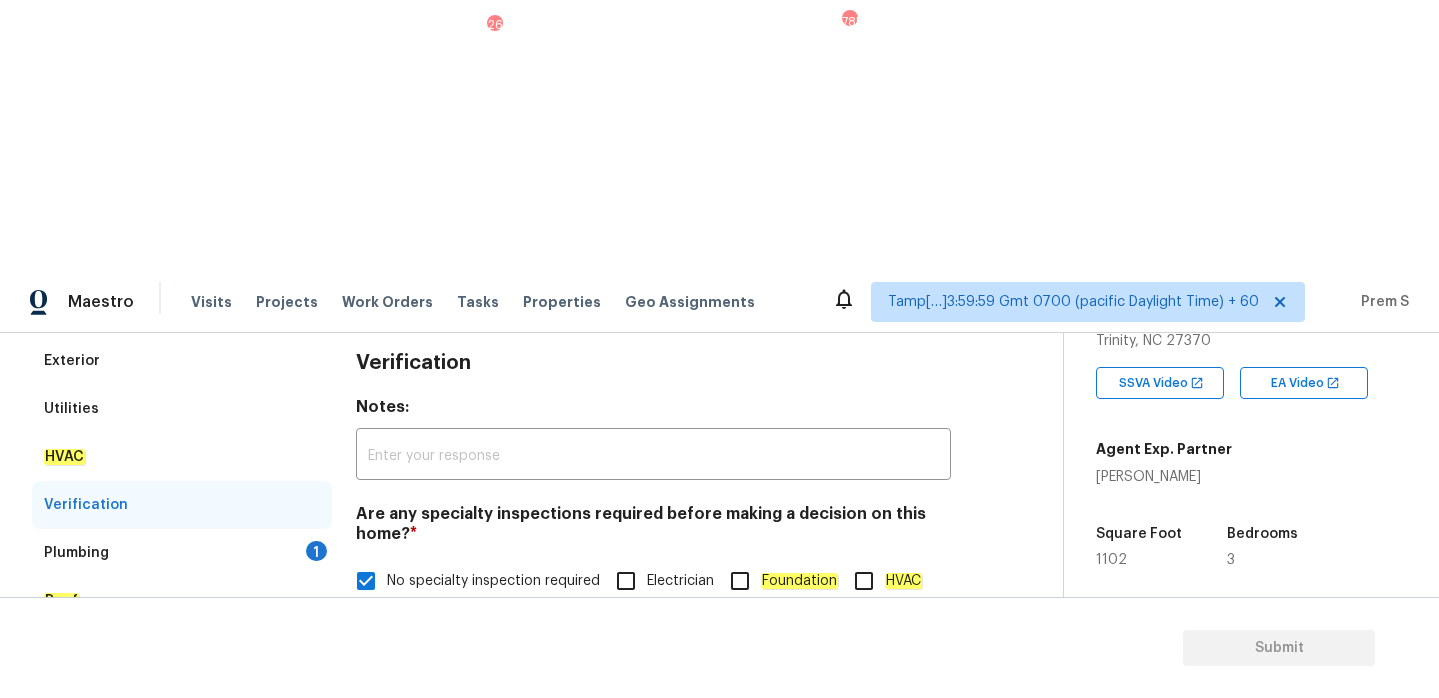 click on "1" at bounding box center [316, 551] 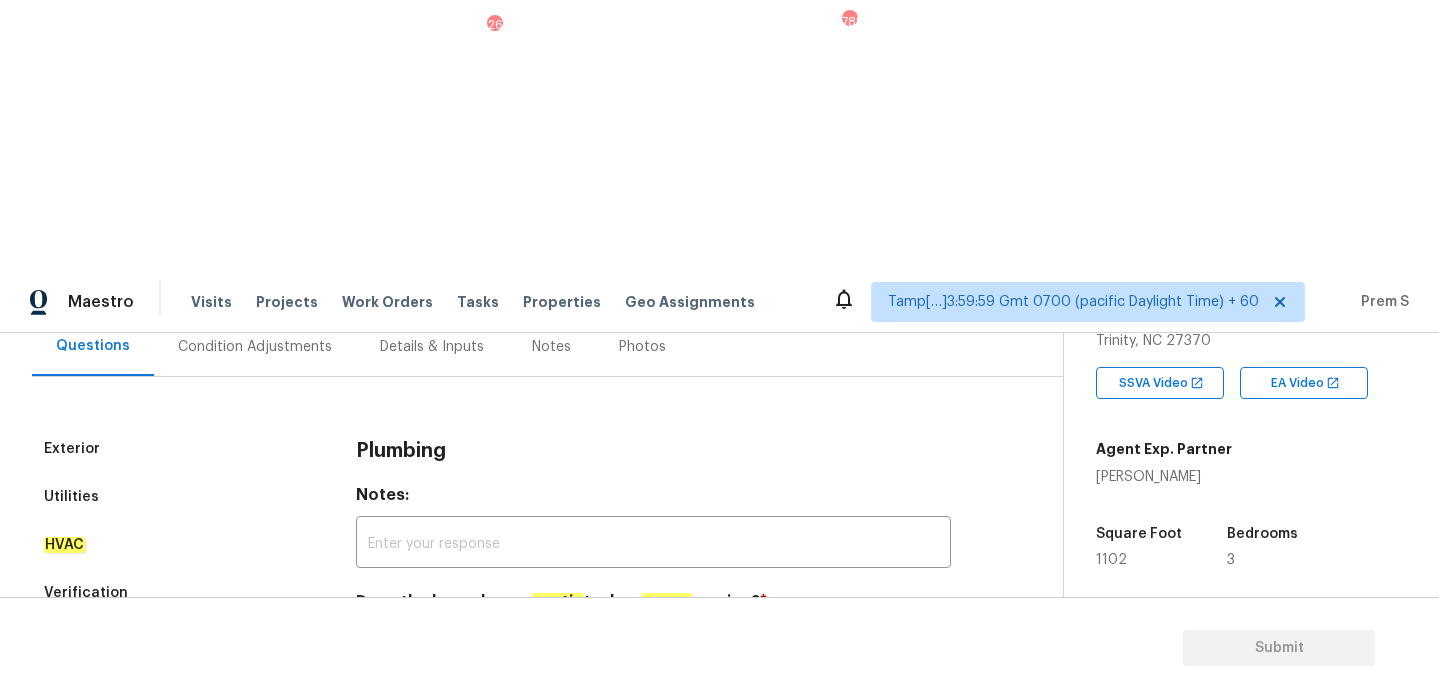 click on "Septic" 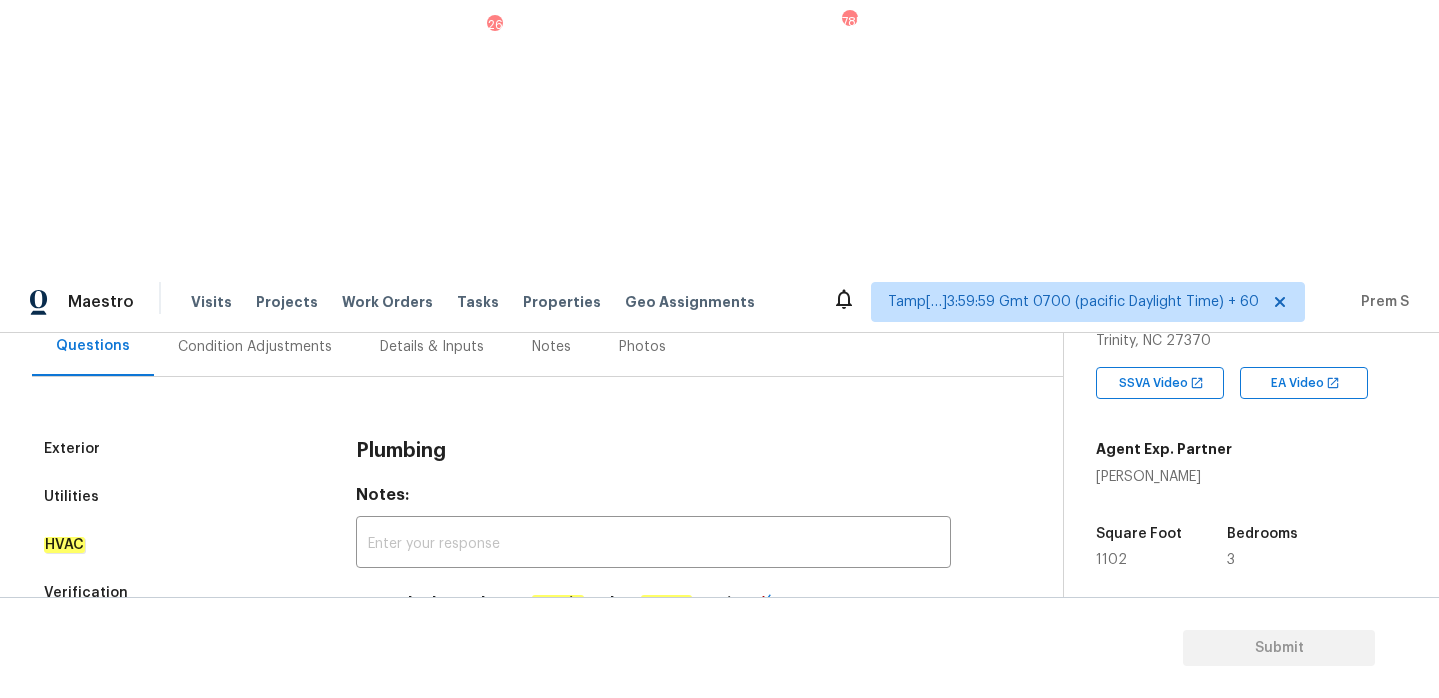 click on "Gated Community 1" at bounding box center (182, 737) 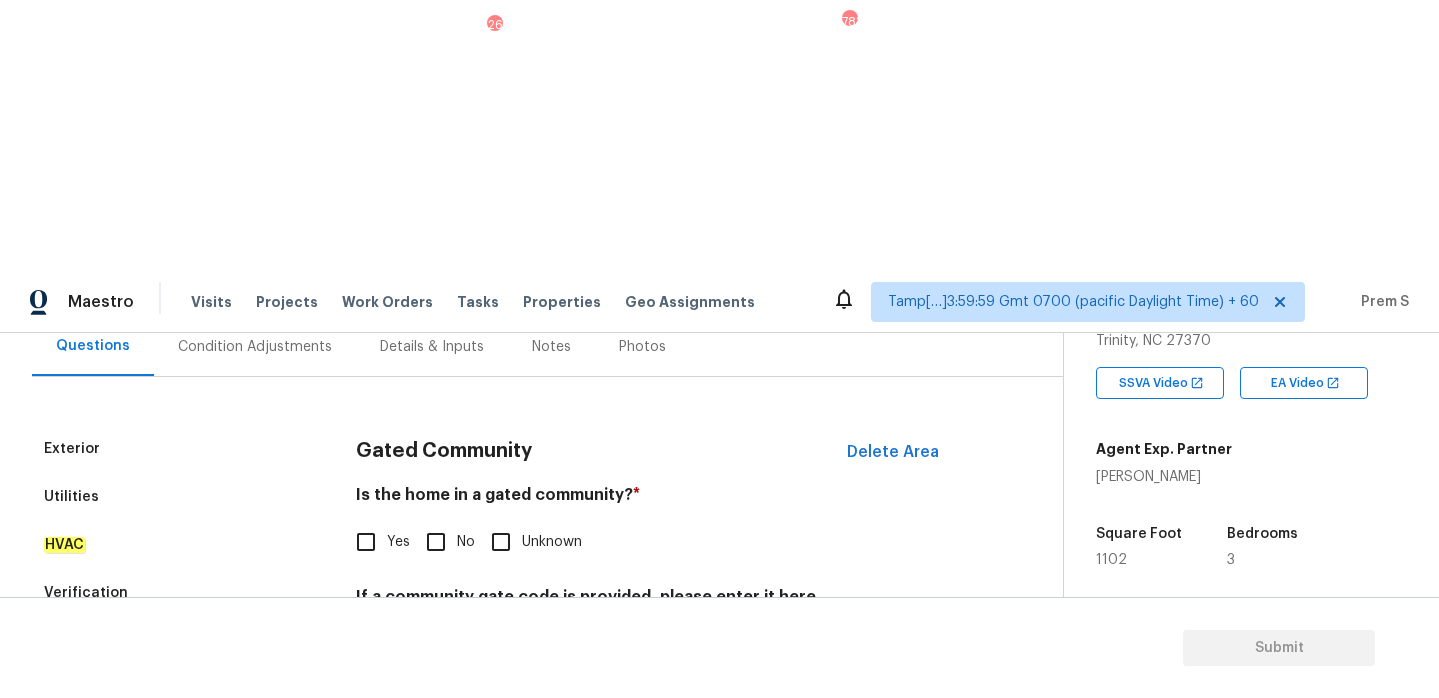 click on "No" at bounding box center [466, 542] 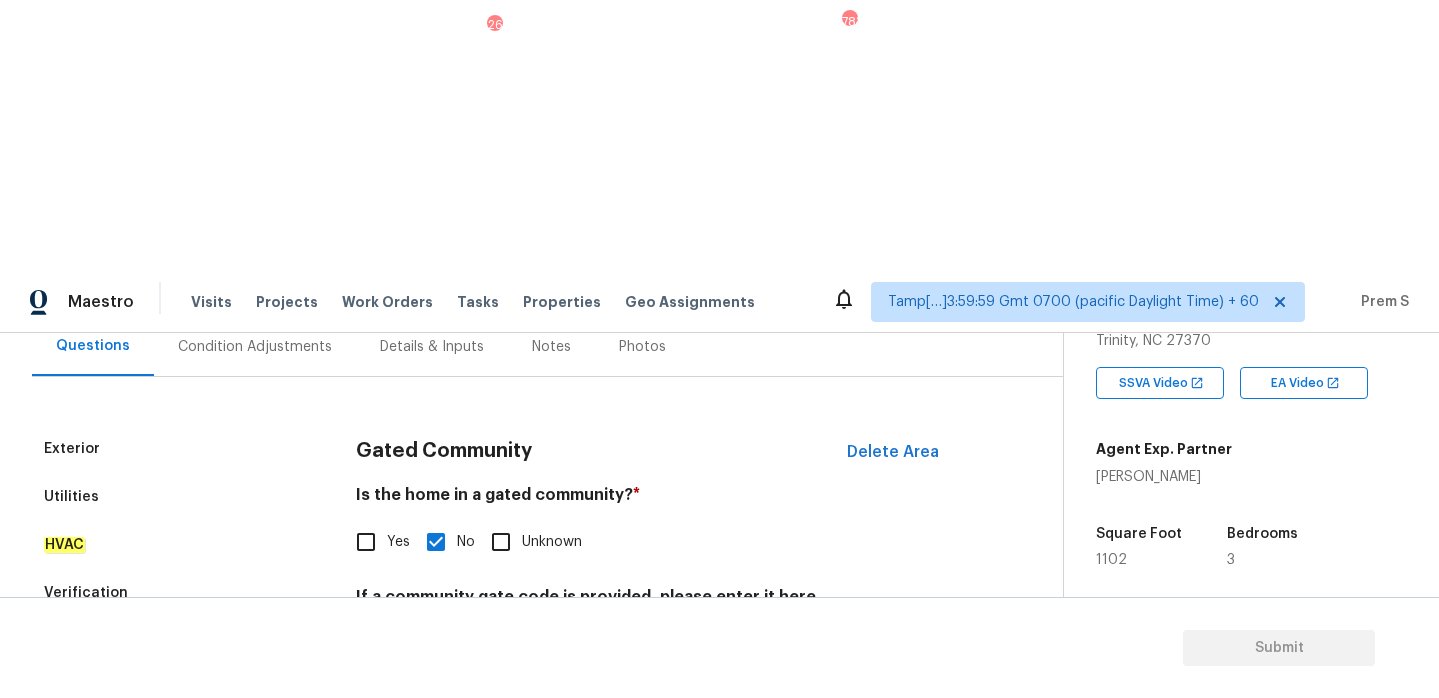 click on "Pricing 5" at bounding box center [182, 785] 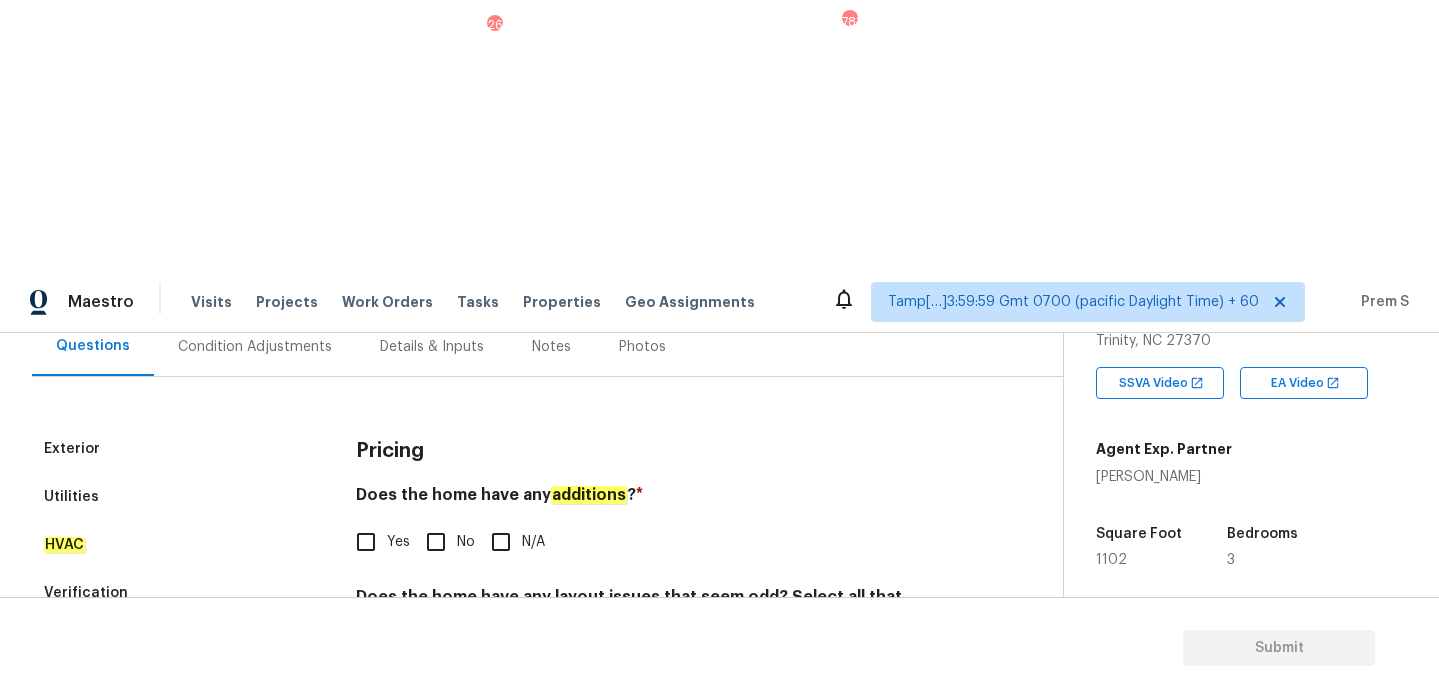 click on "No" at bounding box center [466, 542] 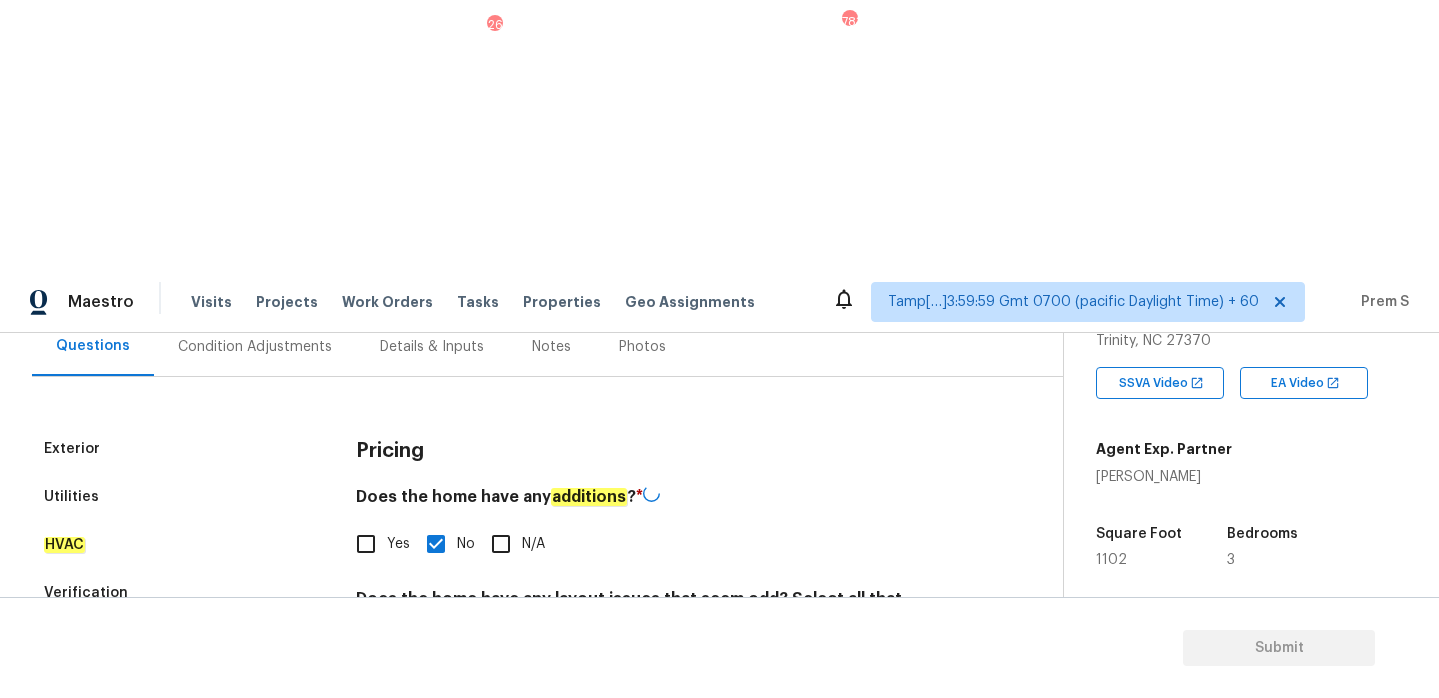 scroll, scrollTop: 487, scrollLeft: 0, axis: vertical 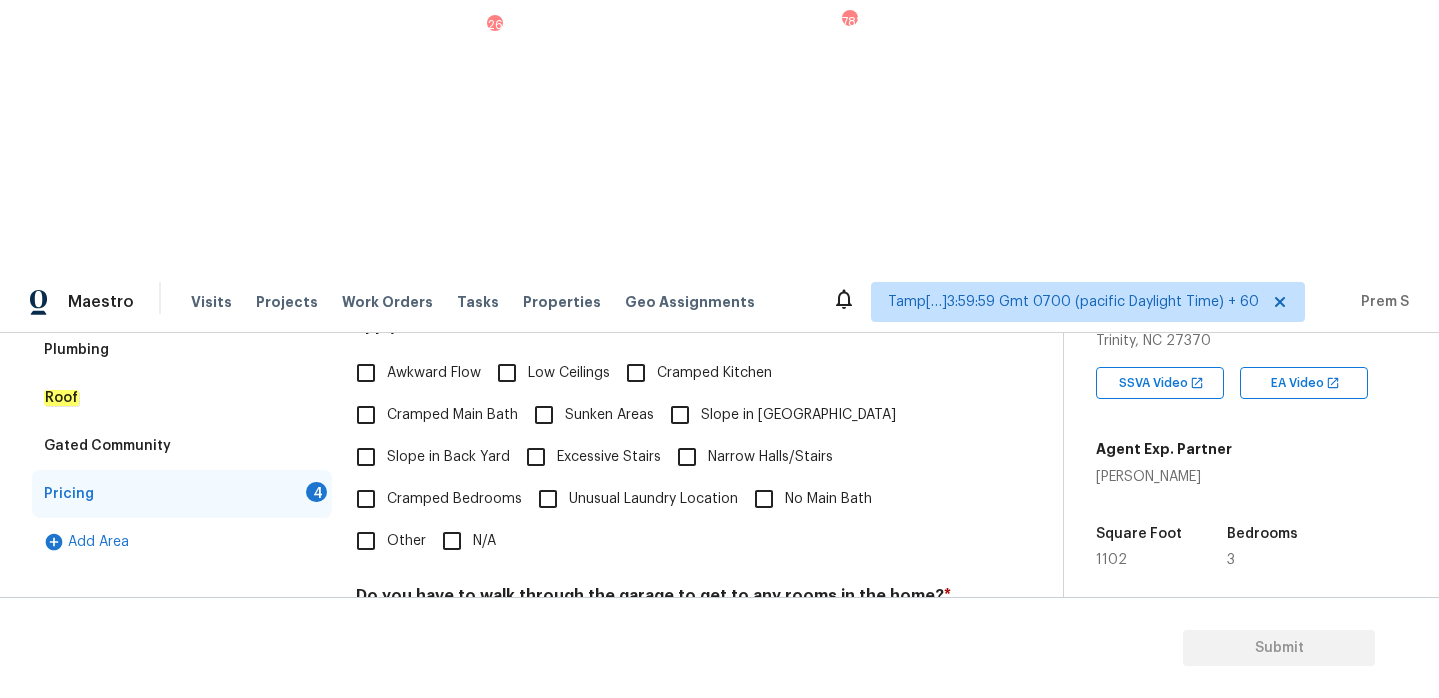 click on "N/A" at bounding box center [452, 541] 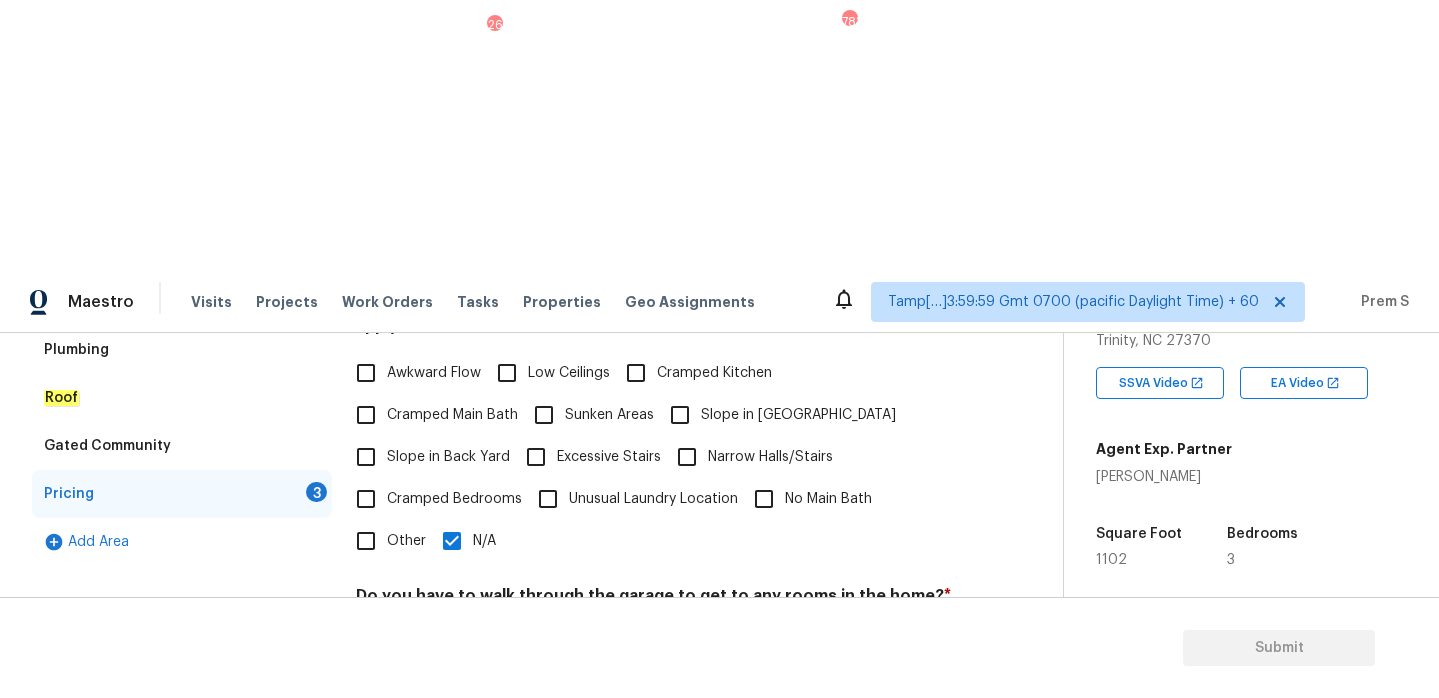 click on "No" at bounding box center [436, 643] 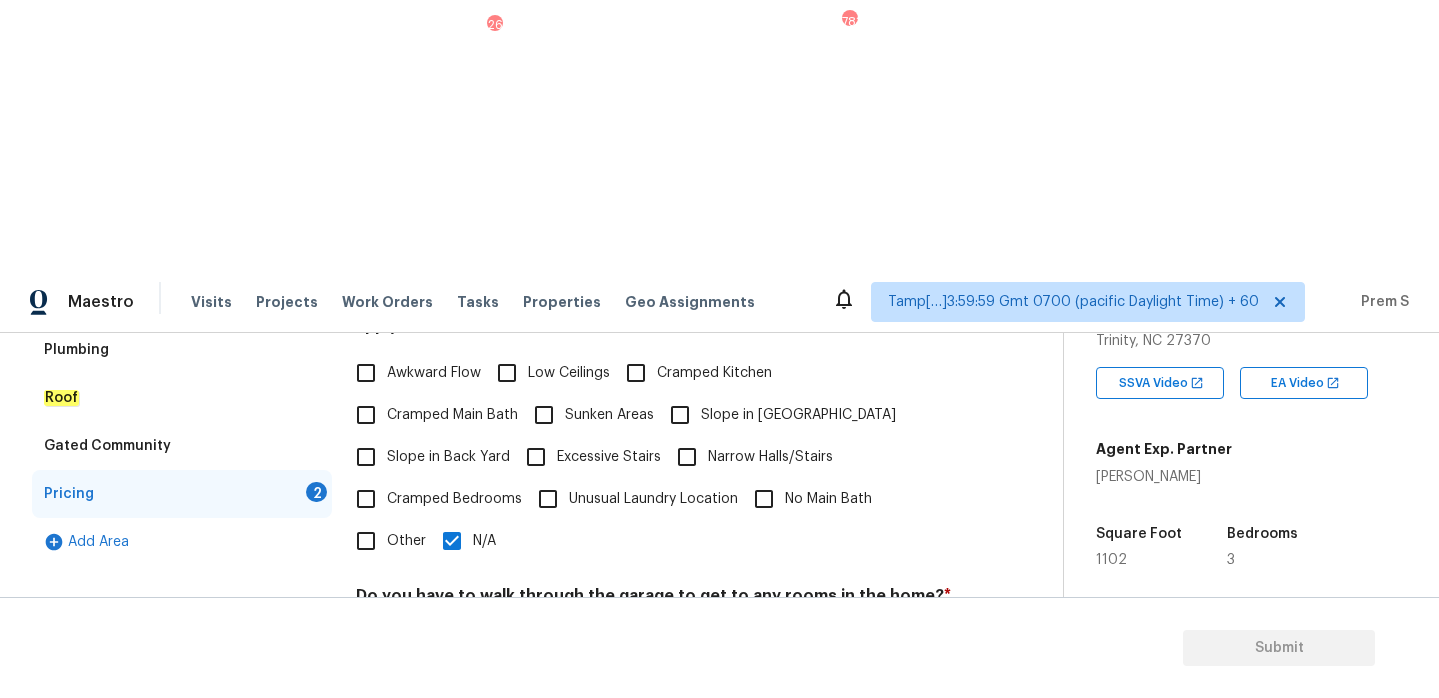 click on "No" at bounding box center (436, 847) 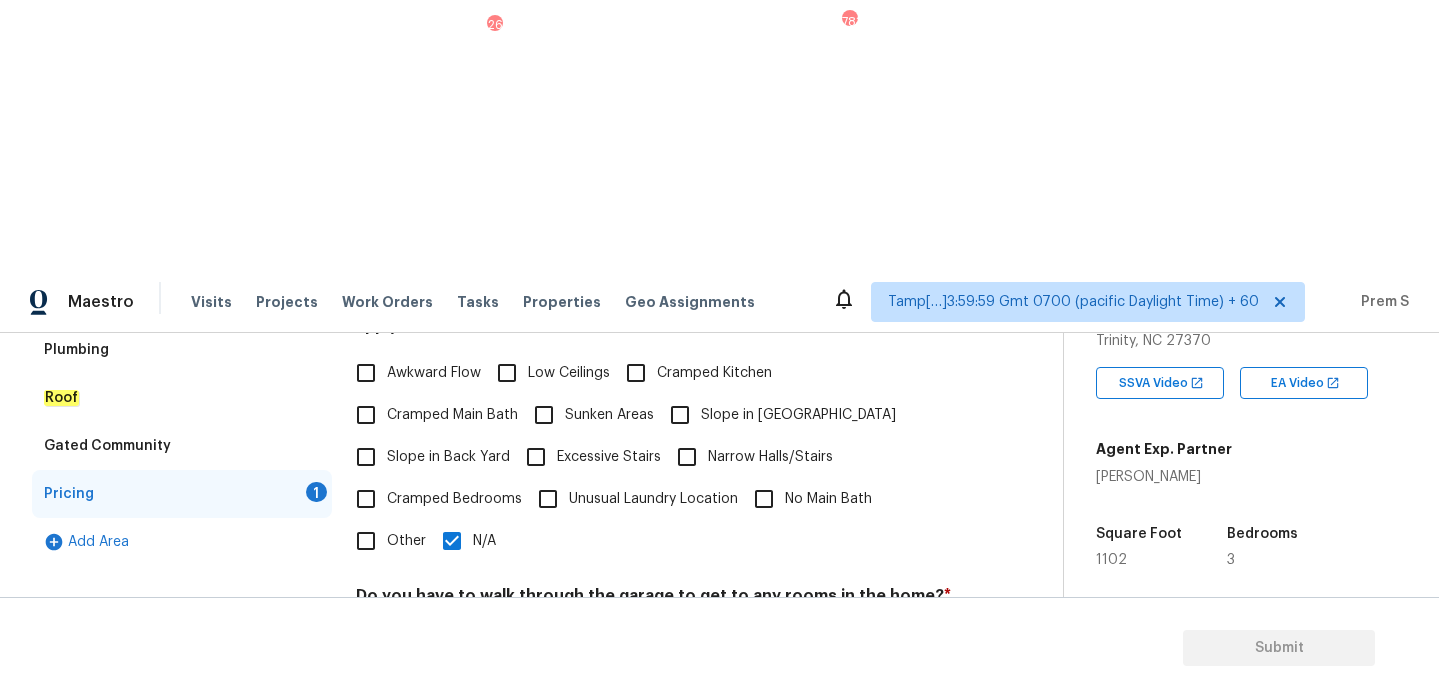 click on "No" at bounding box center (436, 849) 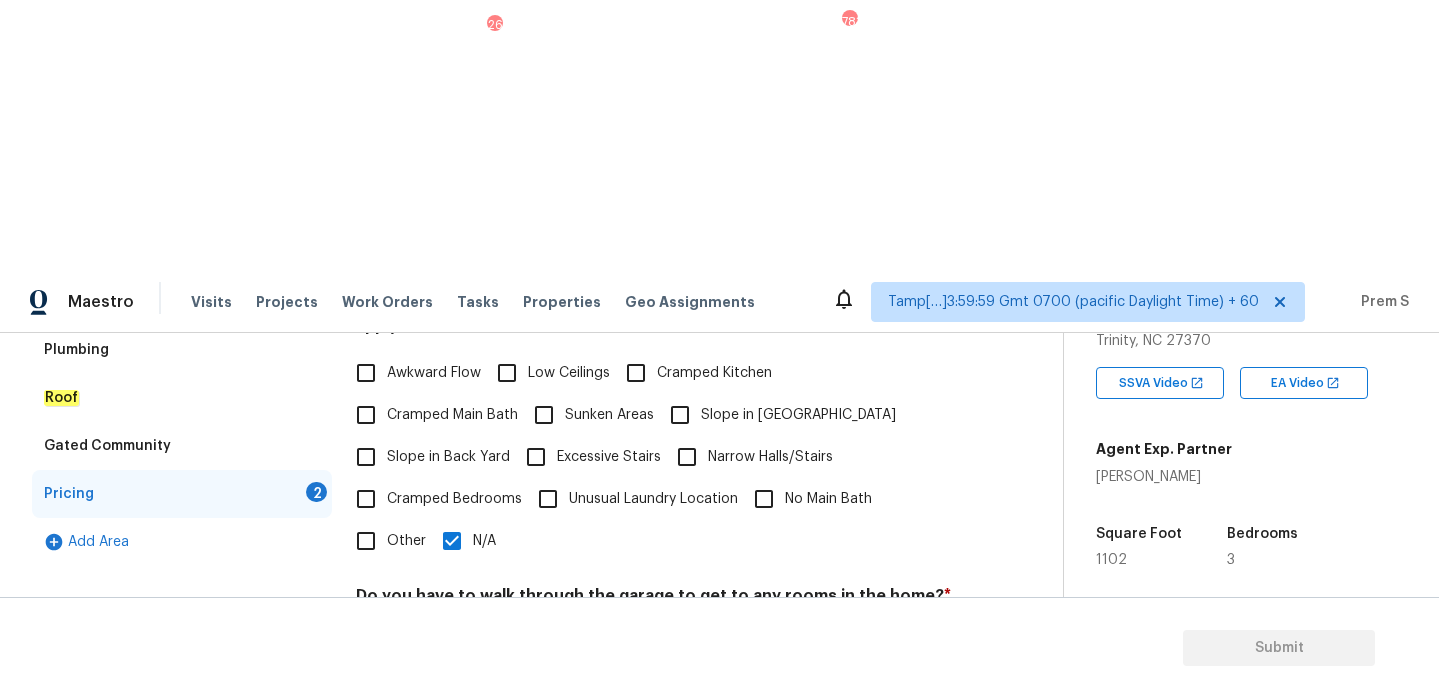 click on "No" at bounding box center (436, 745) 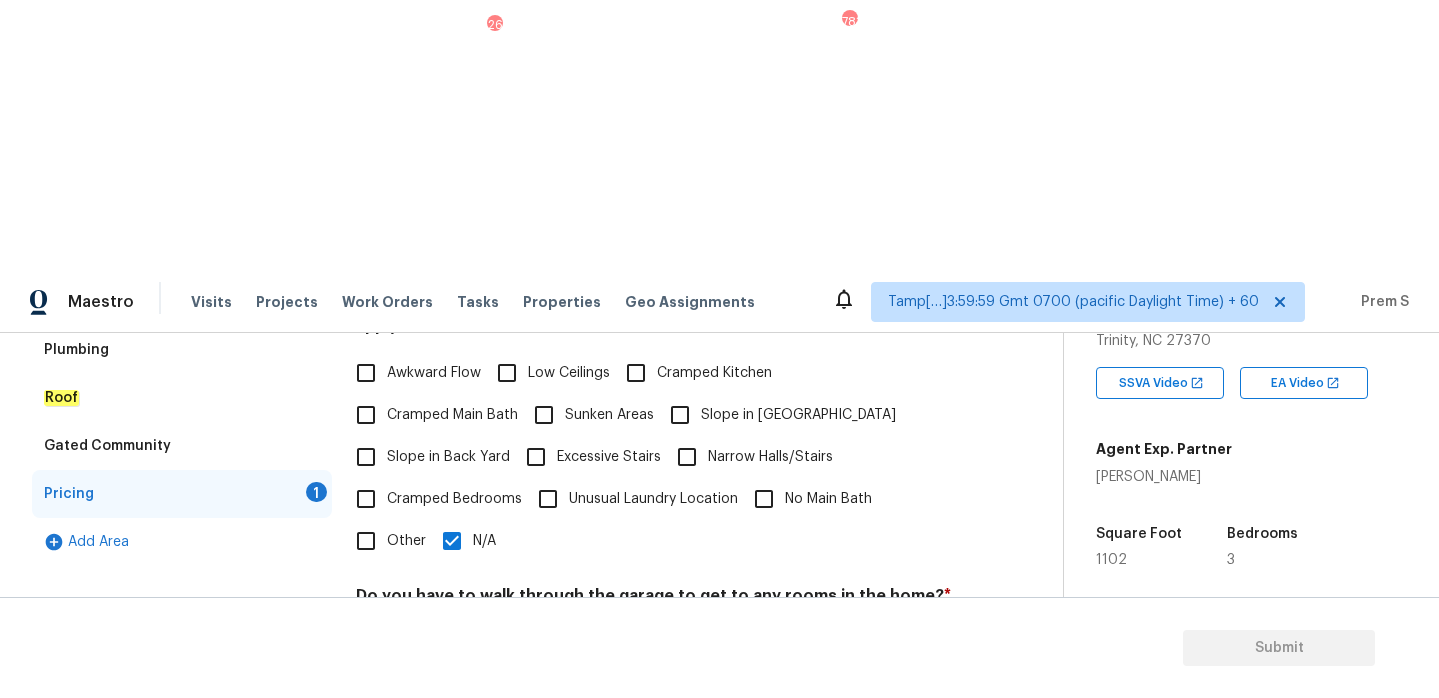 click on "Does the home appear to be very outdated?  * Yes No" at bounding box center (653, 829) 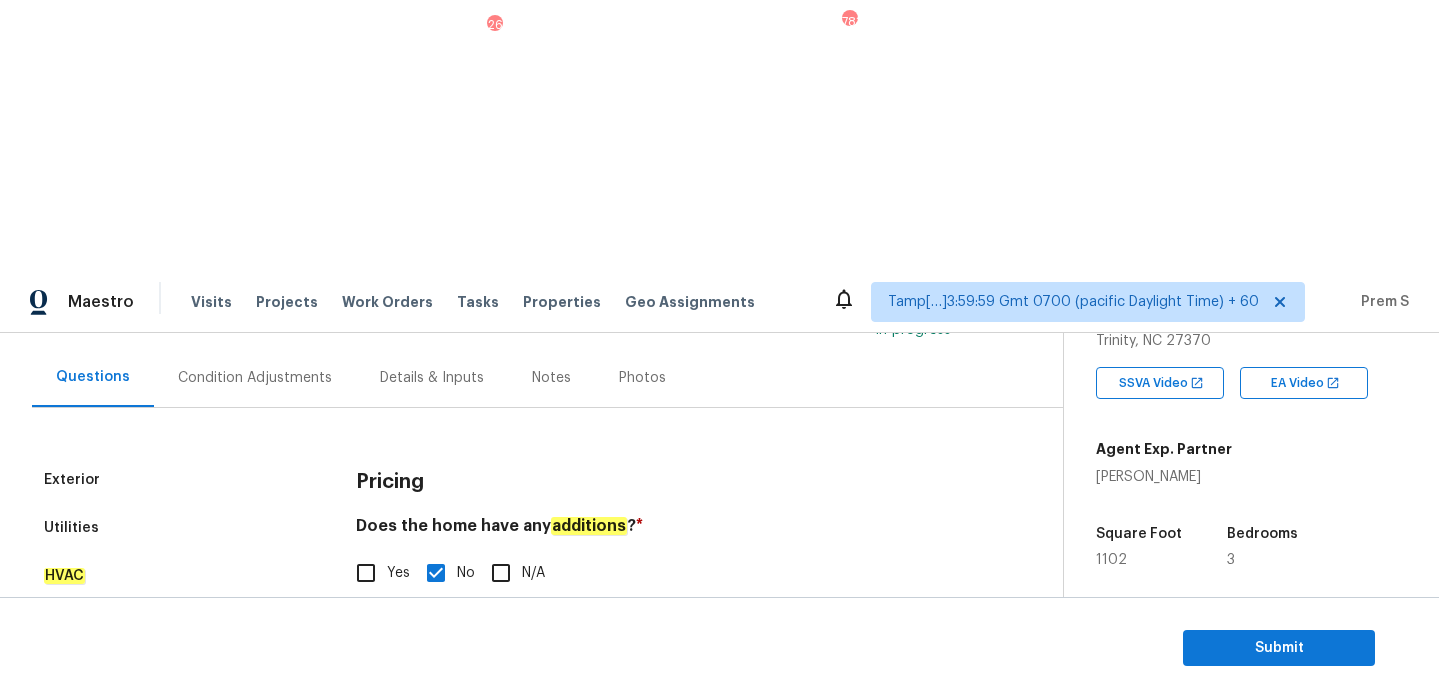 scroll, scrollTop: 107, scrollLeft: 0, axis: vertical 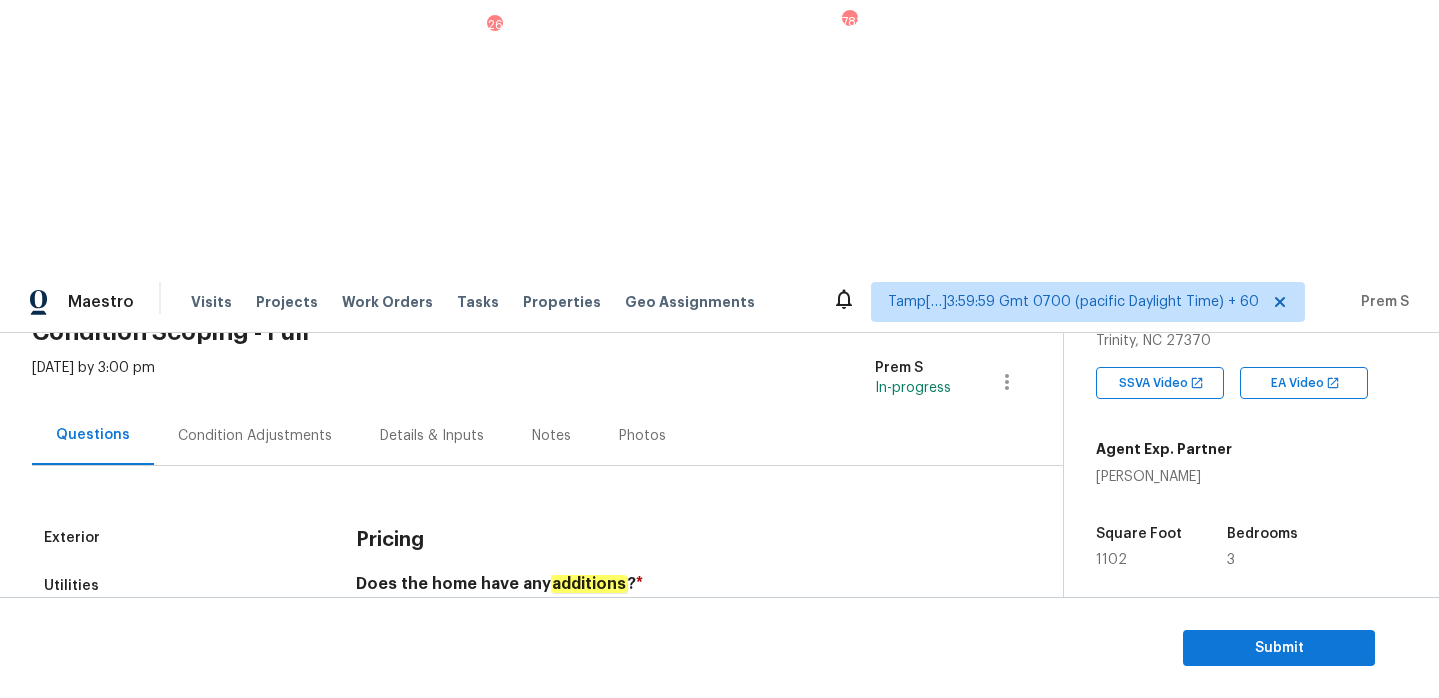 click on "Condition Adjustments" at bounding box center (255, 436) 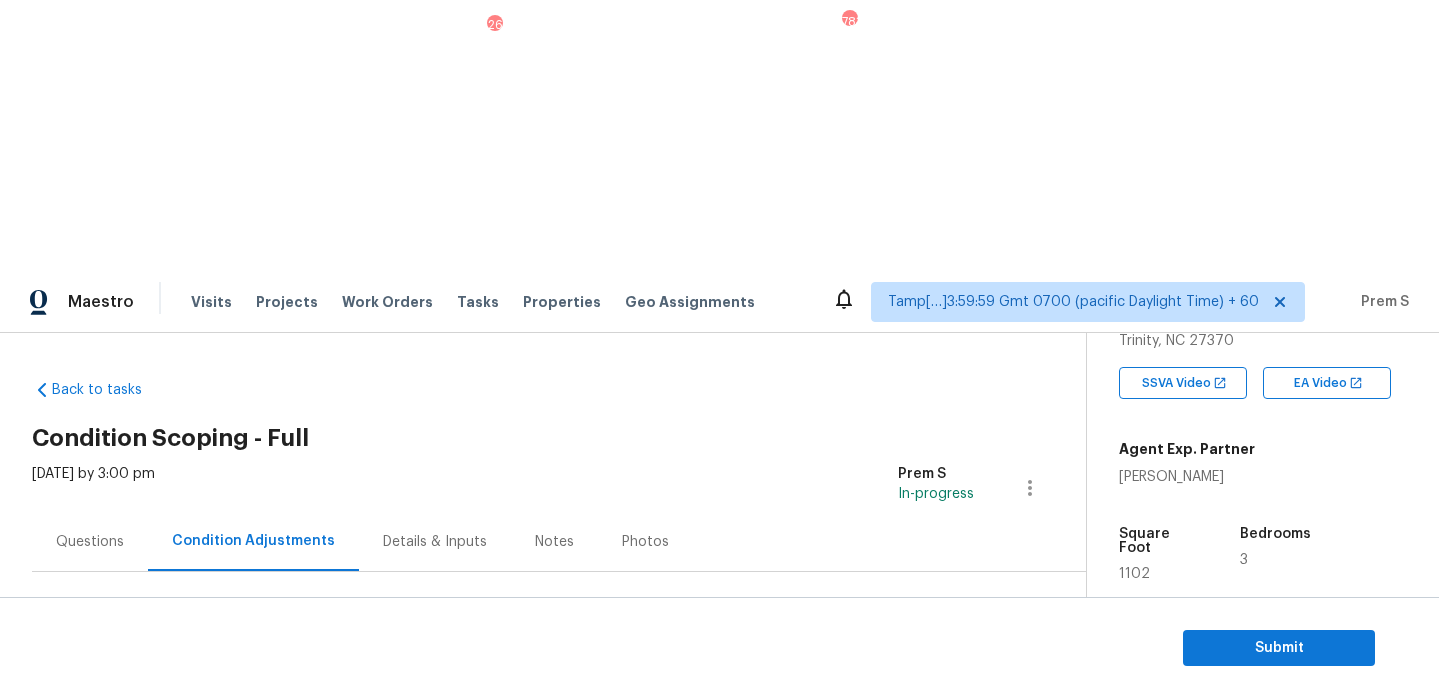 scroll, scrollTop: 0, scrollLeft: 0, axis: both 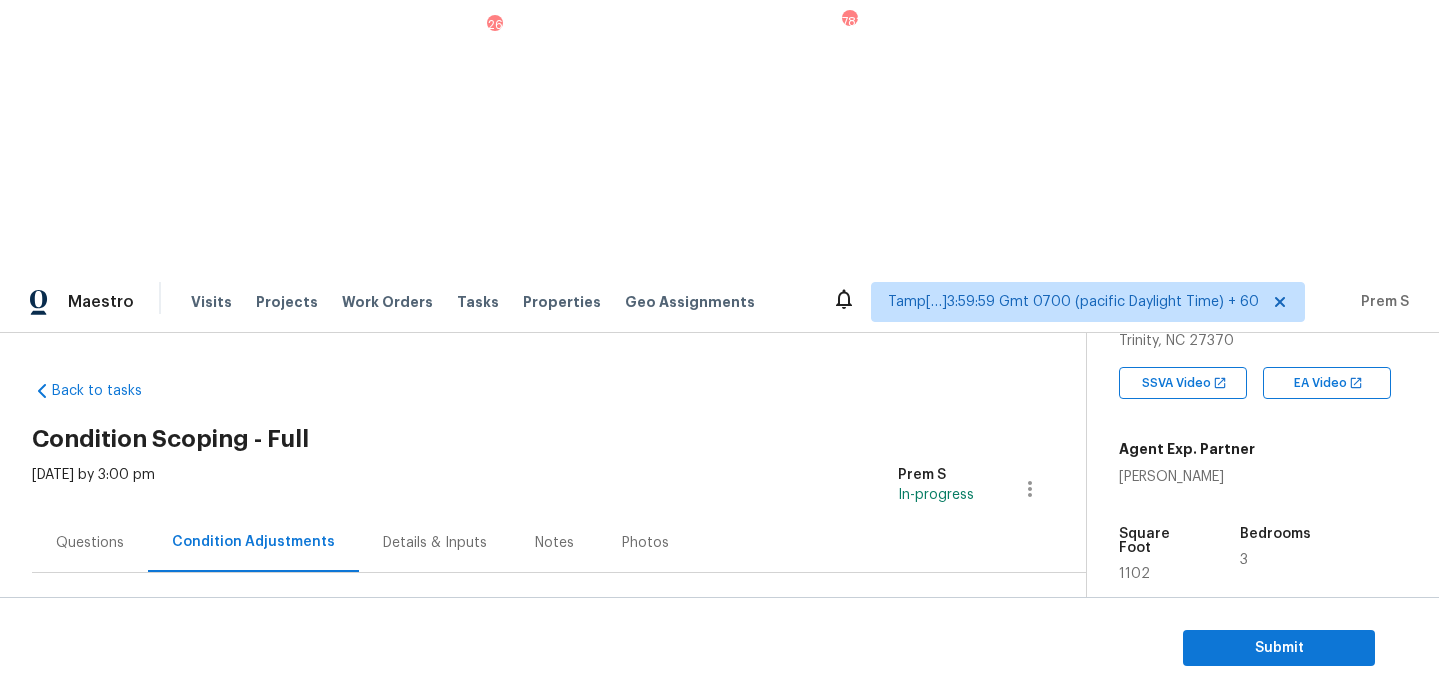 click on "Add Condition Adjustment" at bounding box center [925, 694] 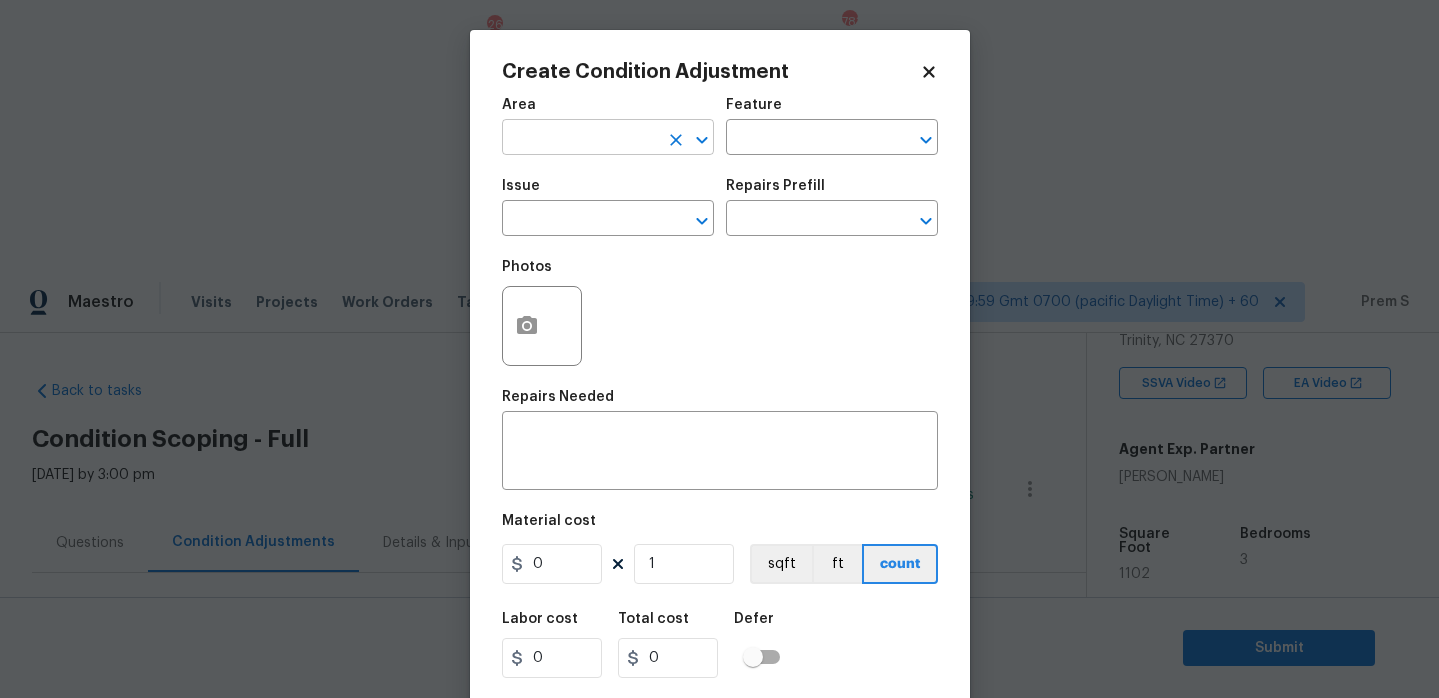 click at bounding box center [580, 139] 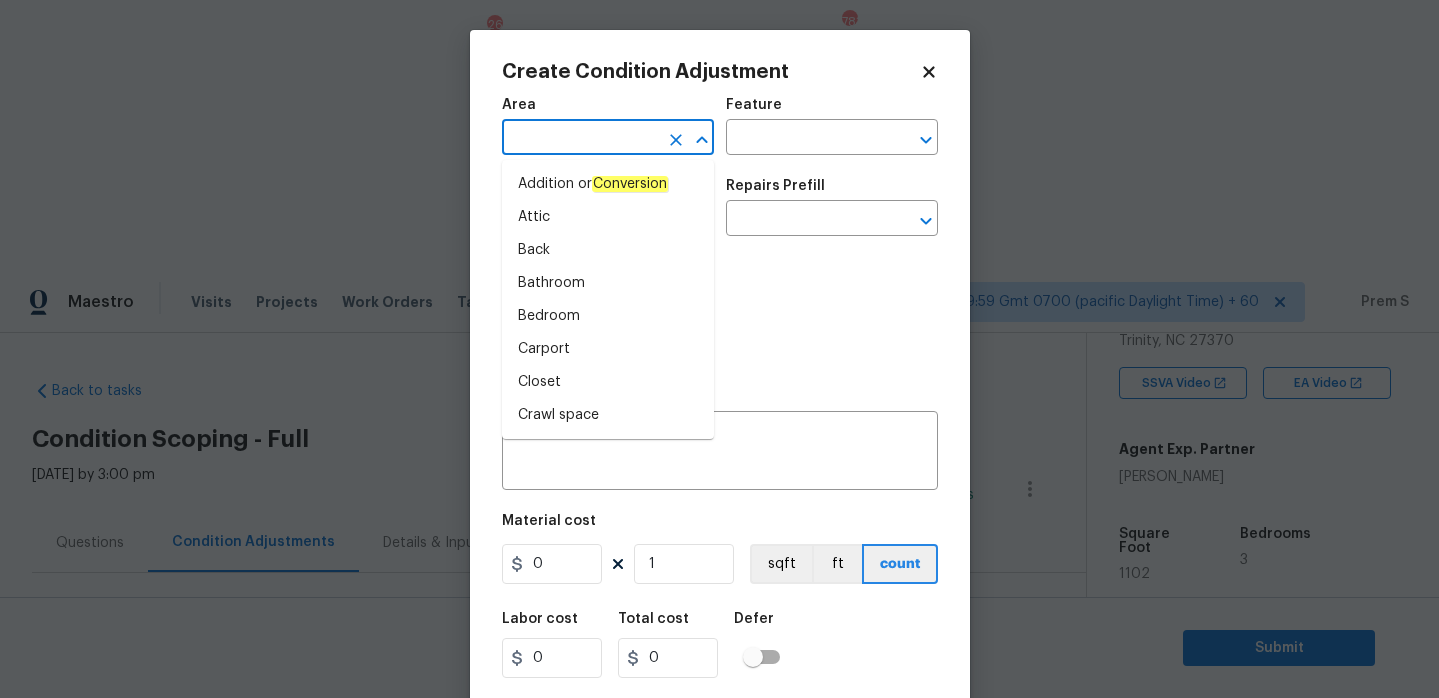 type on "i" 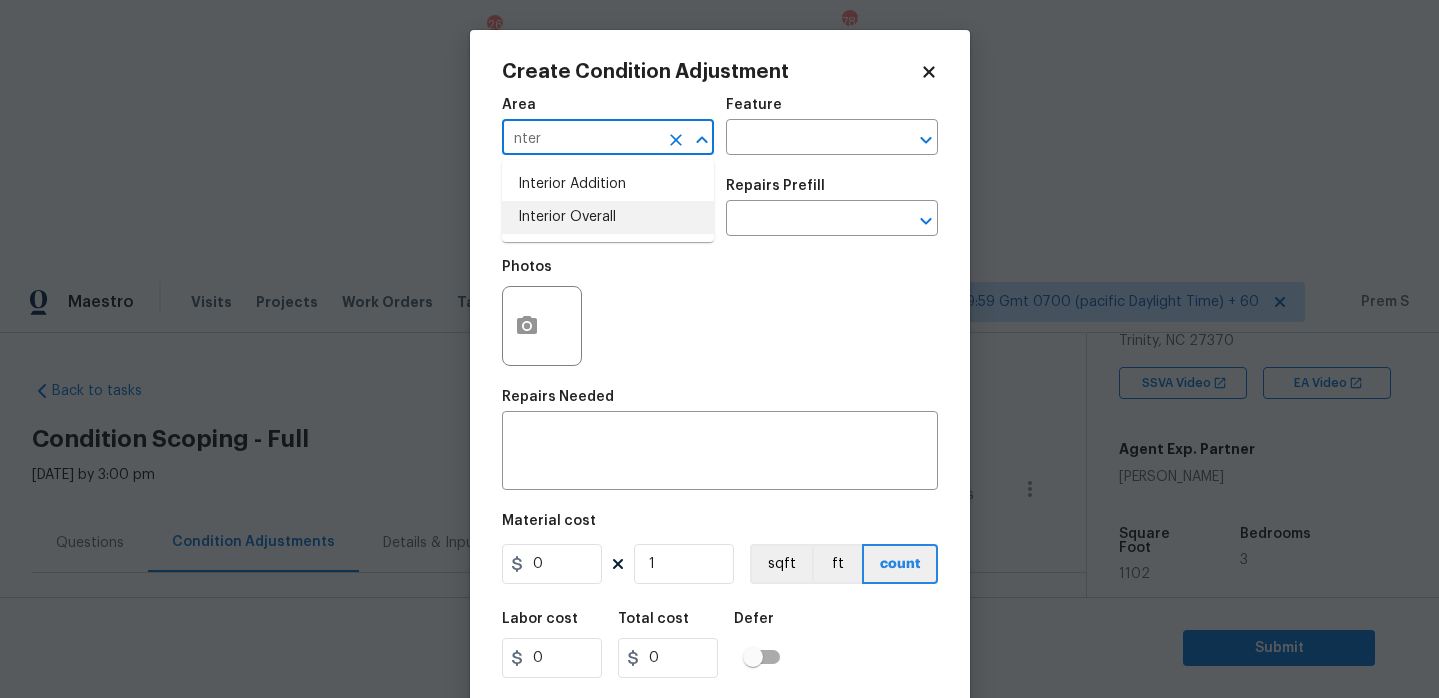 click on "Interior Overall" at bounding box center (608, 217) 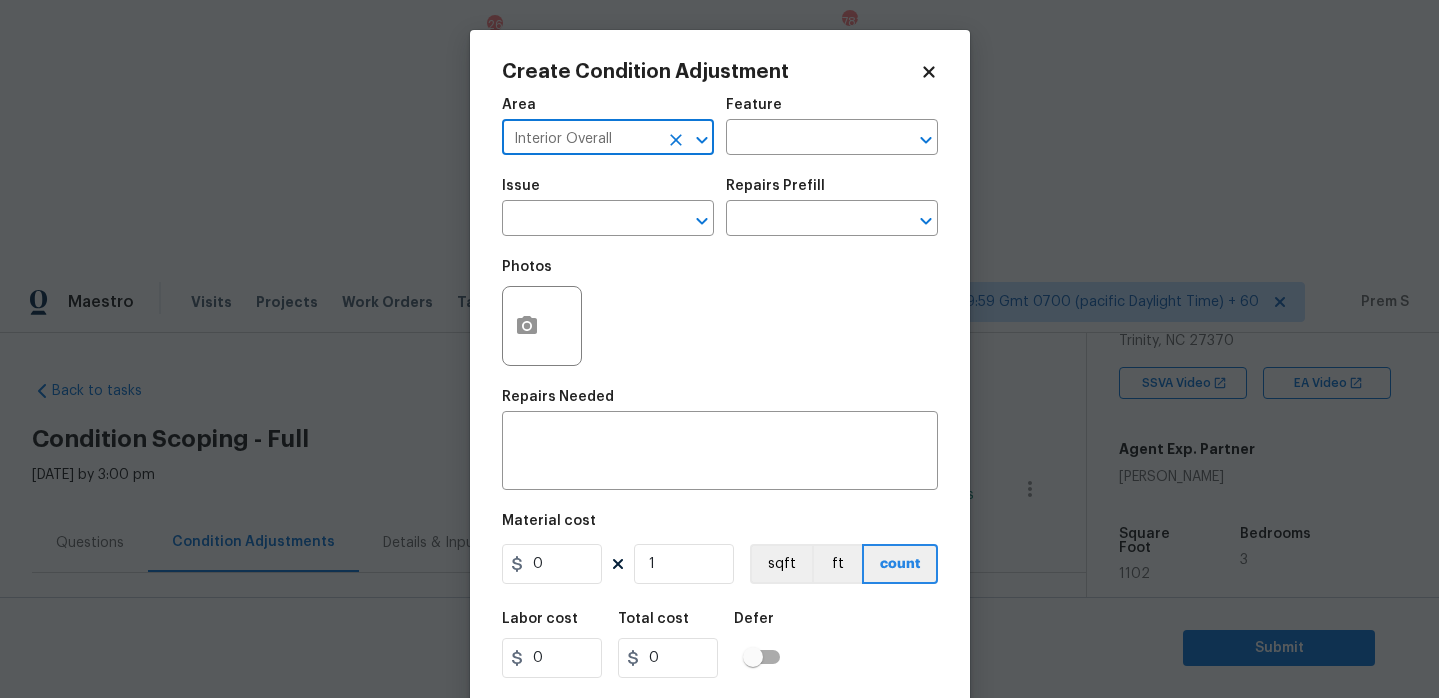 click on "​" at bounding box center (608, 220) 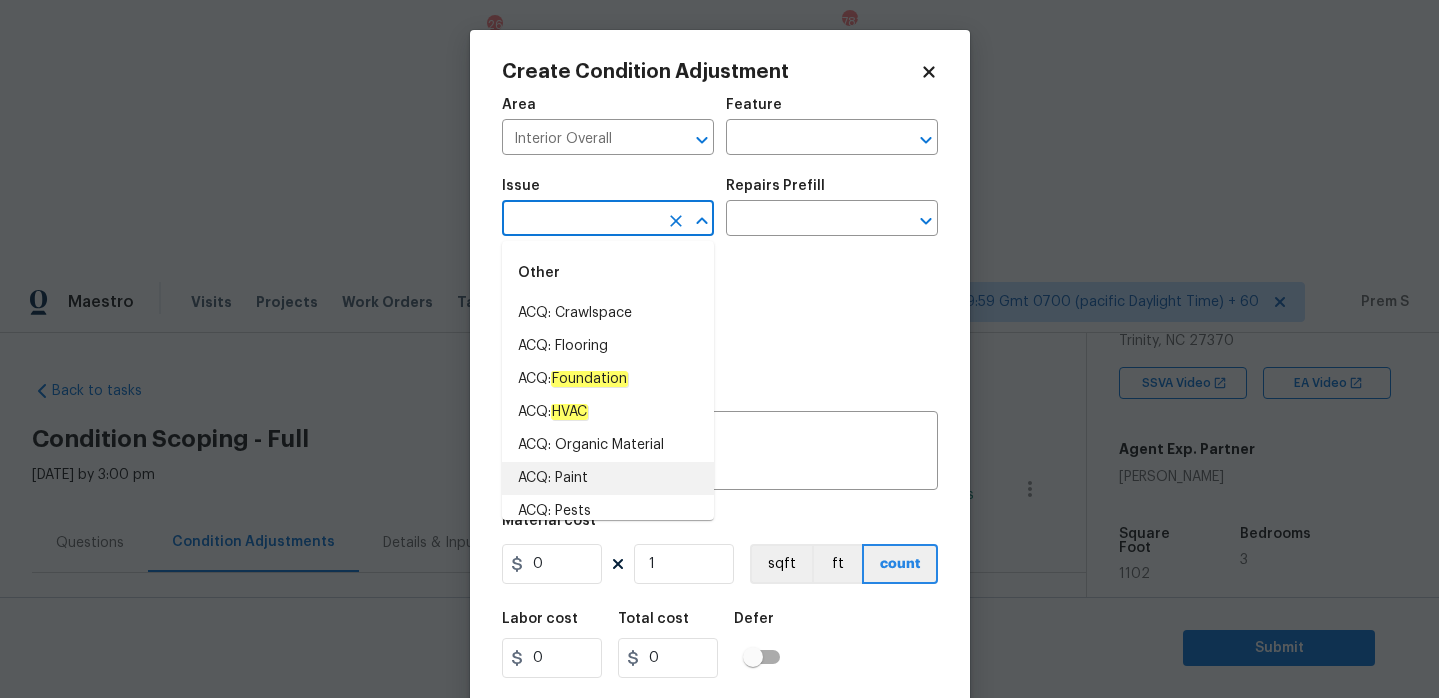 click on "ACQ: Paint" at bounding box center [608, 478] 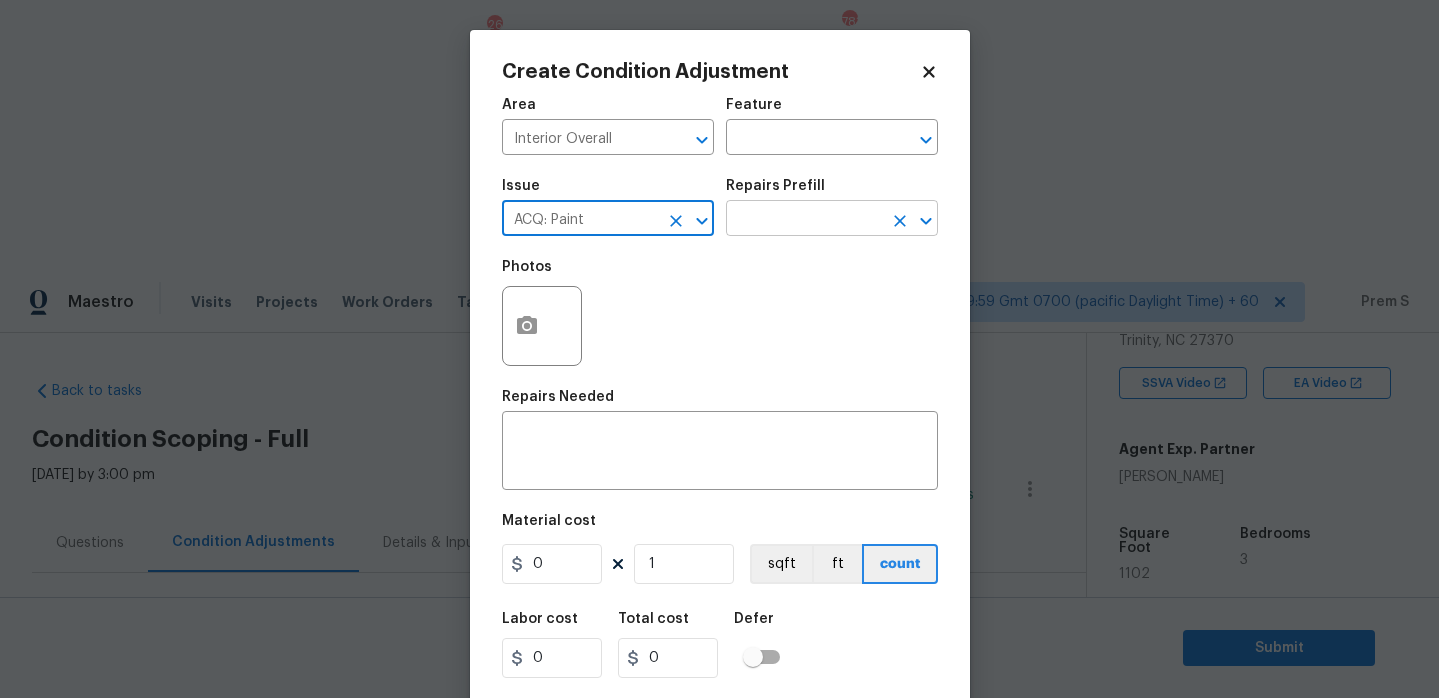 click at bounding box center [804, 220] 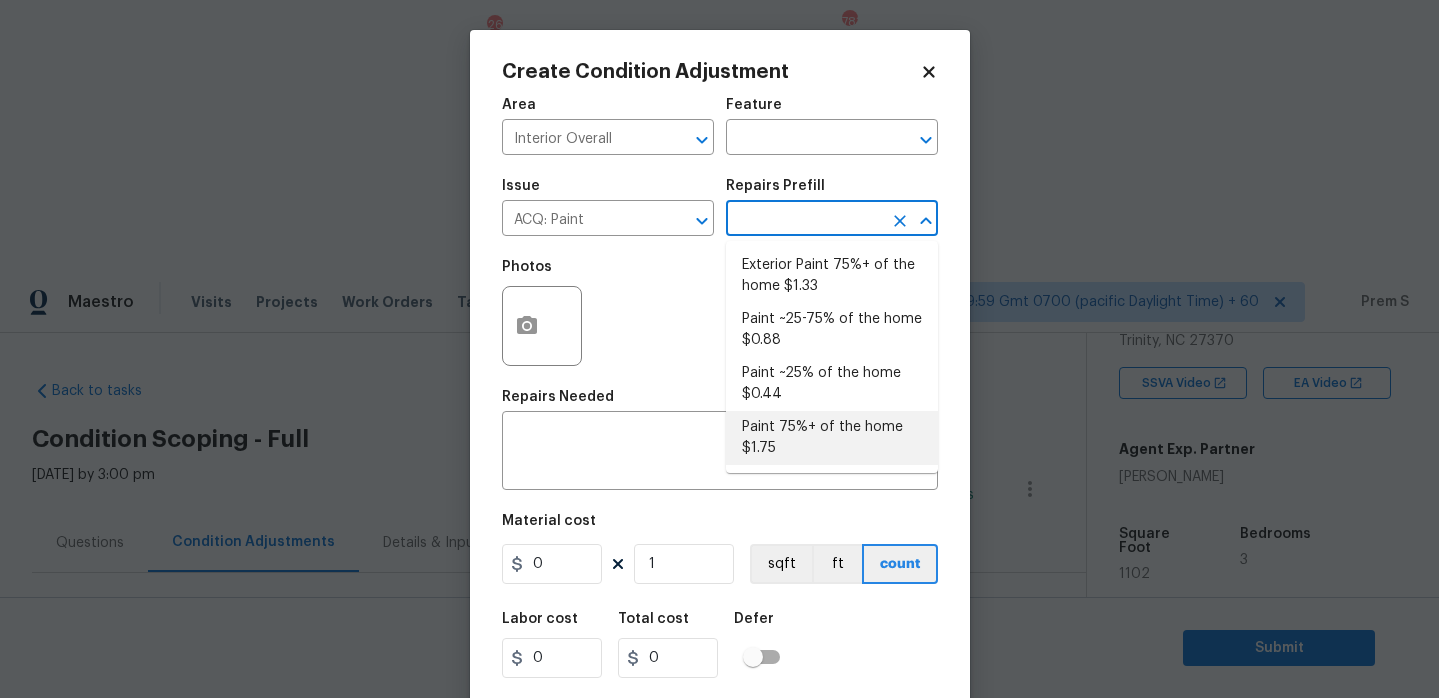 click on "Paint 75%+ of the home $1.75" at bounding box center (832, 438) 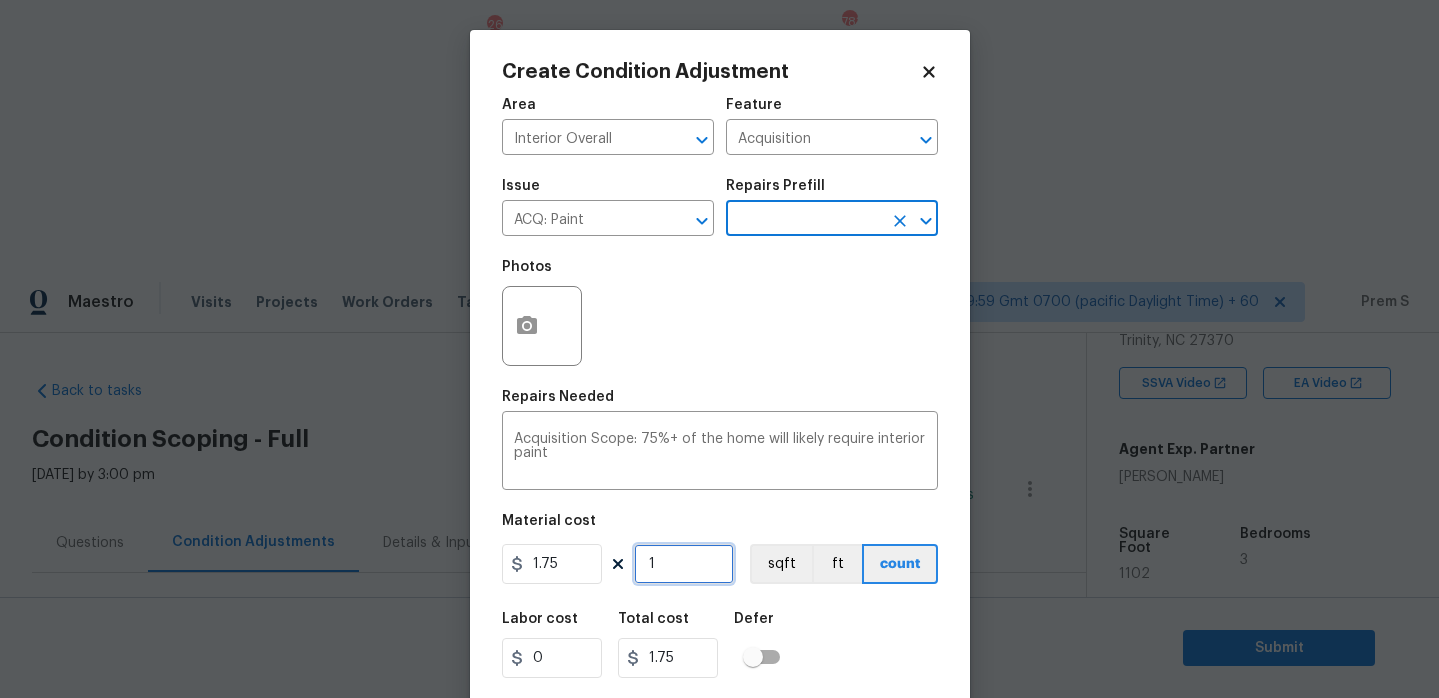 click on "1" at bounding box center [684, 564] 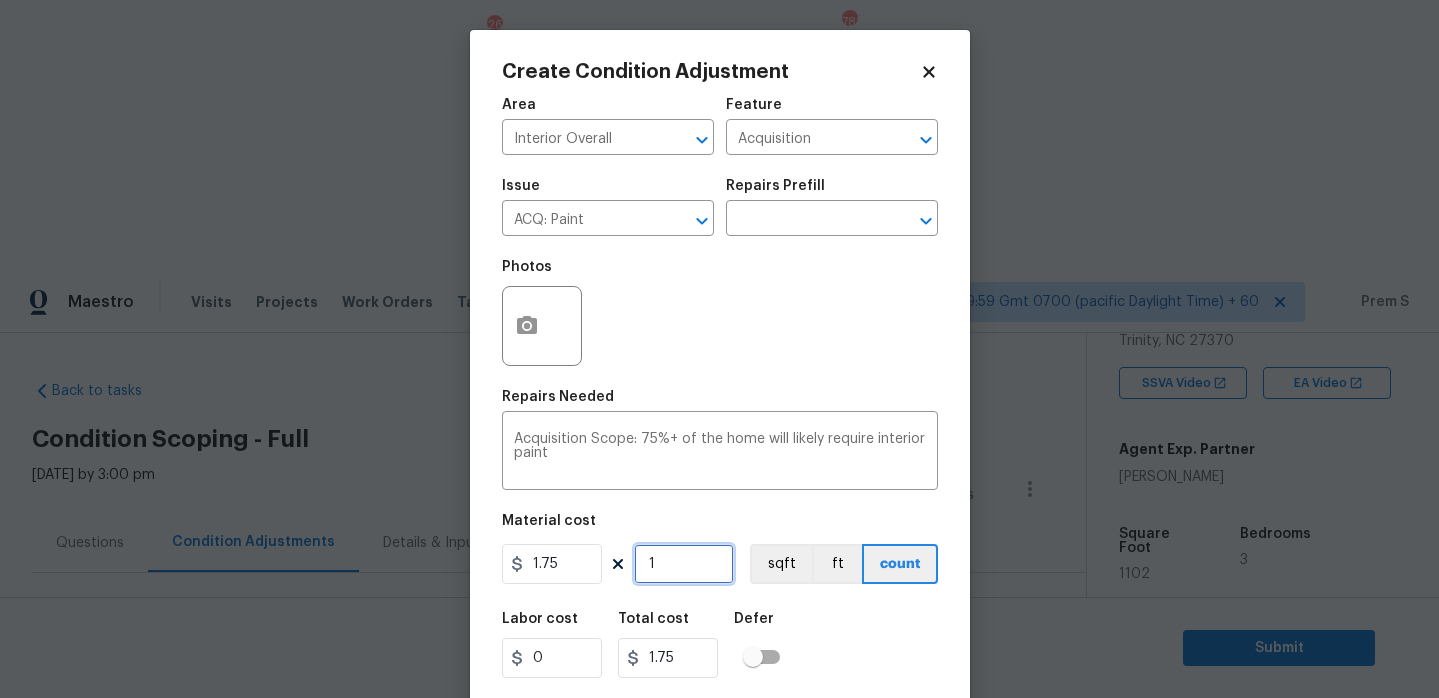 type on "11" 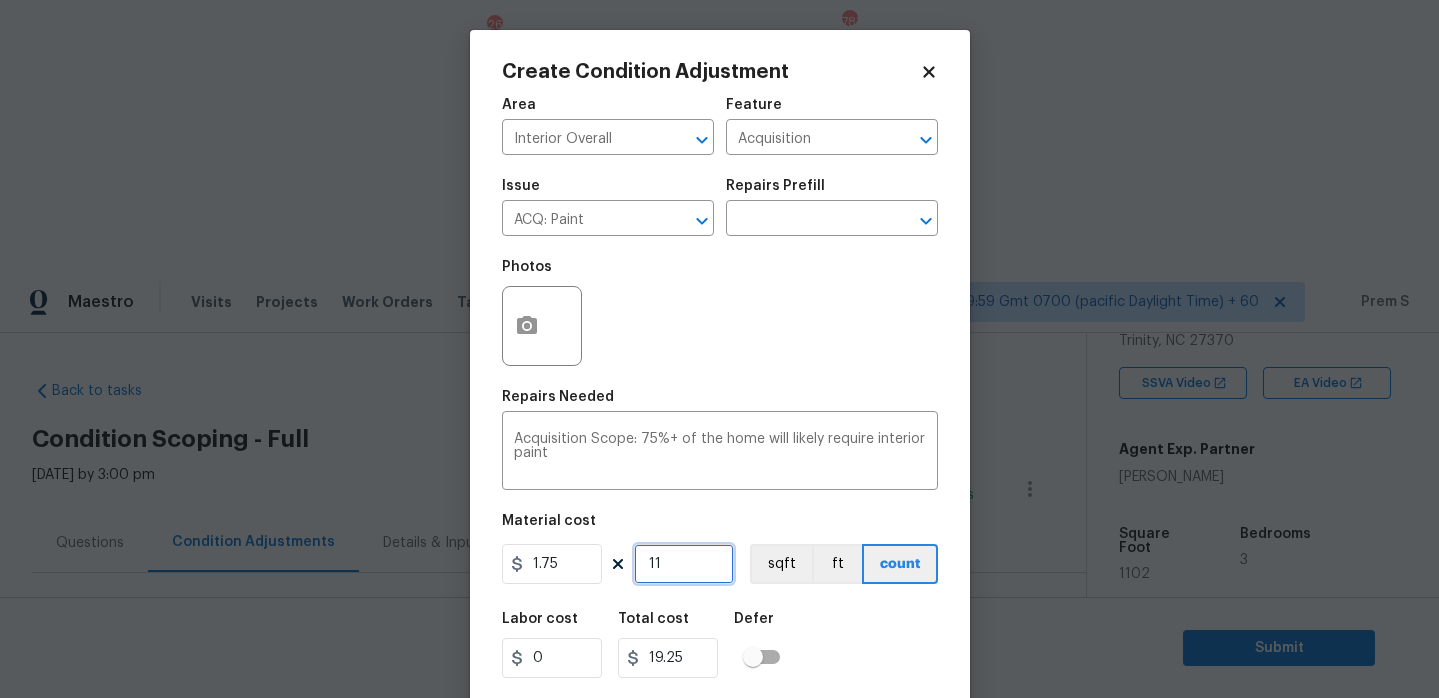 type on "110" 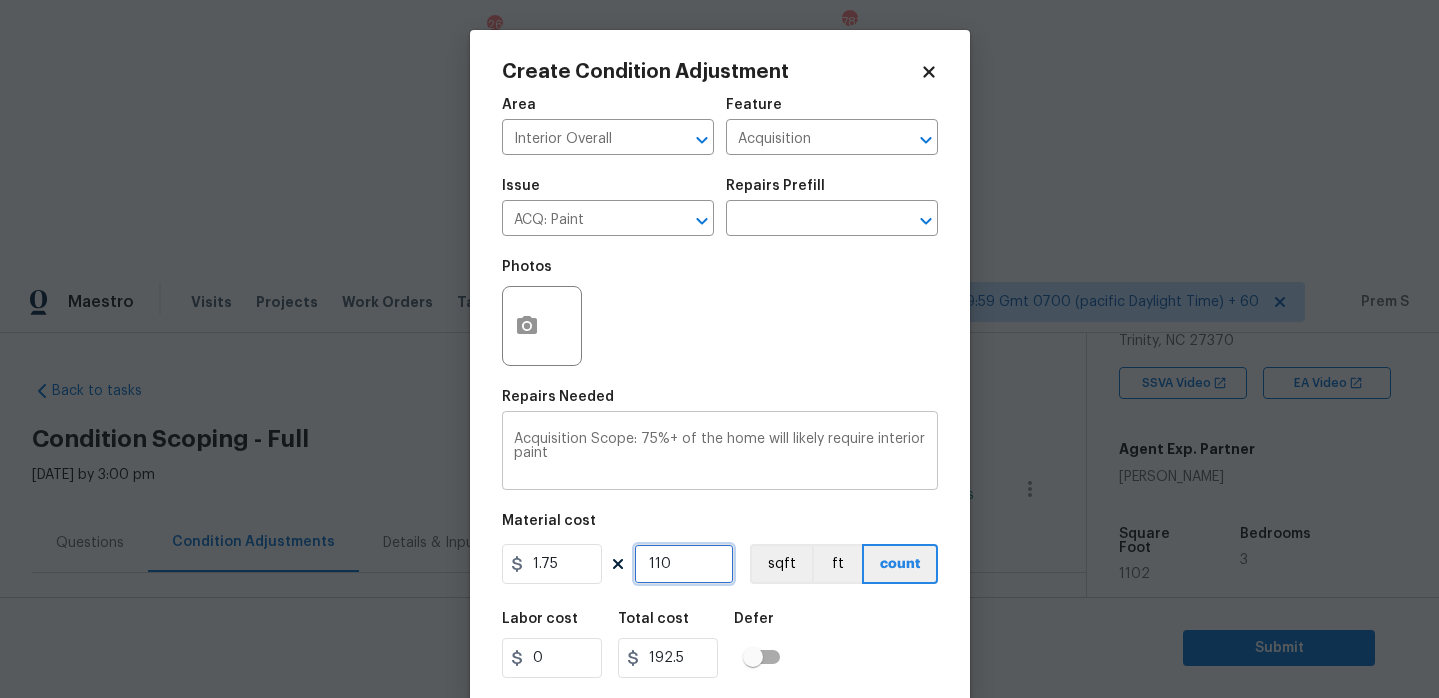 type on "1102" 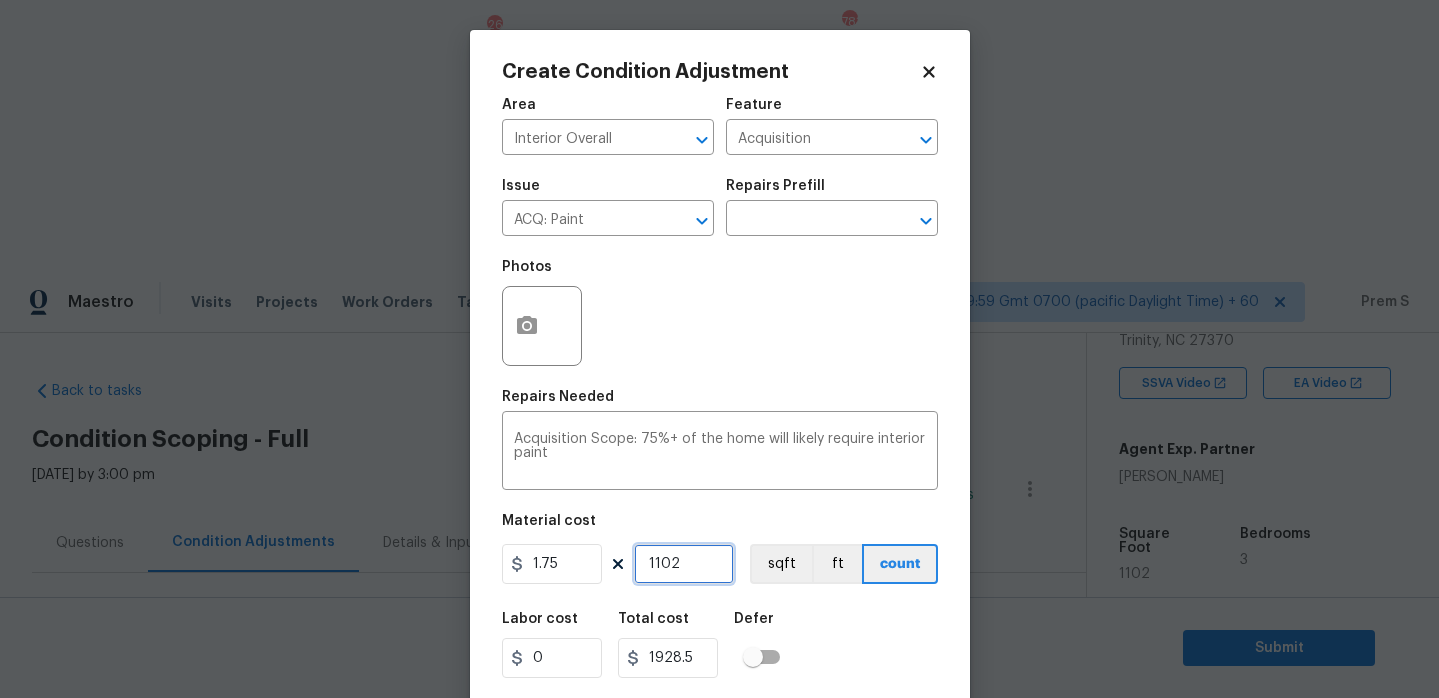 type on "1102" 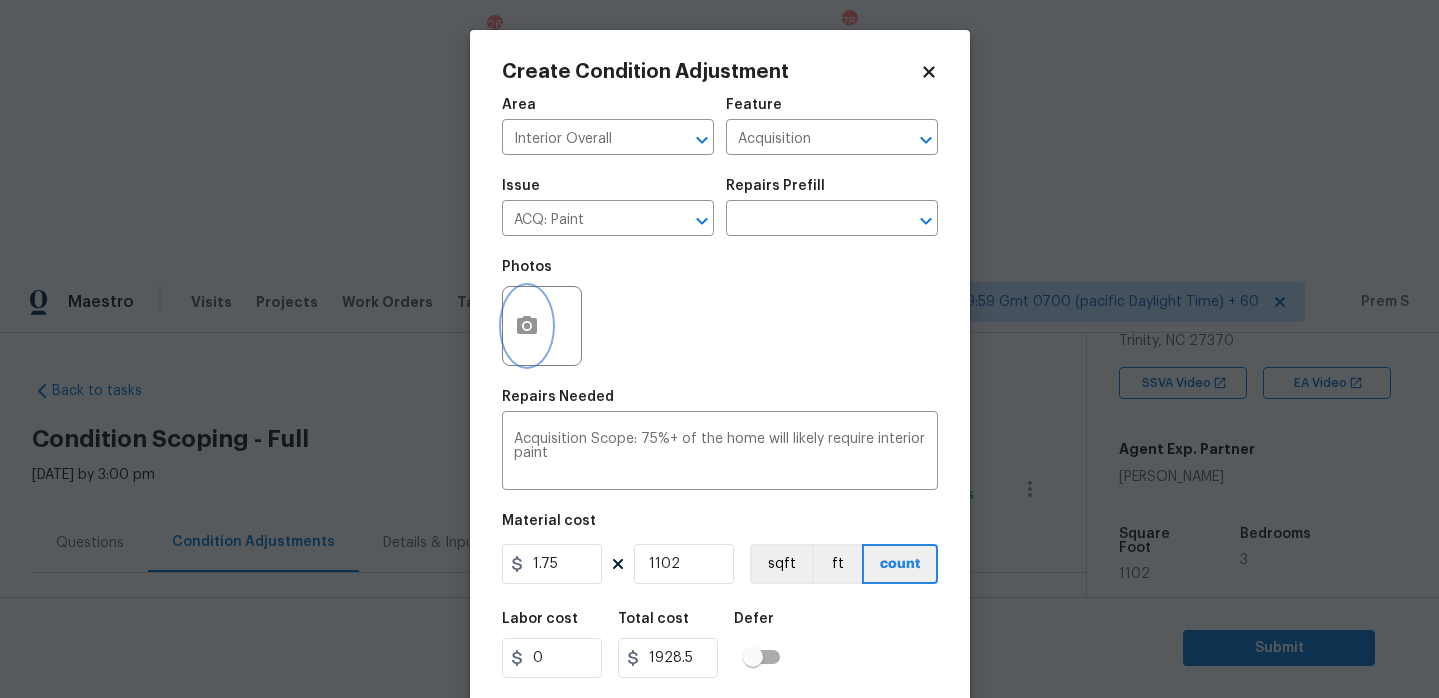 click at bounding box center (527, 326) 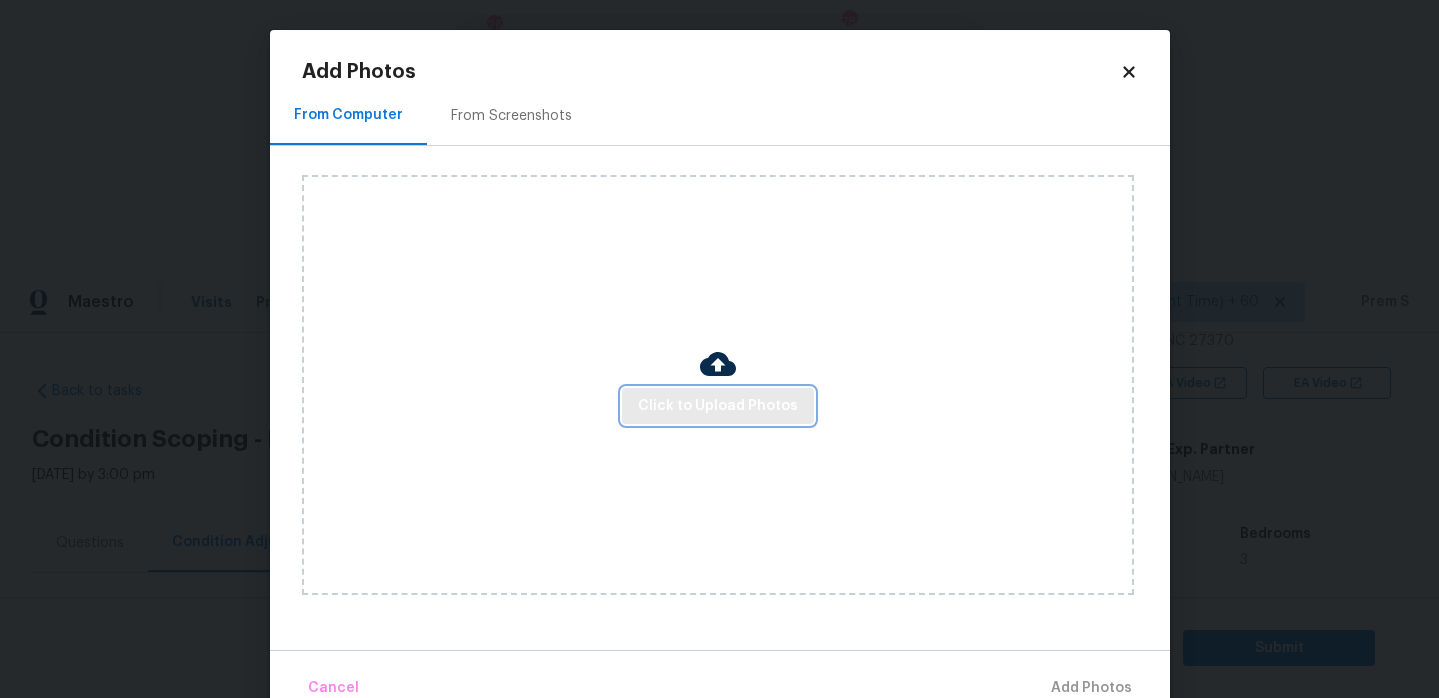 click on "Click to Upload Photos" at bounding box center [718, 406] 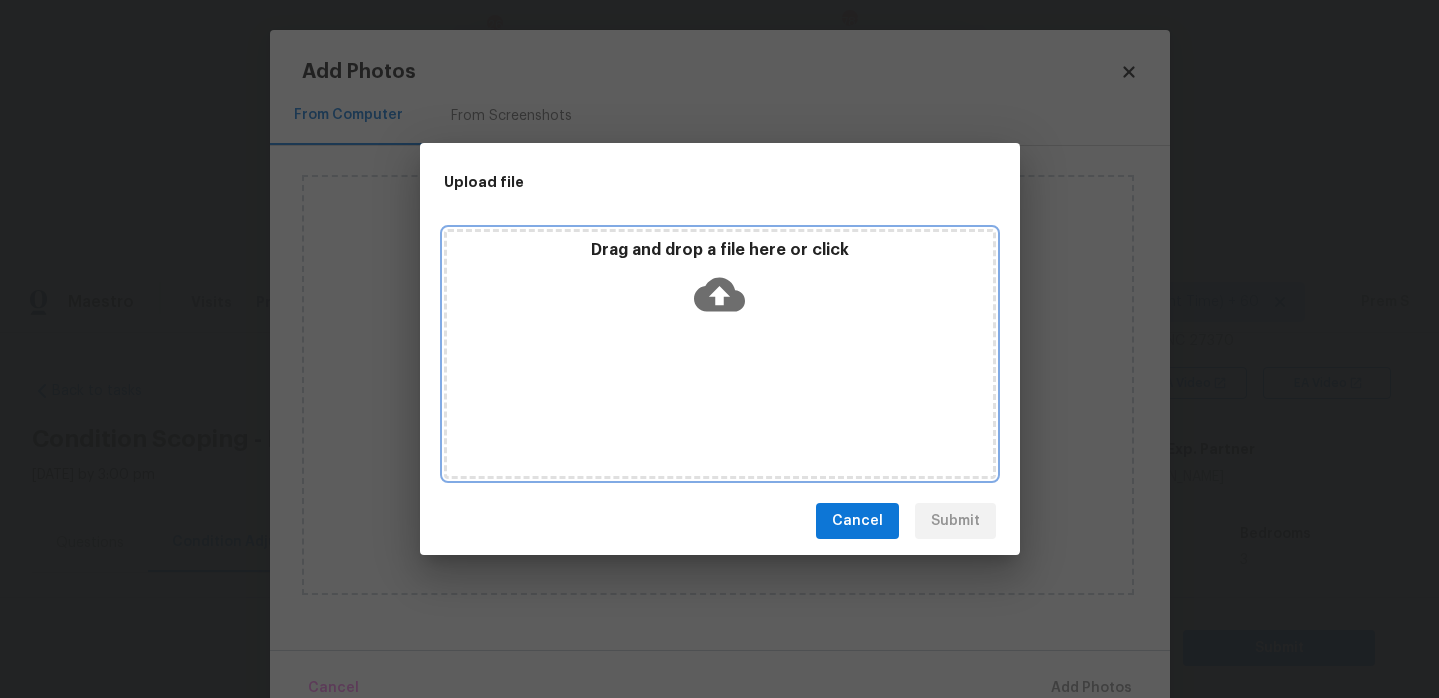 click 